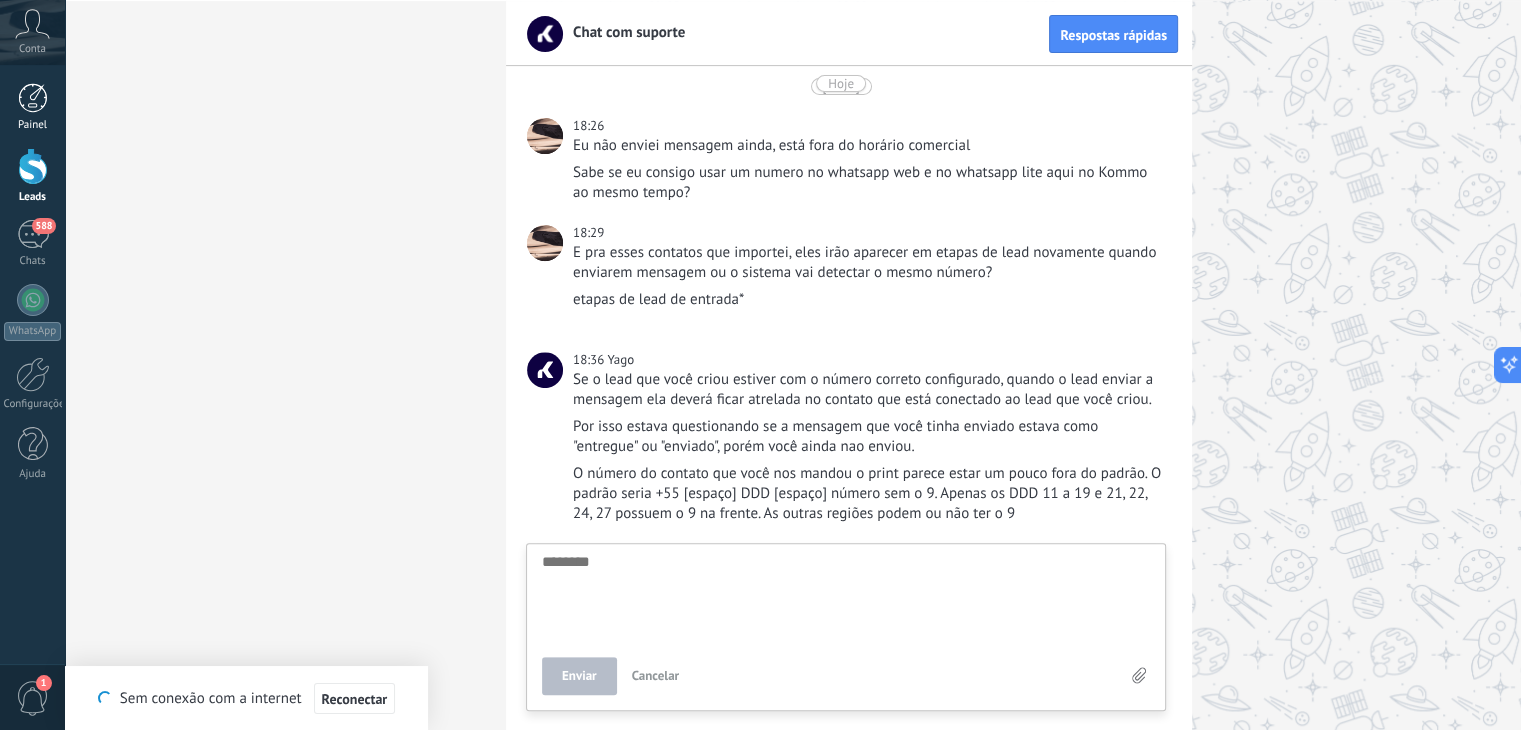 scroll, scrollTop: 729, scrollLeft: 0, axis: vertical 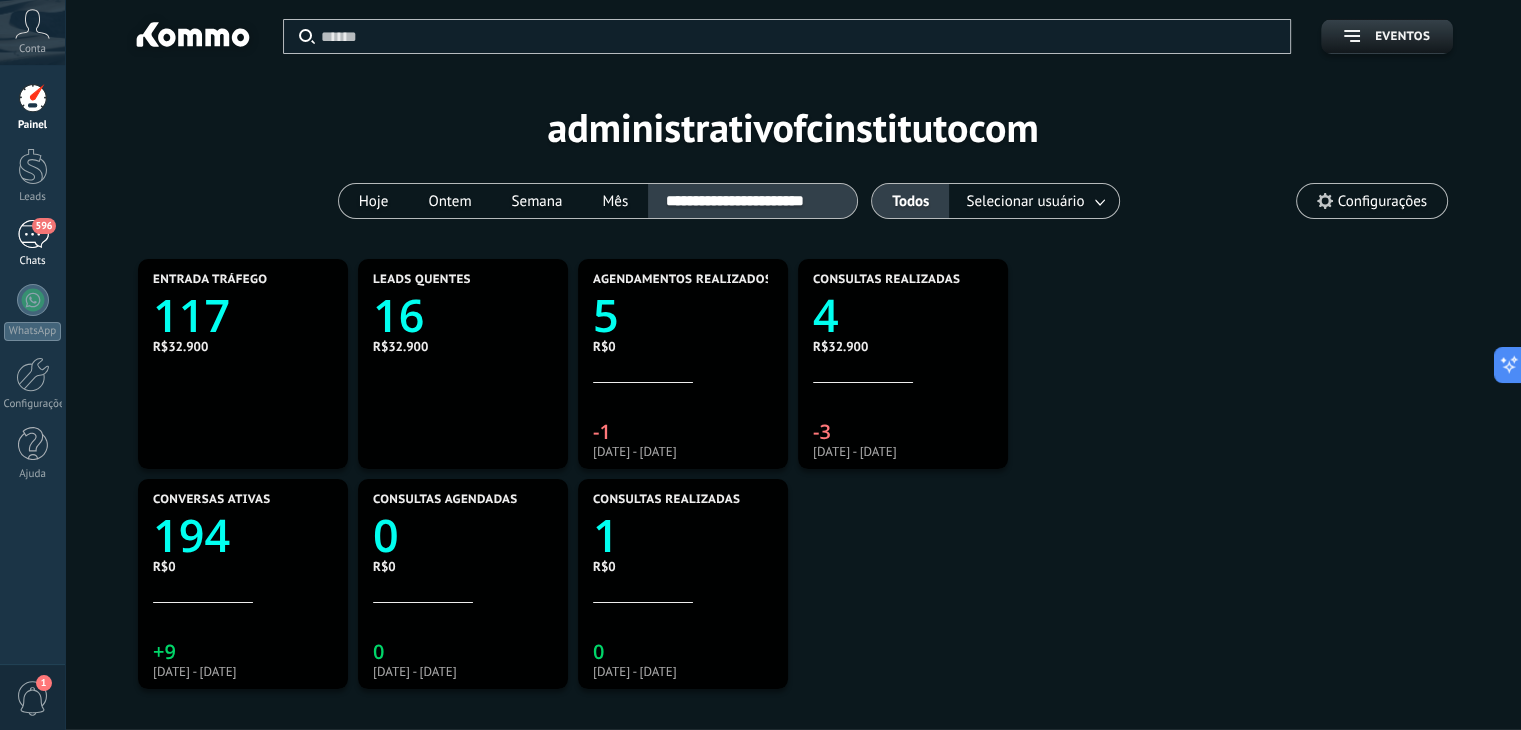 click on "596" at bounding box center [33, 234] 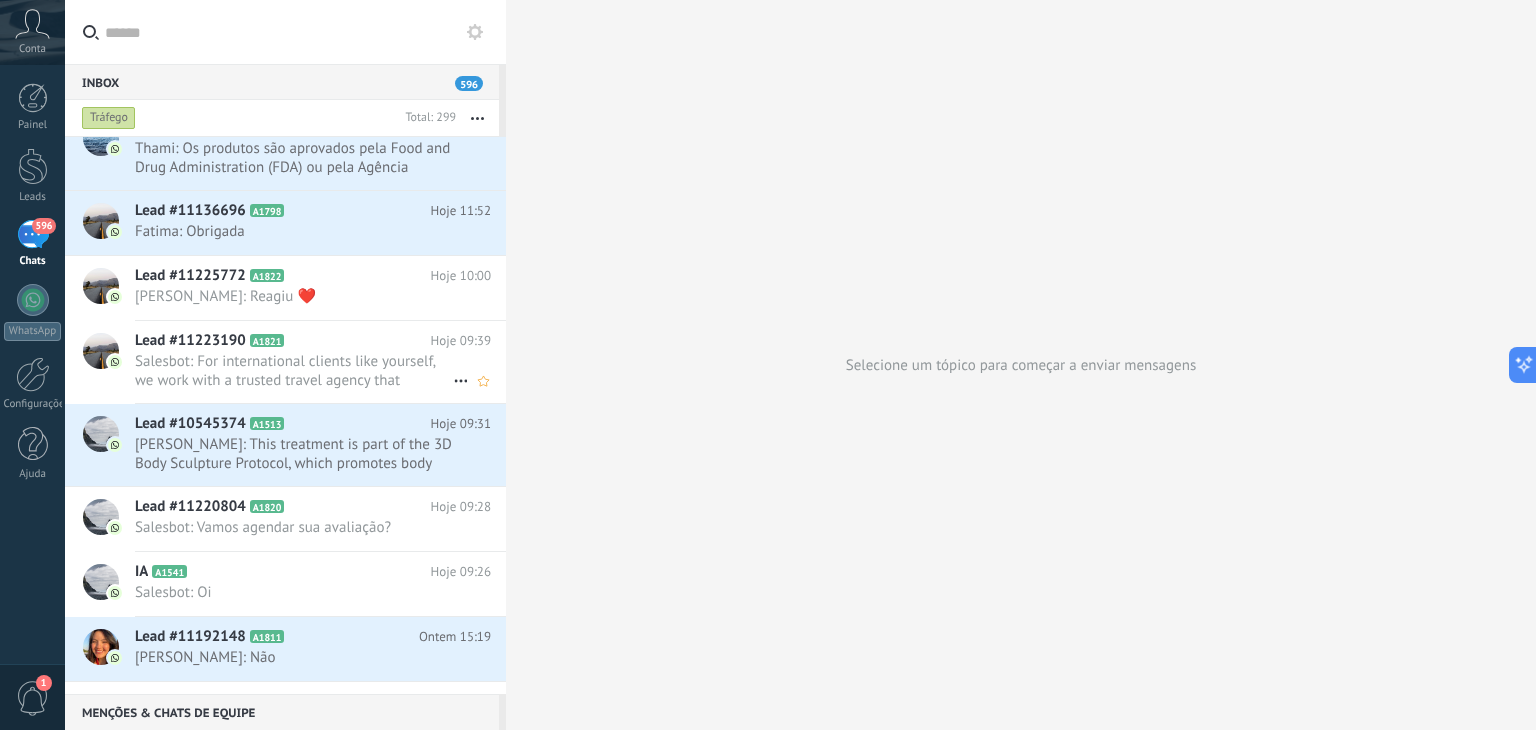 scroll, scrollTop: 28, scrollLeft: 0, axis: vertical 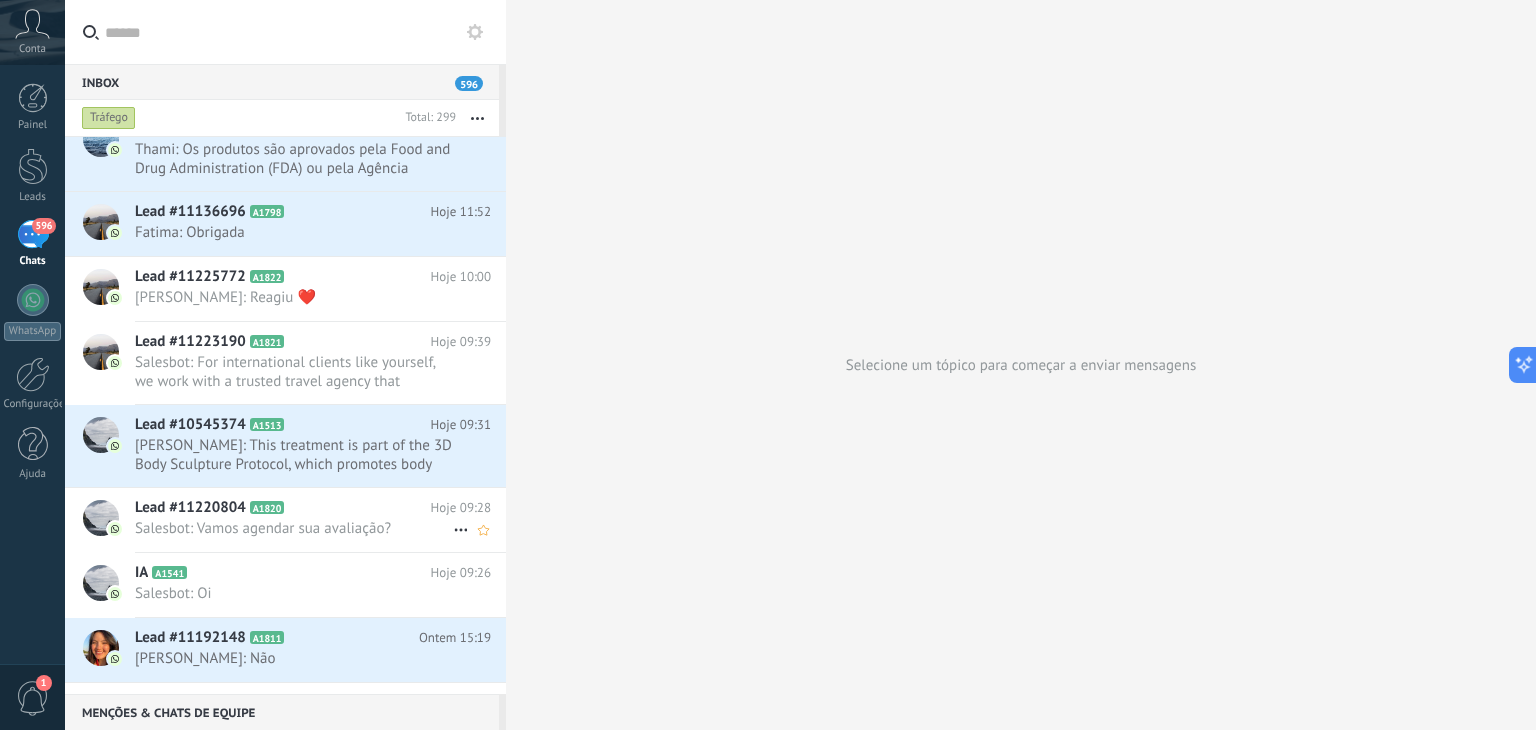 click on "Lead #11220804
A1820
Hoje 09:28
Salesbot: Vamos agendar sua avaliação?" at bounding box center (320, 519) 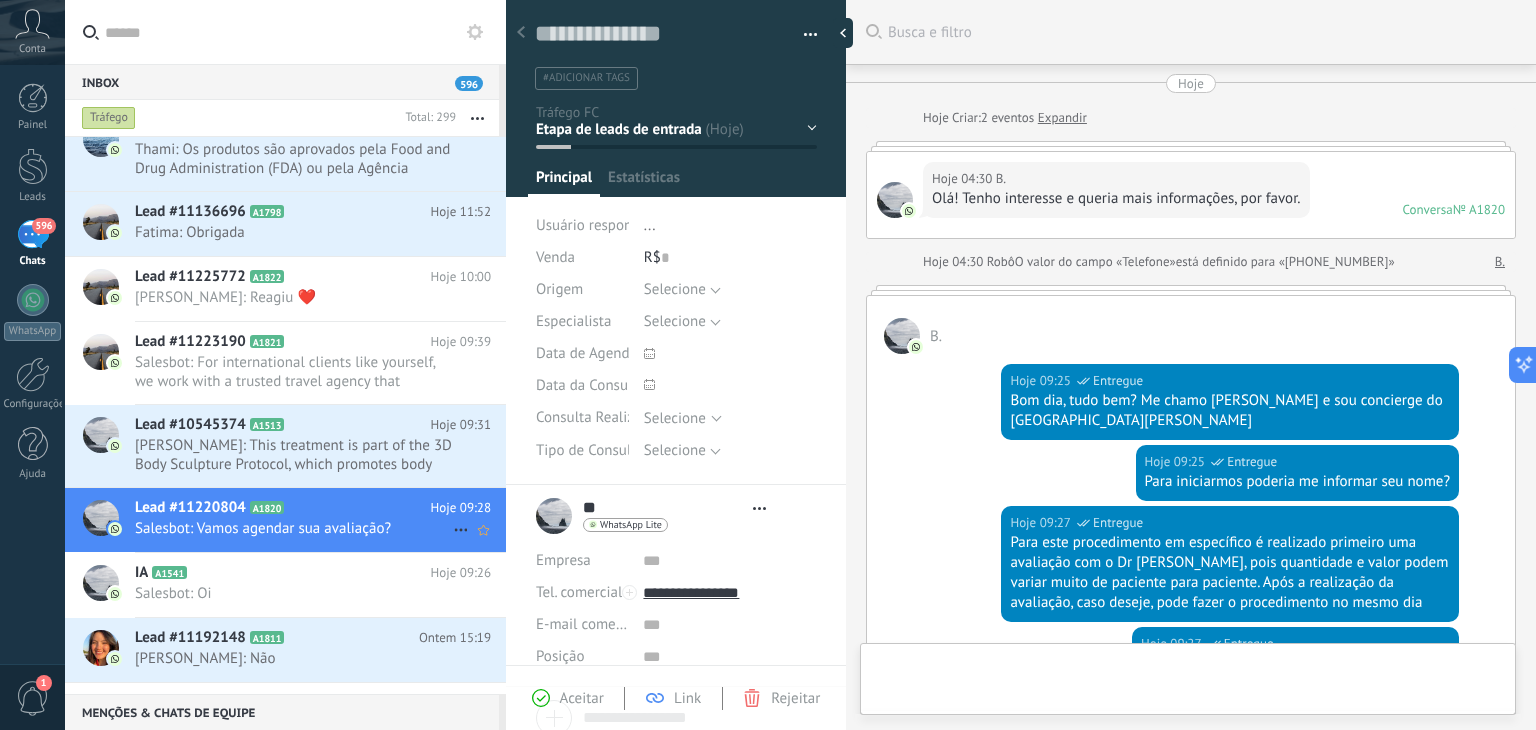 scroll, scrollTop: 377, scrollLeft: 0, axis: vertical 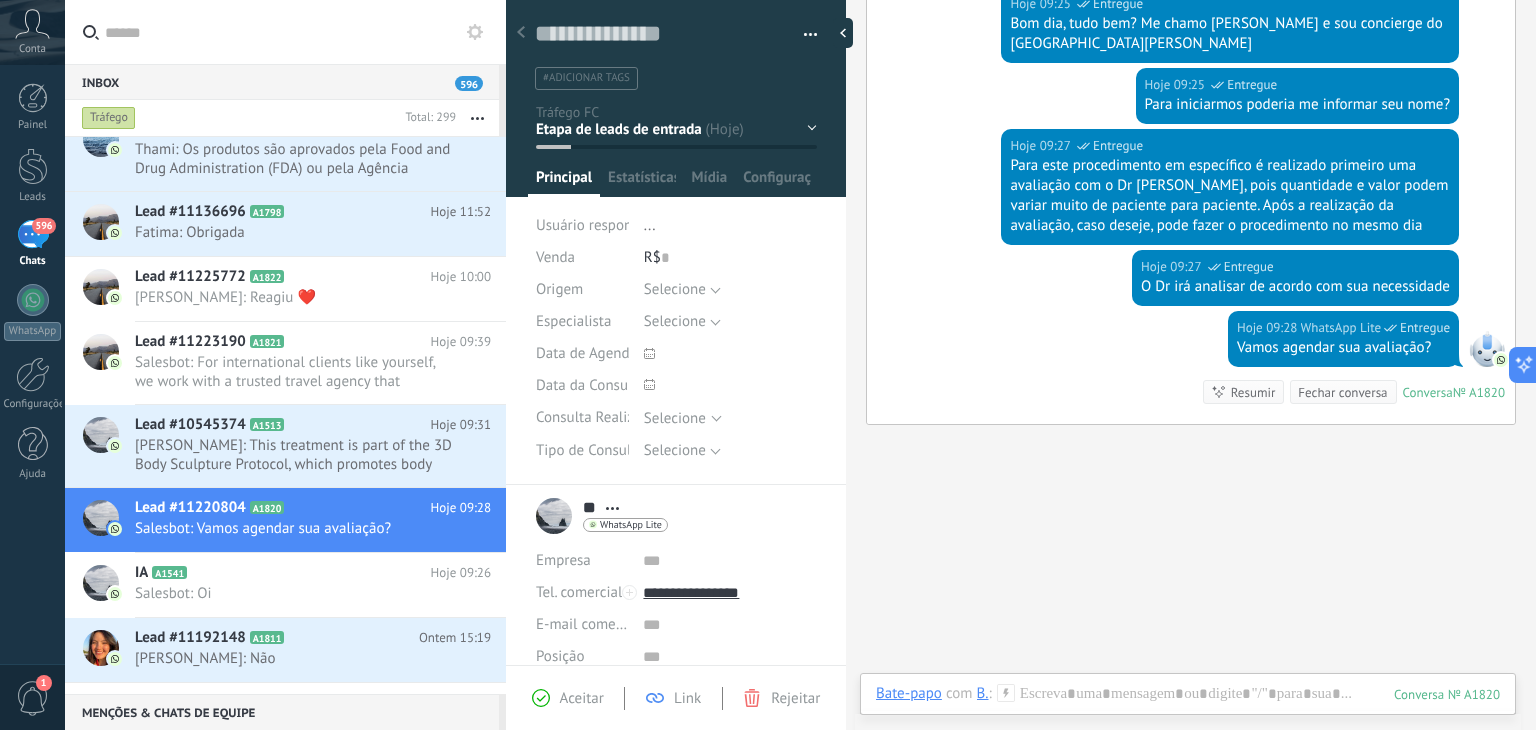 click on "..." at bounding box center [650, 225] 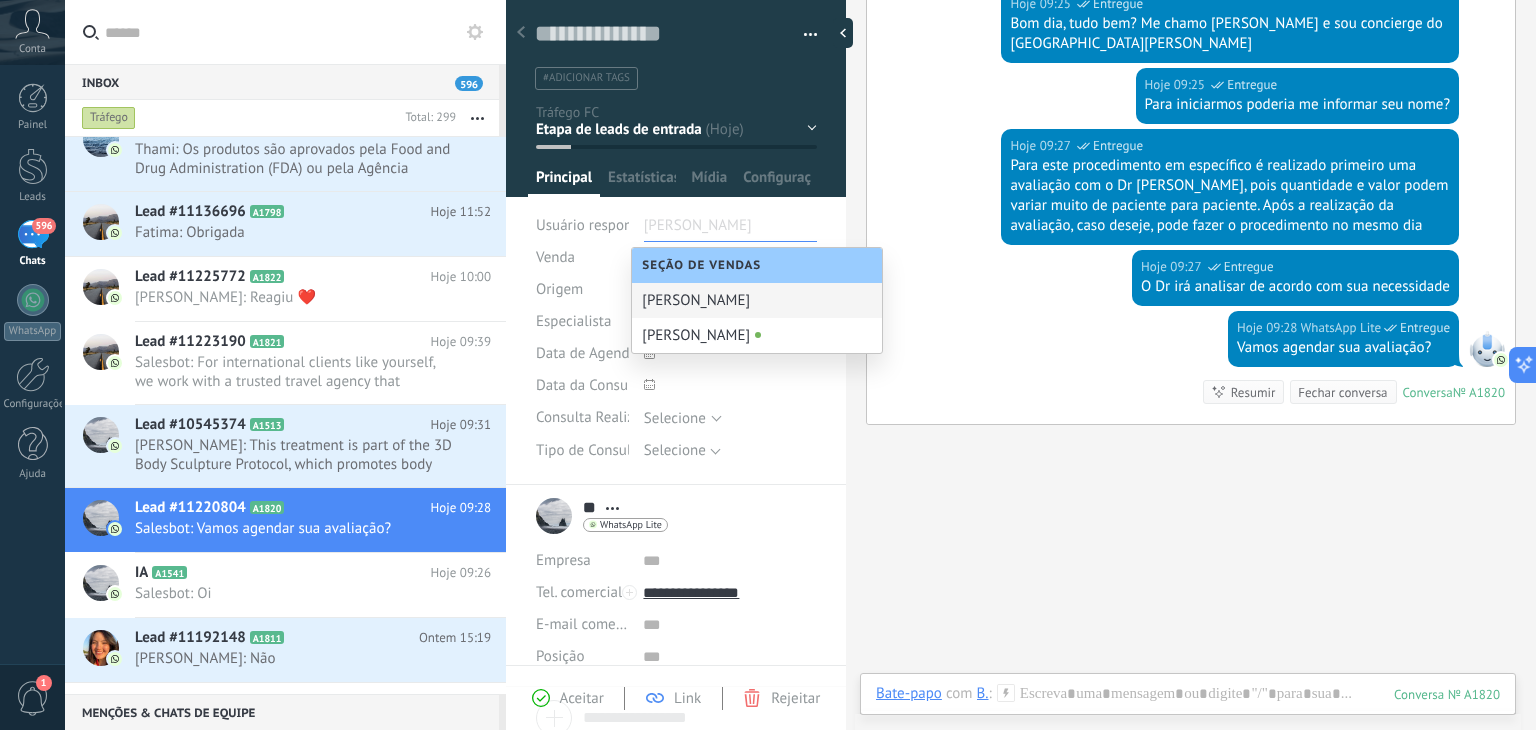 click on "Buscar Busca e filtro Carregar mais Hoje Hoje Criar:  2  eventos   Expandir Hoje 04:30 B.  Olá! Tenho interesse e queria mais informações, por favor. Conversa  № A1820 Conversa № A1820 Hoje 04:30 Robô  O valor do campo «Telefone»  está definido para «+556198914602» B. B.  Hoje 09:25 WhatsApp Lite  Entregue Bom dia, tudo bem? Me chamo Julia e sou concierge do instituto Francisco Campos Hoje 09:25 WhatsApp Lite  Entregue Para iniciarmos poderia me informar seu nome? Hoje 09:27 WhatsApp Lite  Entregue Para este procedimento em específico é realizado primeiro uma avaliação com o Dr Francisco, pois quantidade e valor podem variar muito de paciente para paciente. Após a realização da avaliação, caso deseje, pode fazer o procedimento no mesmo dia Hoje 09:27 WhatsApp Lite  Entregue O Dr irá analisar de acordo com sua necessidade Hoje 09:28 WhatsApp Lite  Entregue Vamos agendar sua avaliação? Conversa  № A1820 Conversa № A1820 Resumir Resumir Fechar conversa Hoje 09:28 0 0" at bounding box center [1191, 198] 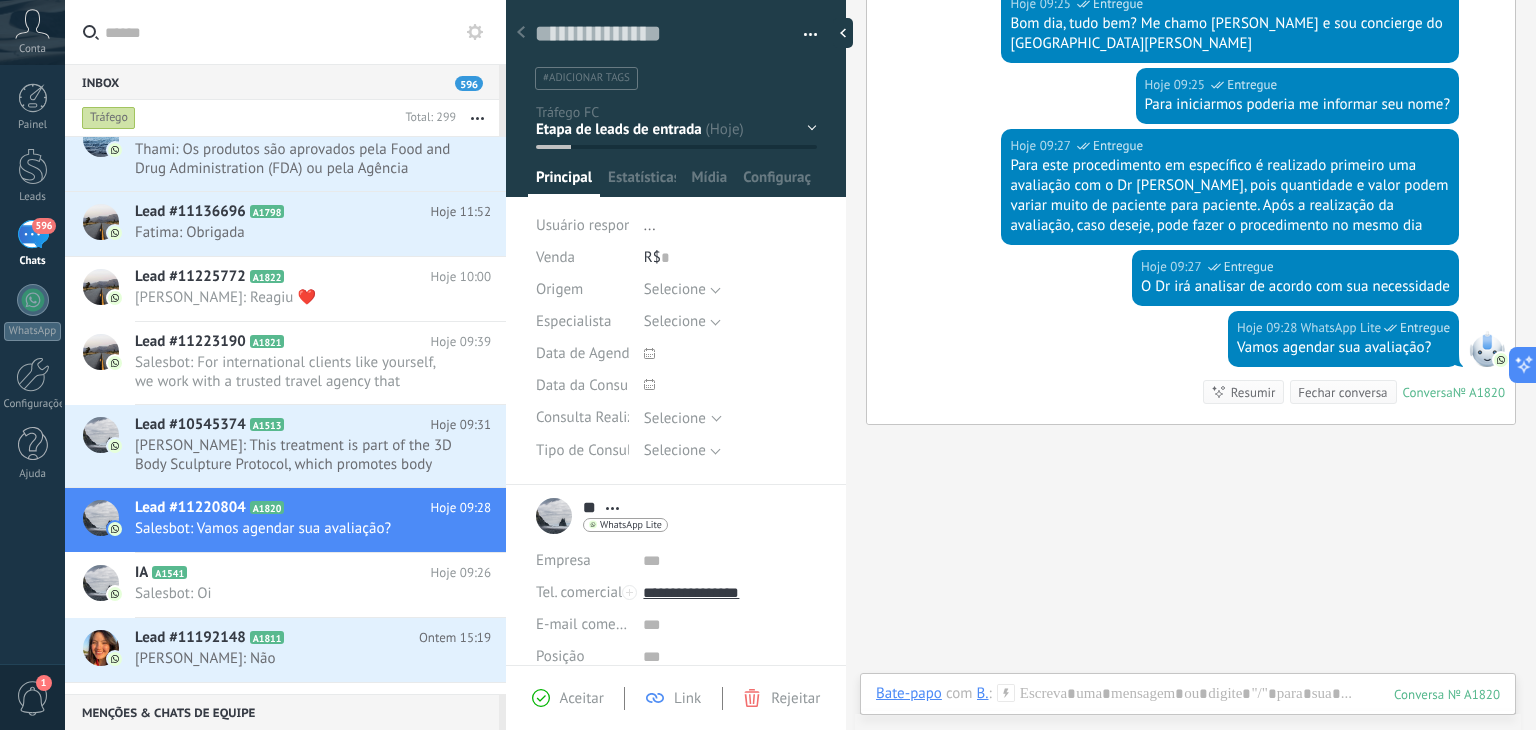 click on "..." at bounding box center [650, 225] 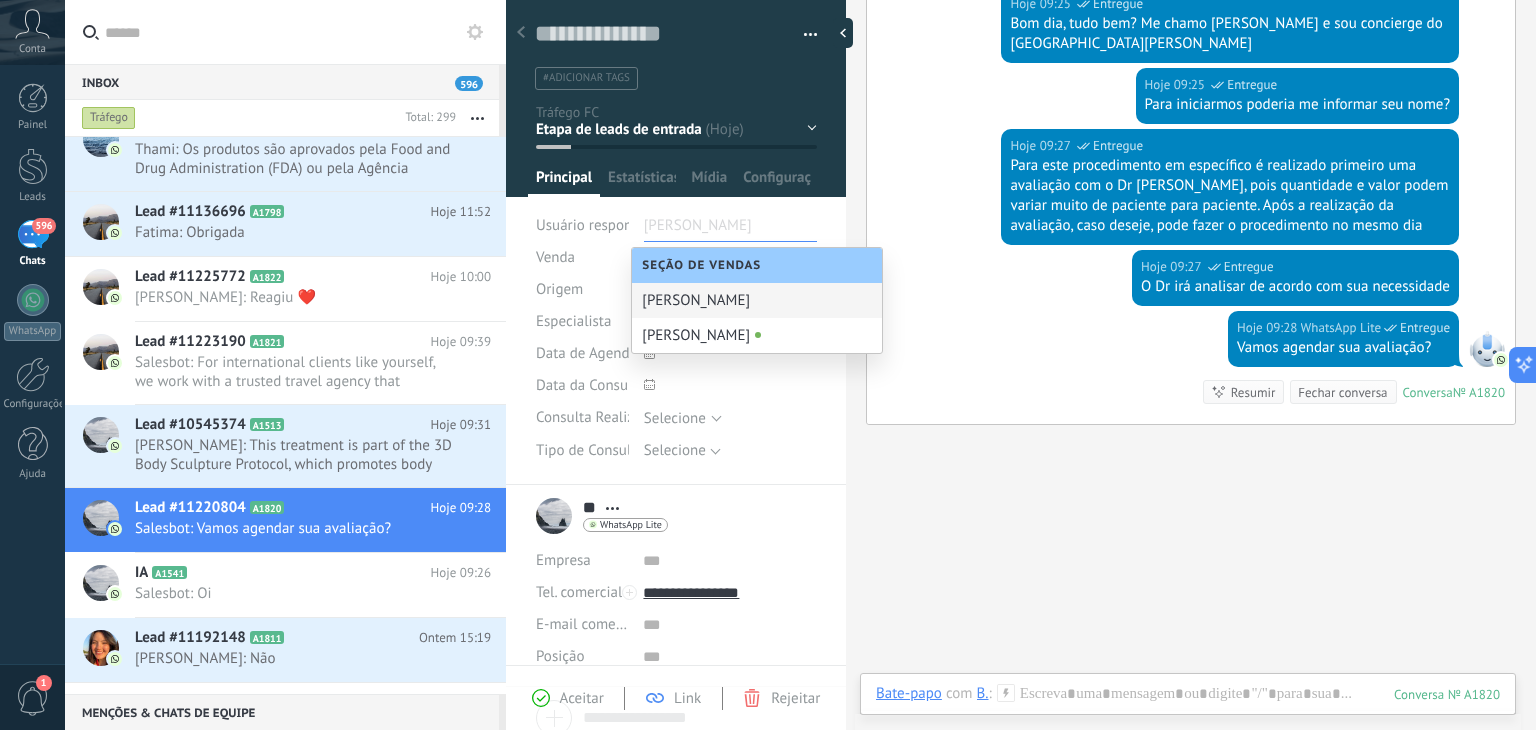 click on "[PERSON_NAME]" at bounding box center [757, 300] 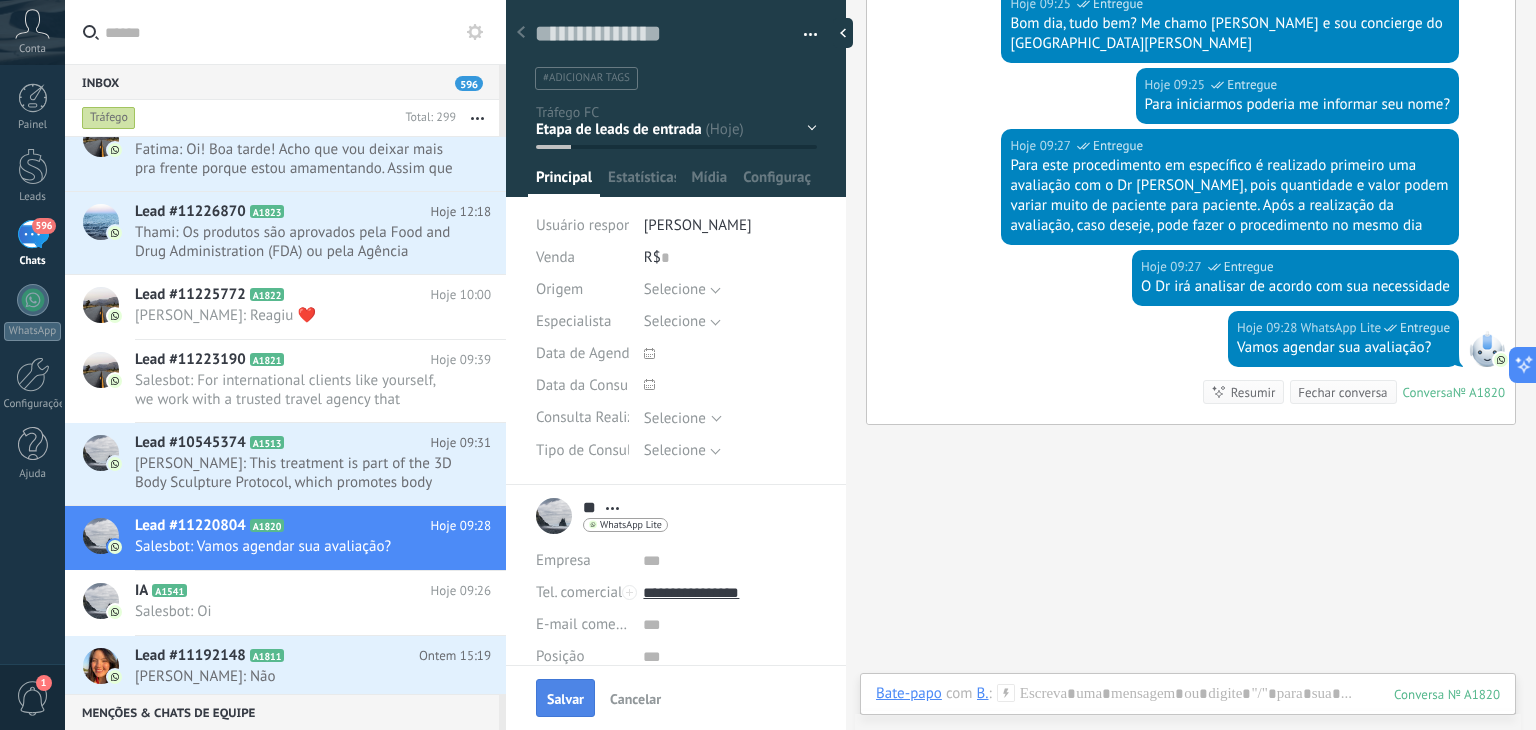 click on "Salvar" at bounding box center [565, 698] 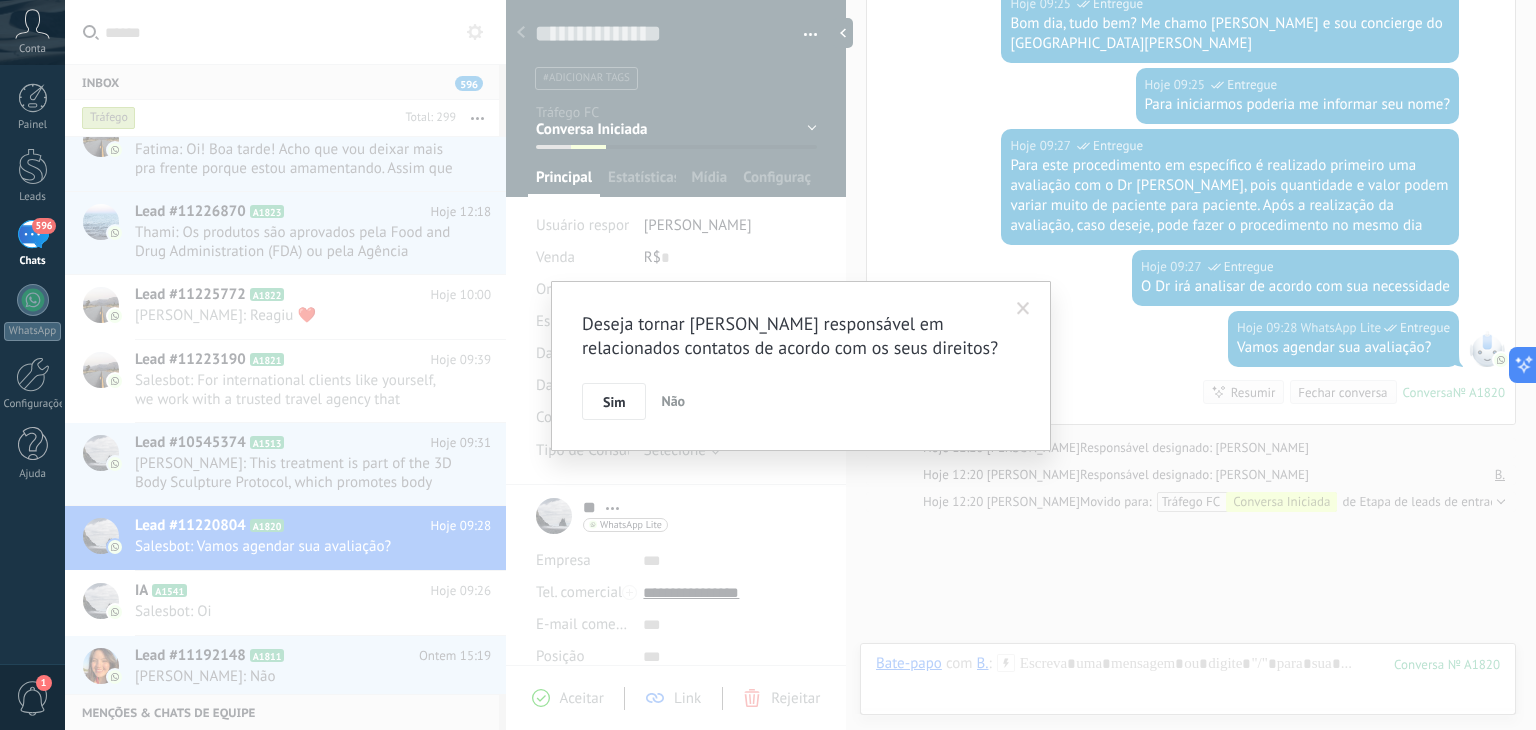 scroll, scrollTop: 467, scrollLeft: 0, axis: vertical 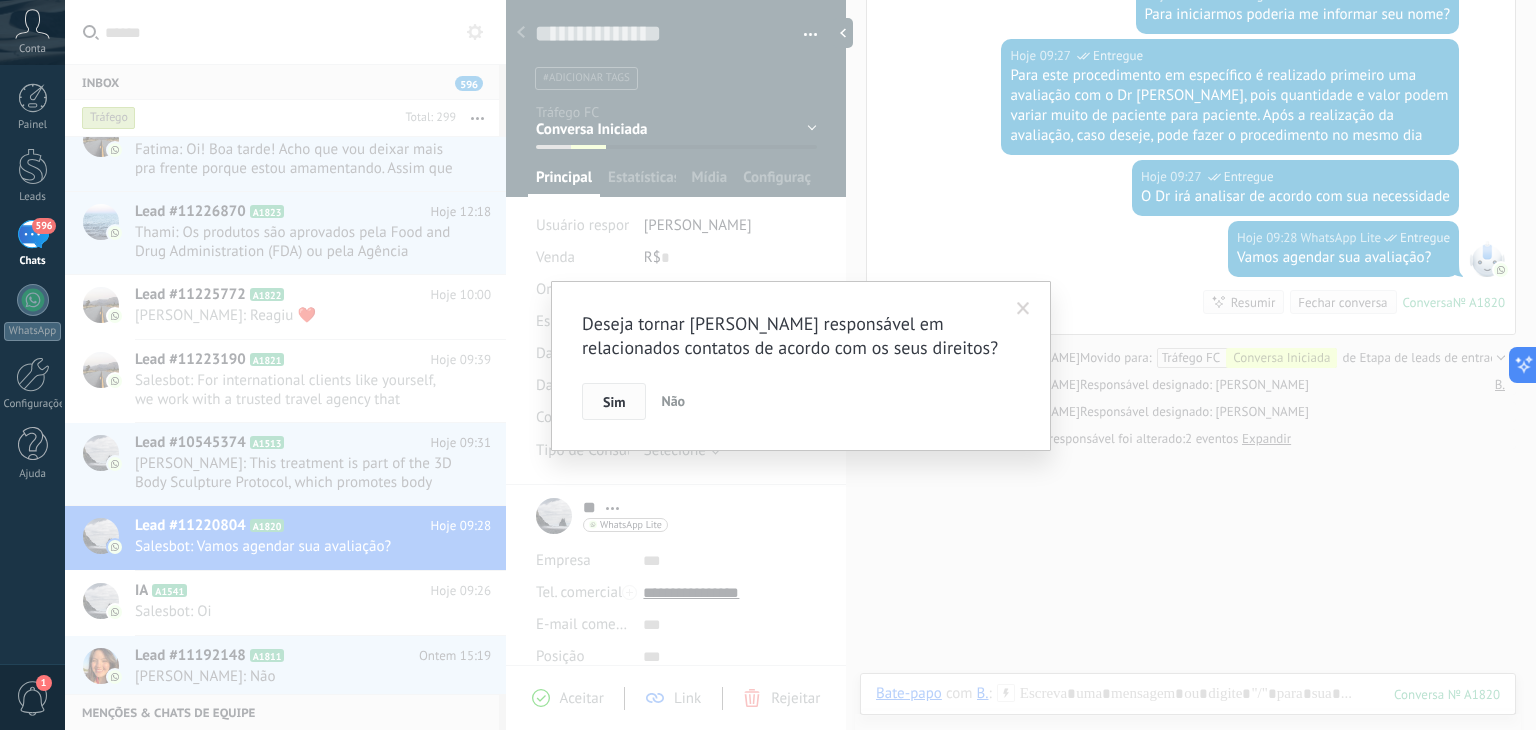 click on "Sim" at bounding box center [614, 402] 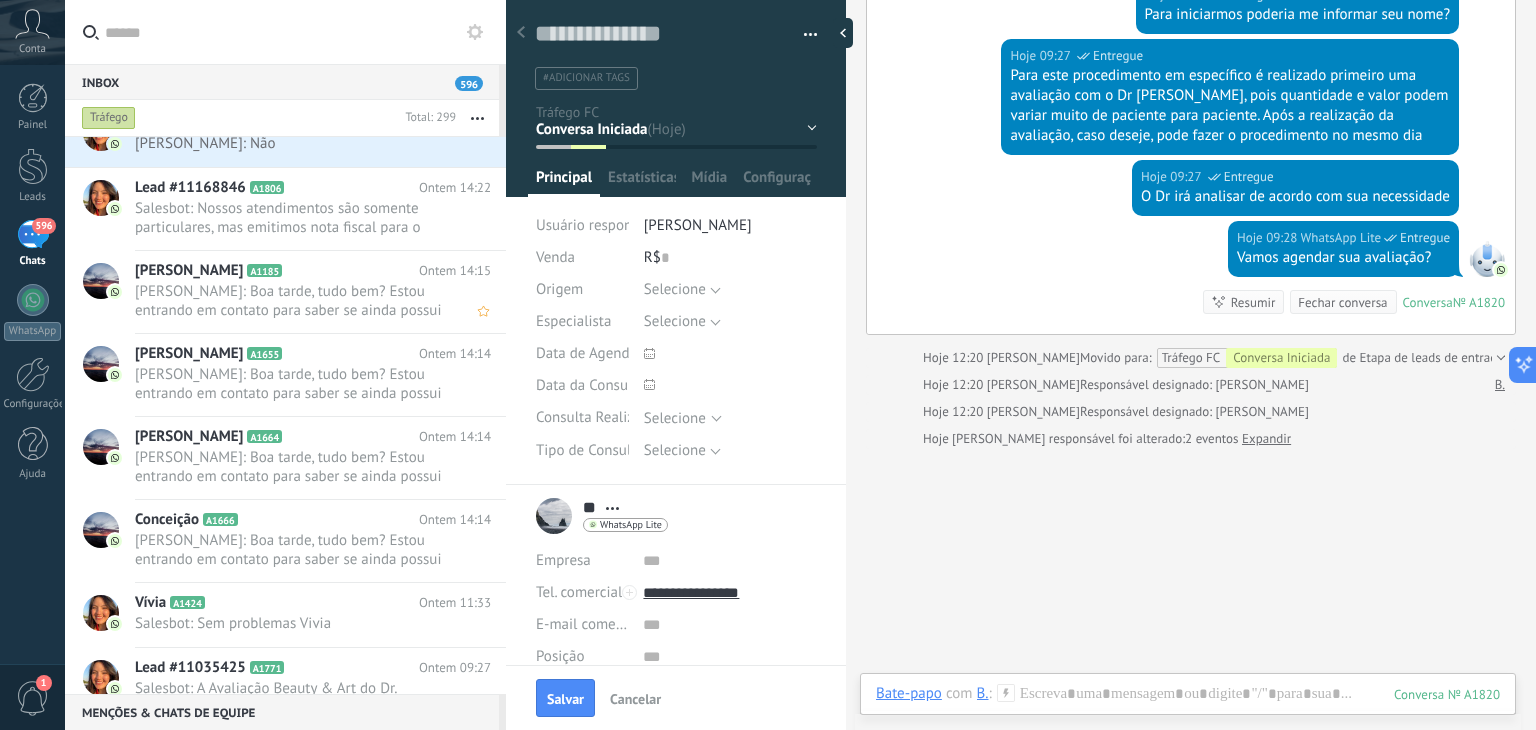 scroll, scrollTop: 545, scrollLeft: 0, axis: vertical 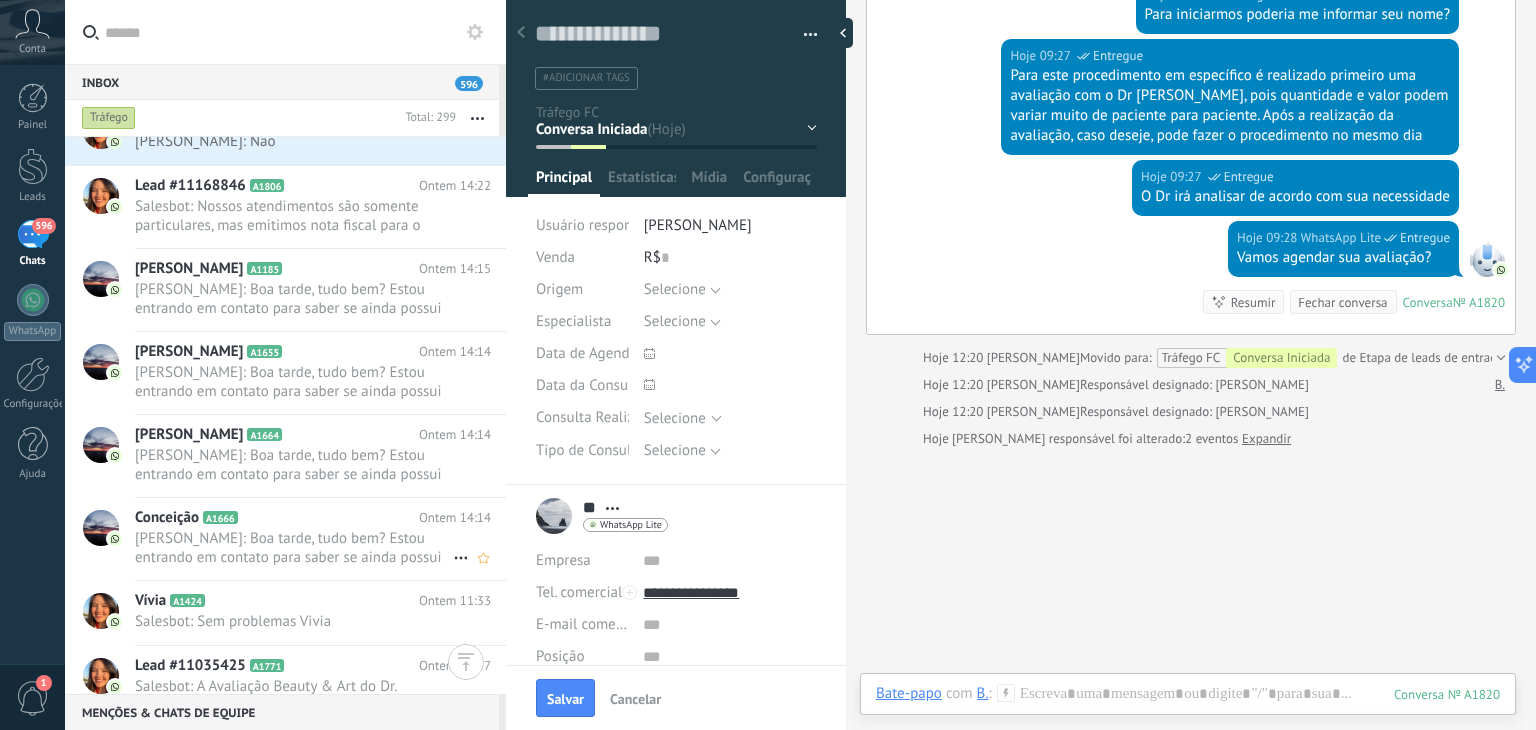 click on "Júlia Lopes: Boa tarde, tudo bem? Estou entrando em contato para saber se ainda possui interesse em nossos serviços e se ai..." at bounding box center (294, 548) 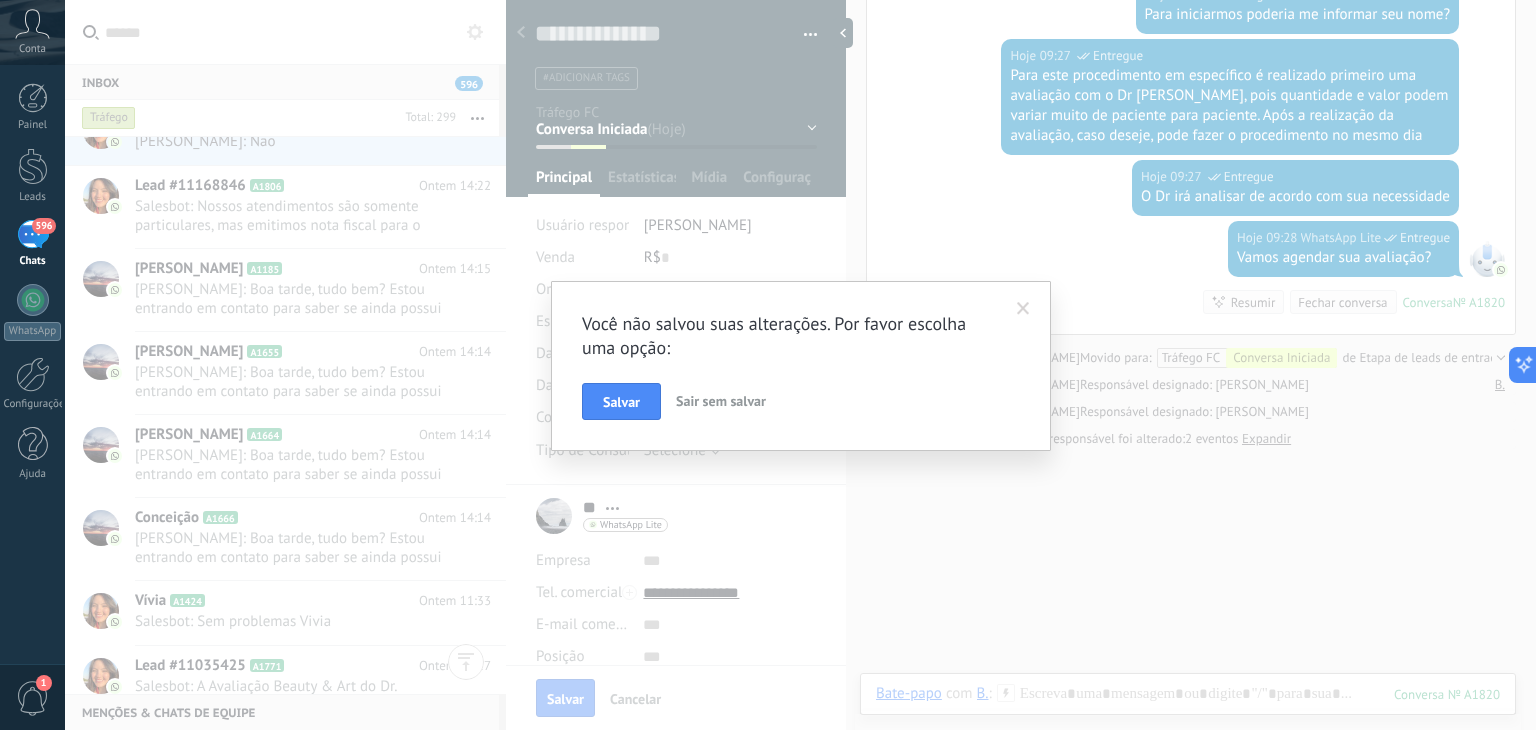 click on "Sair sem salvar" at bounding box center [721, 401] 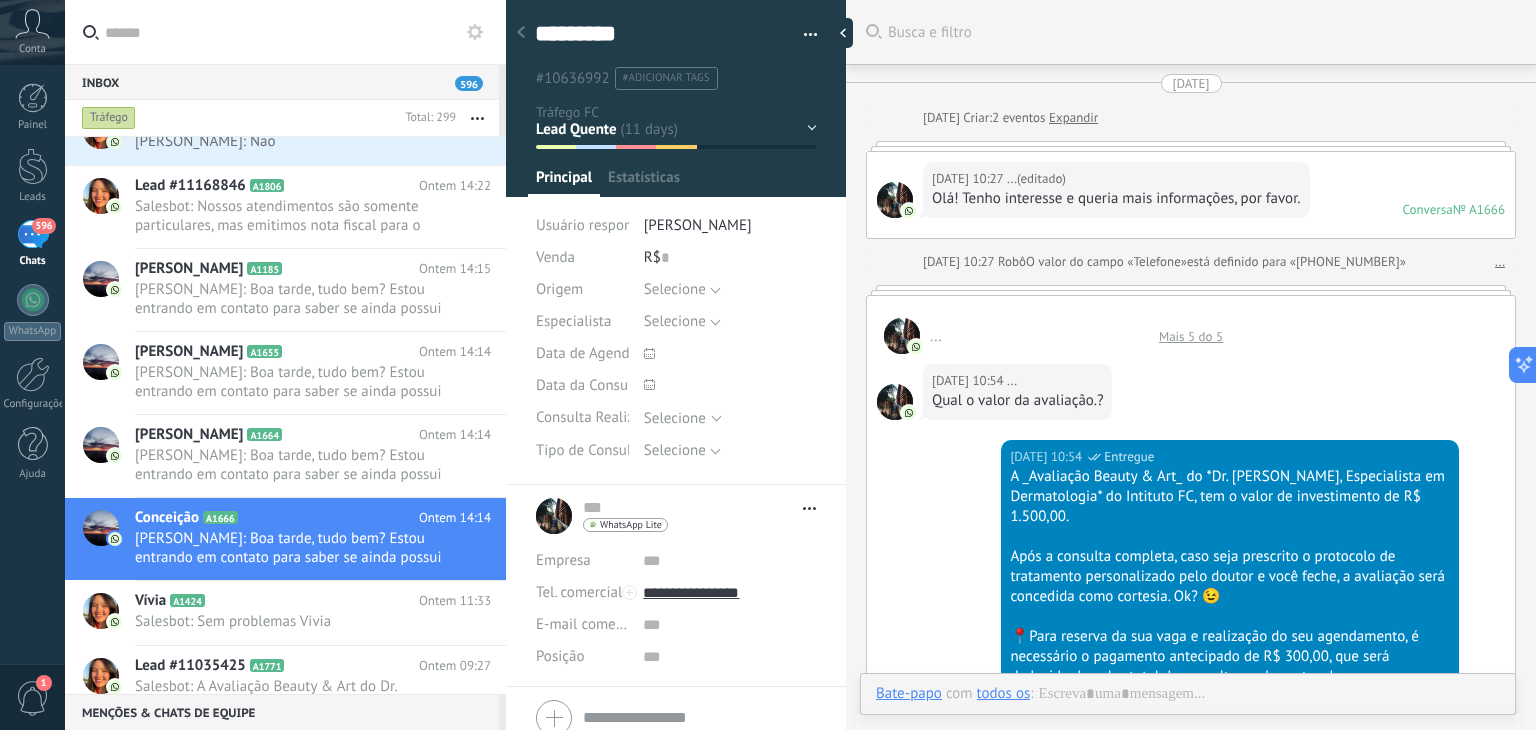 scroll, scrollTop: 29, scrollLeft: 0, axis: vertical 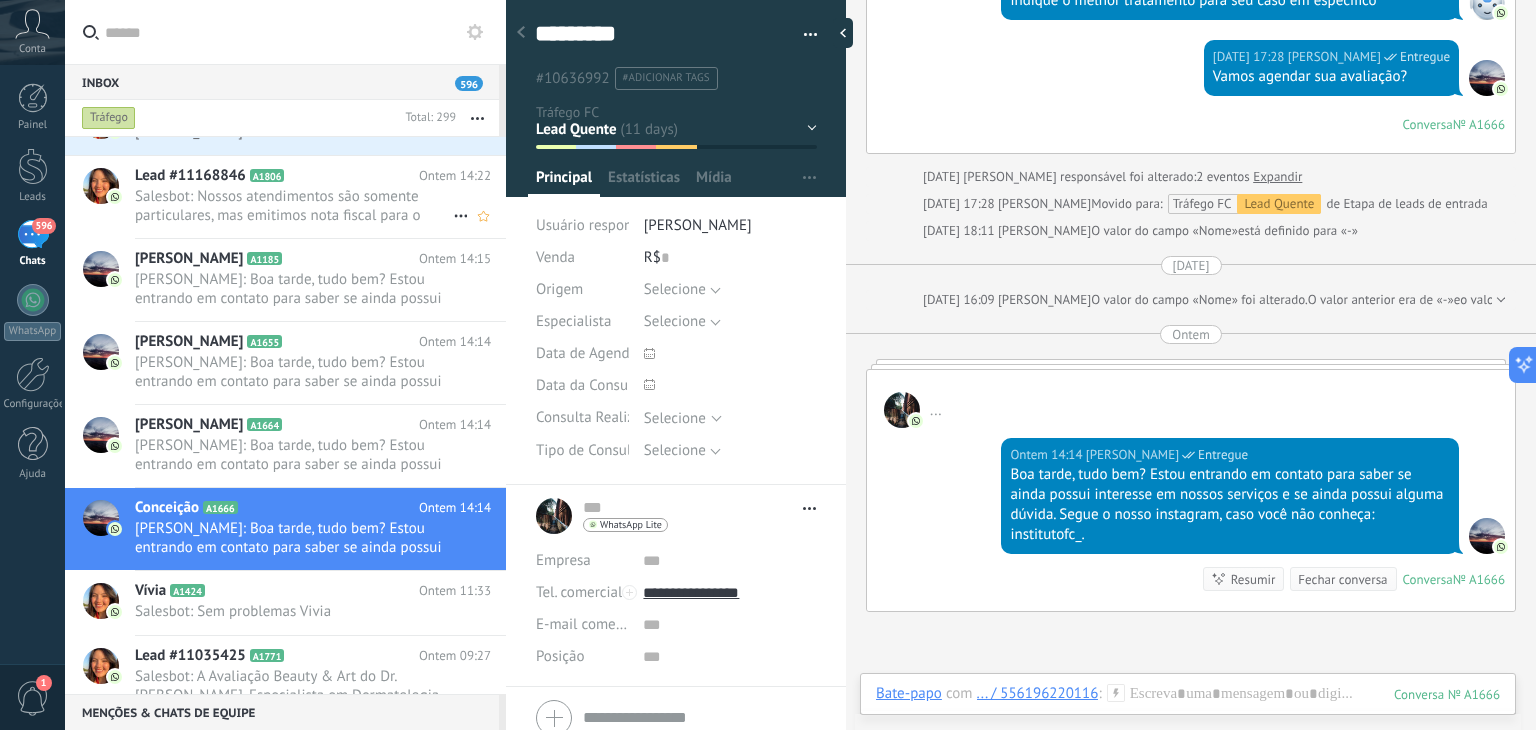 click on "Salesbot: Nossos atendimentos são somente particulares, mas emitimos nota fiscal para o reembolso do plano ☺️" at bounding box center (294, 206) 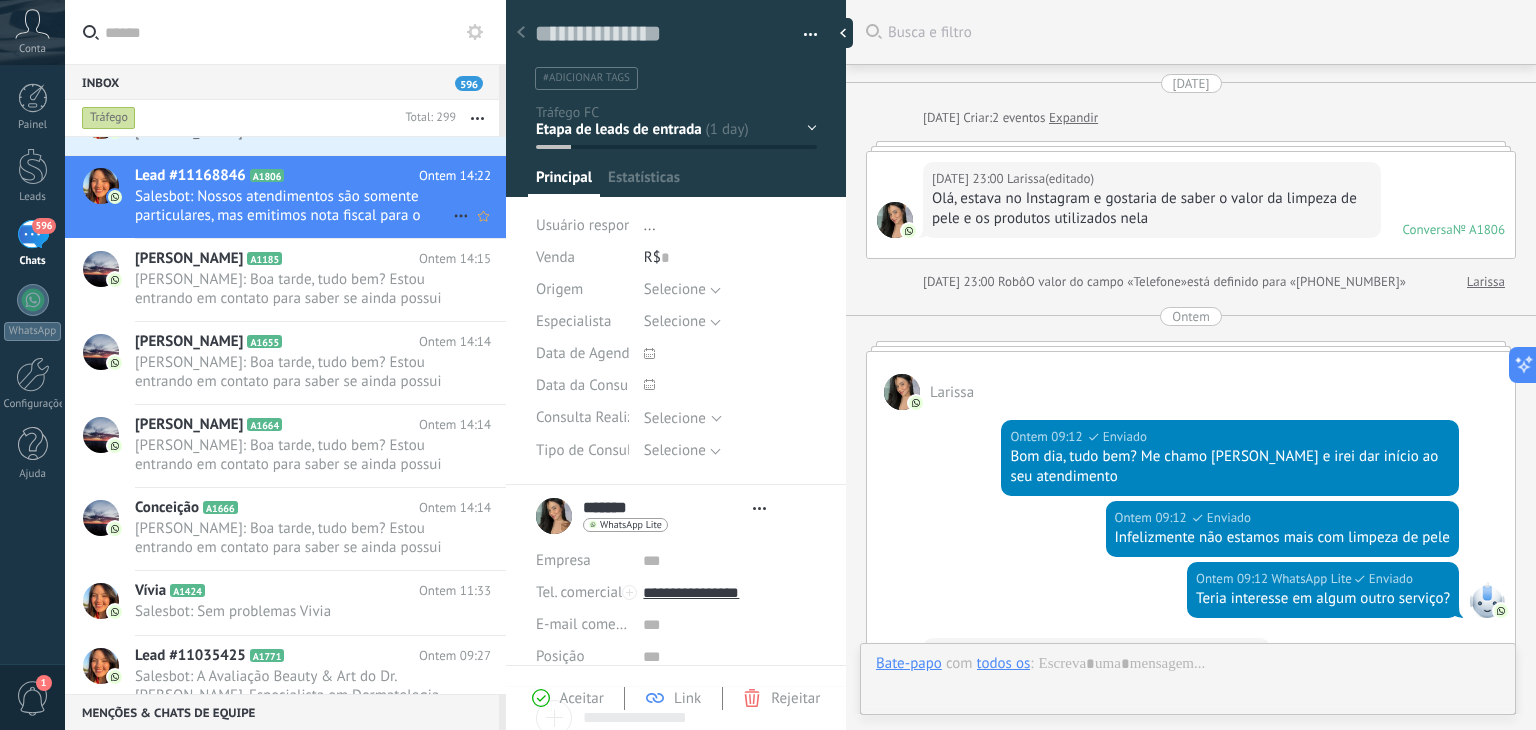 scroll, scrollTop: 29, scrollLeft: 0, axis: vertical 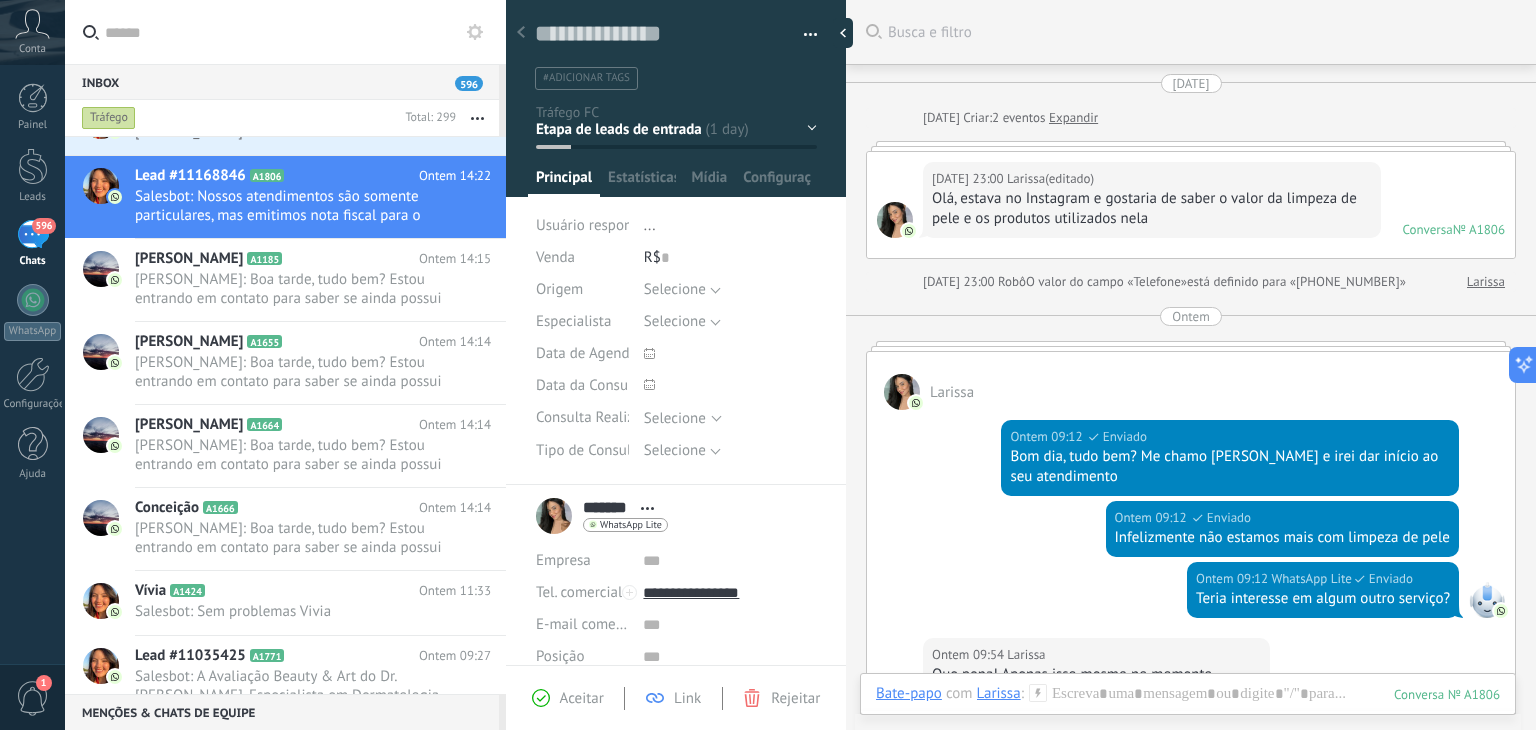 click on "Ontem 09:12 WhatsApp Lite  Enviado Bom dia, tudo bem? Me chamo Julia e irei dar início ao seu atendimento" at bounding box center (1191, 455) 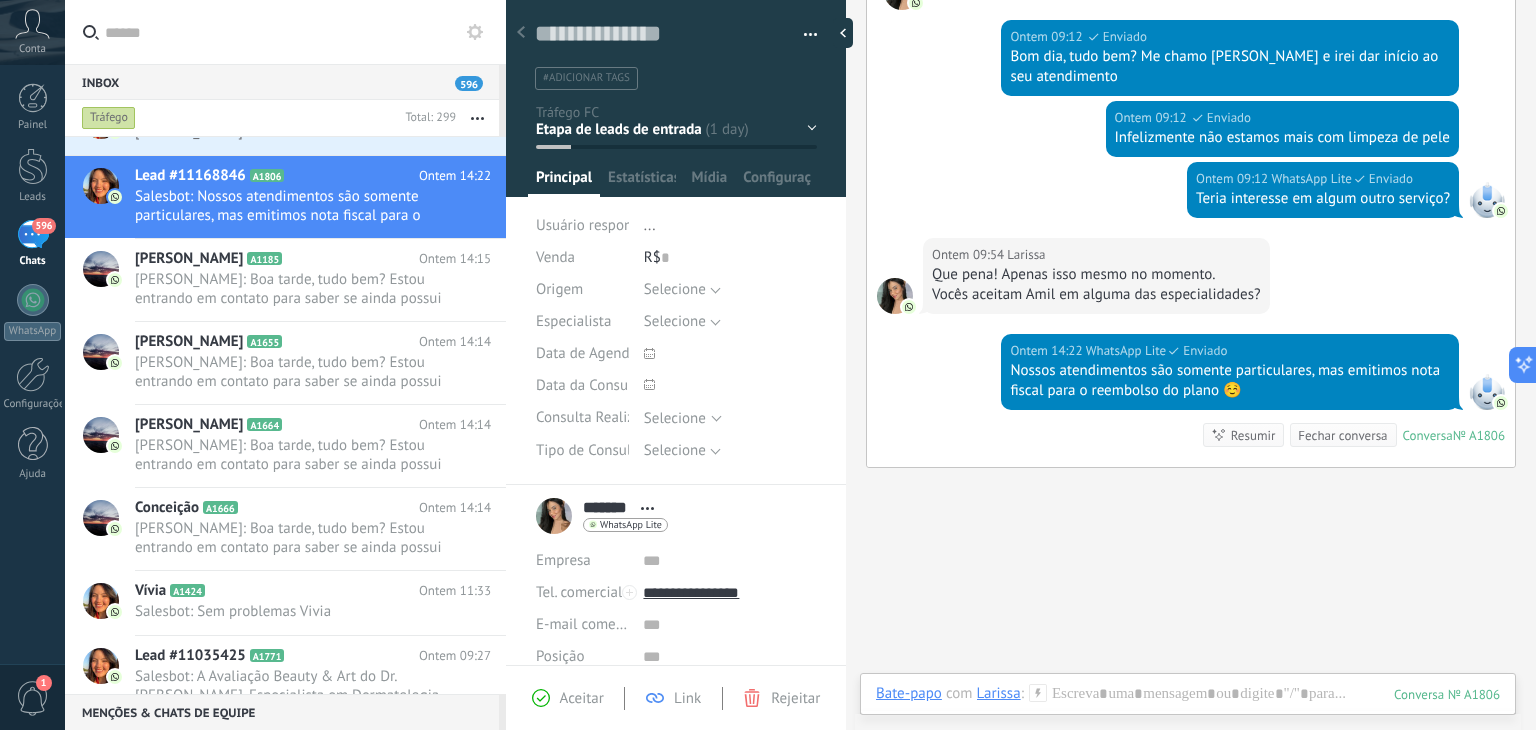 scroll, scrollTop: 422, scrollLeft: 0, axis: vertical 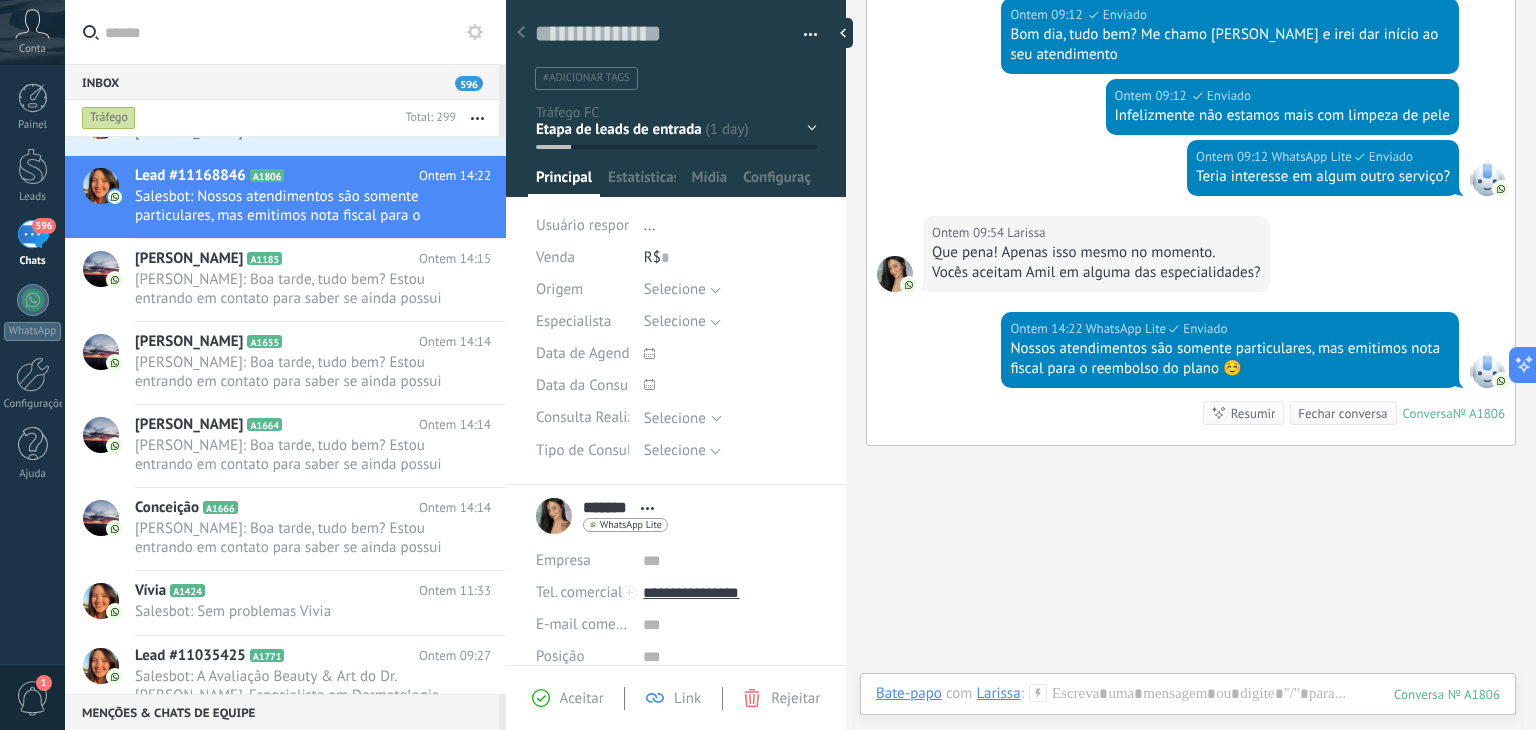 click on "Conversa Iniciada
Lead Frio
Follow up Tráfego
Lead Quente
Consulta Agendada" at bounding box center (0, 0) 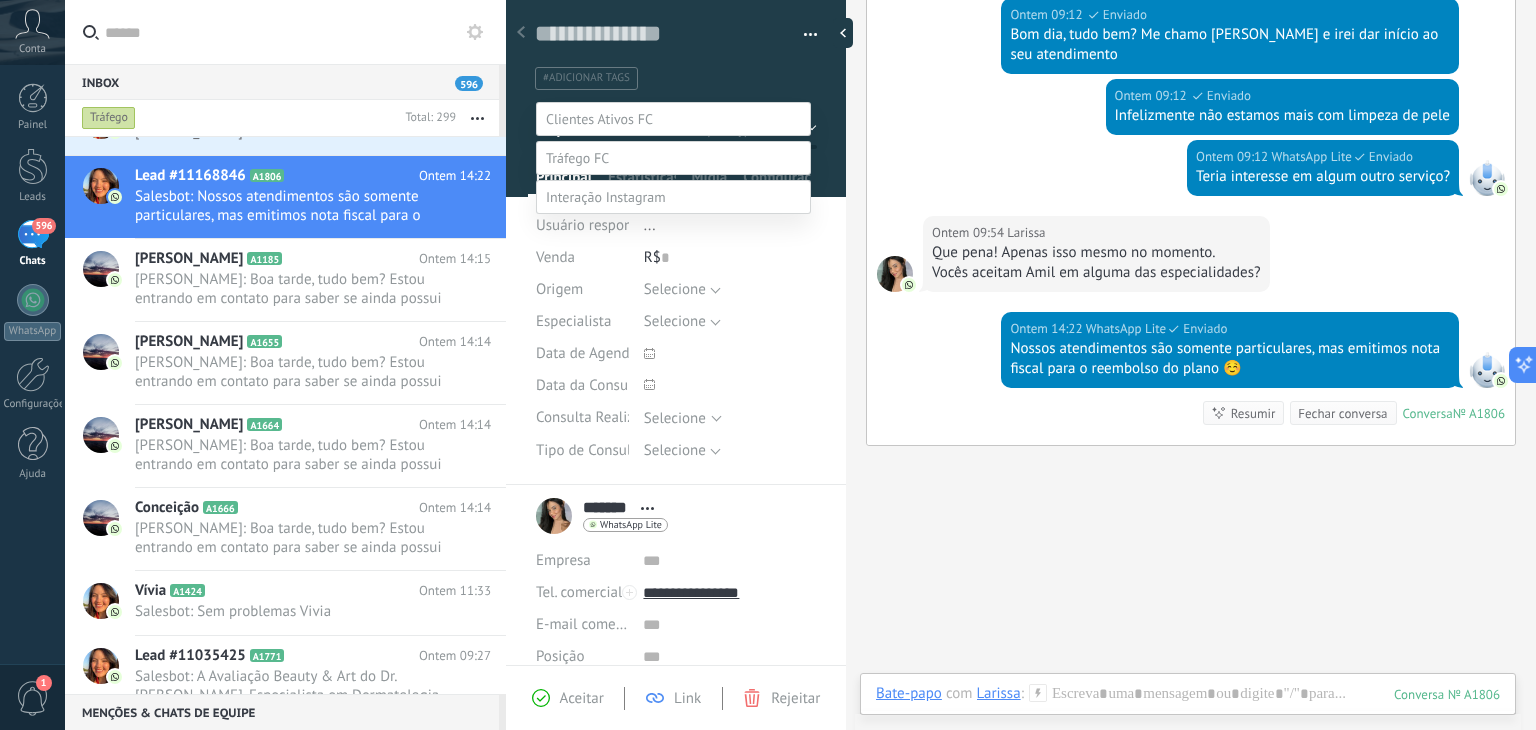 scroll, scrollTop: 39, scrollLeft: 0, axis: vertical 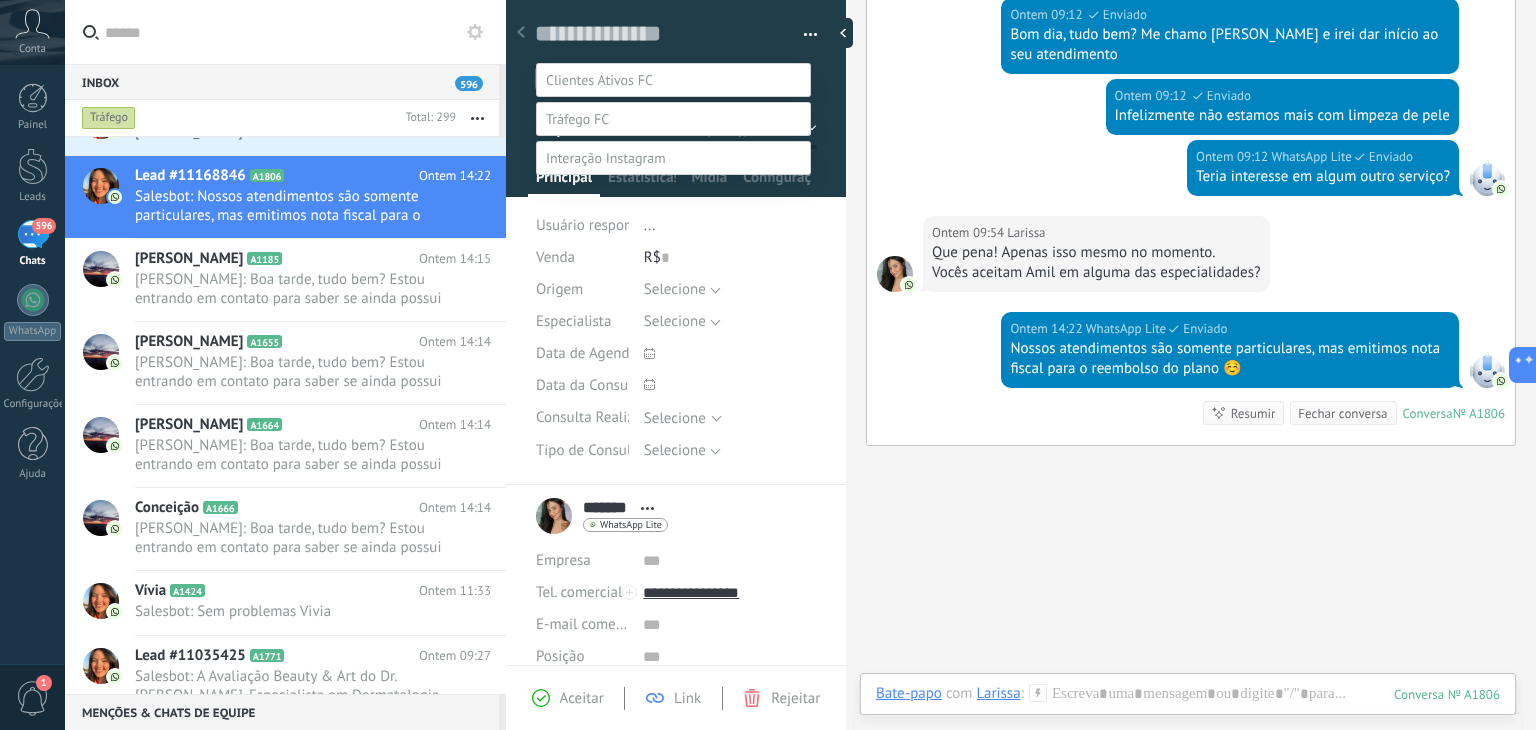 click on "Venda perdida" at bounding box center [0, 0] 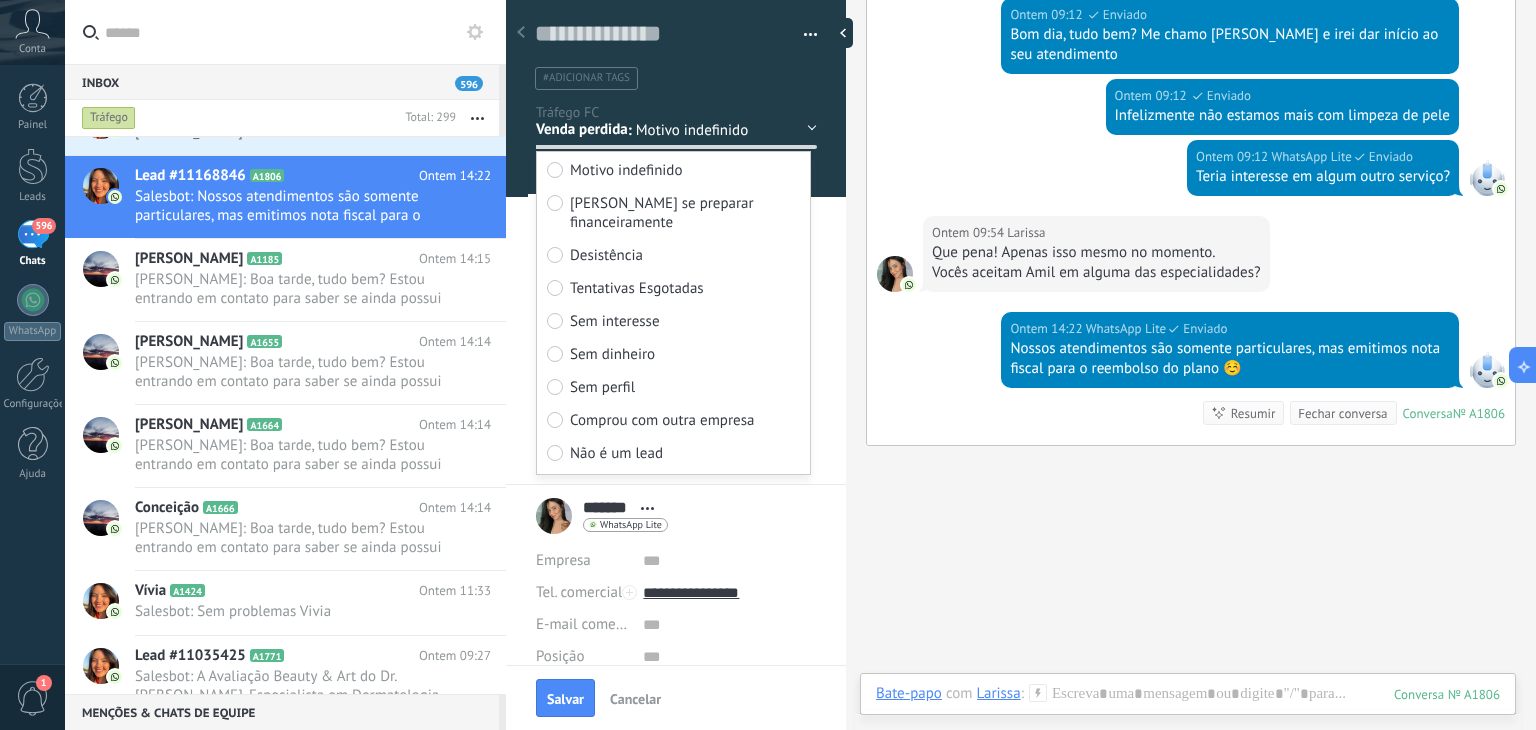 click on "Sem interesse" at bounding box center (615, 321) 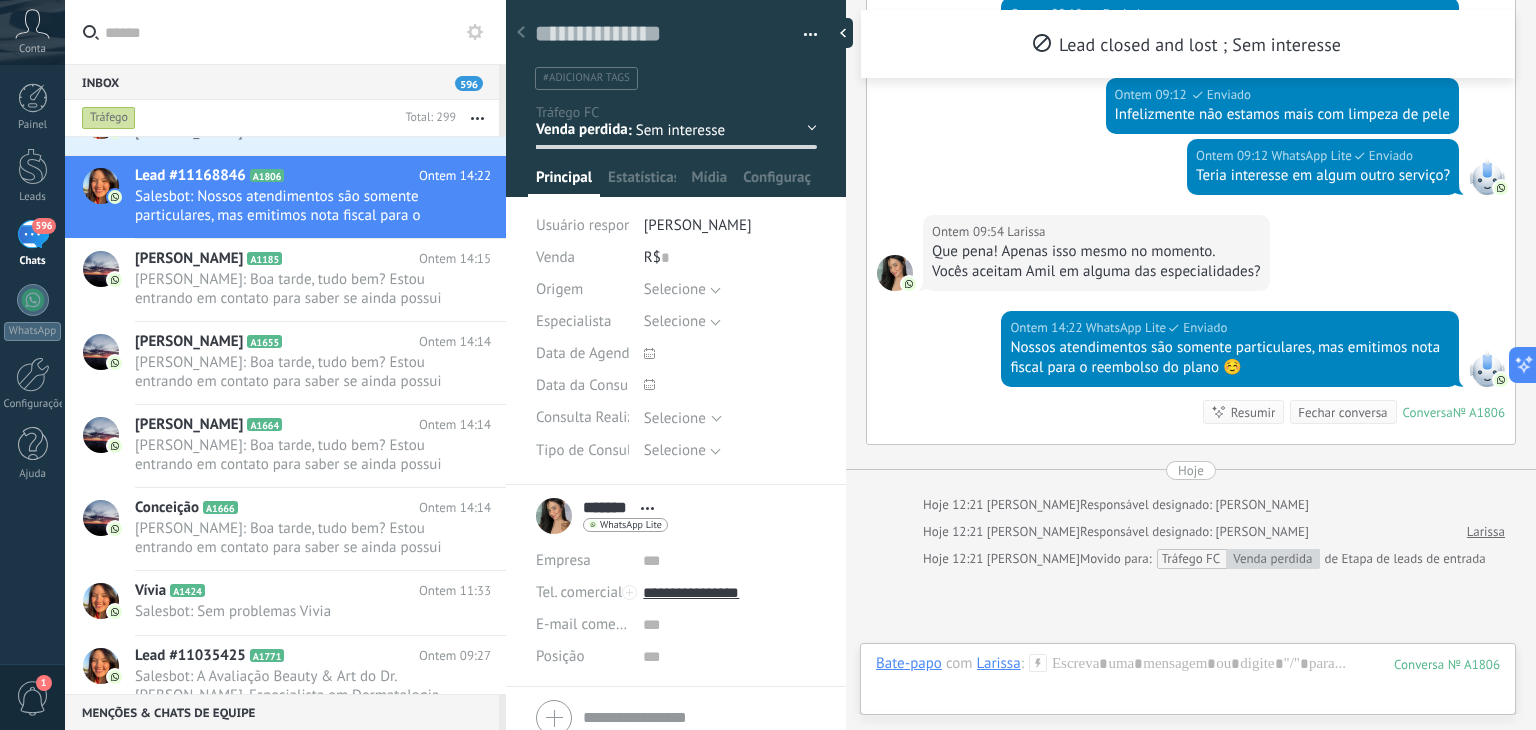 scroll, scrollTop: 692, scrollLeft: 0, axis: vertical 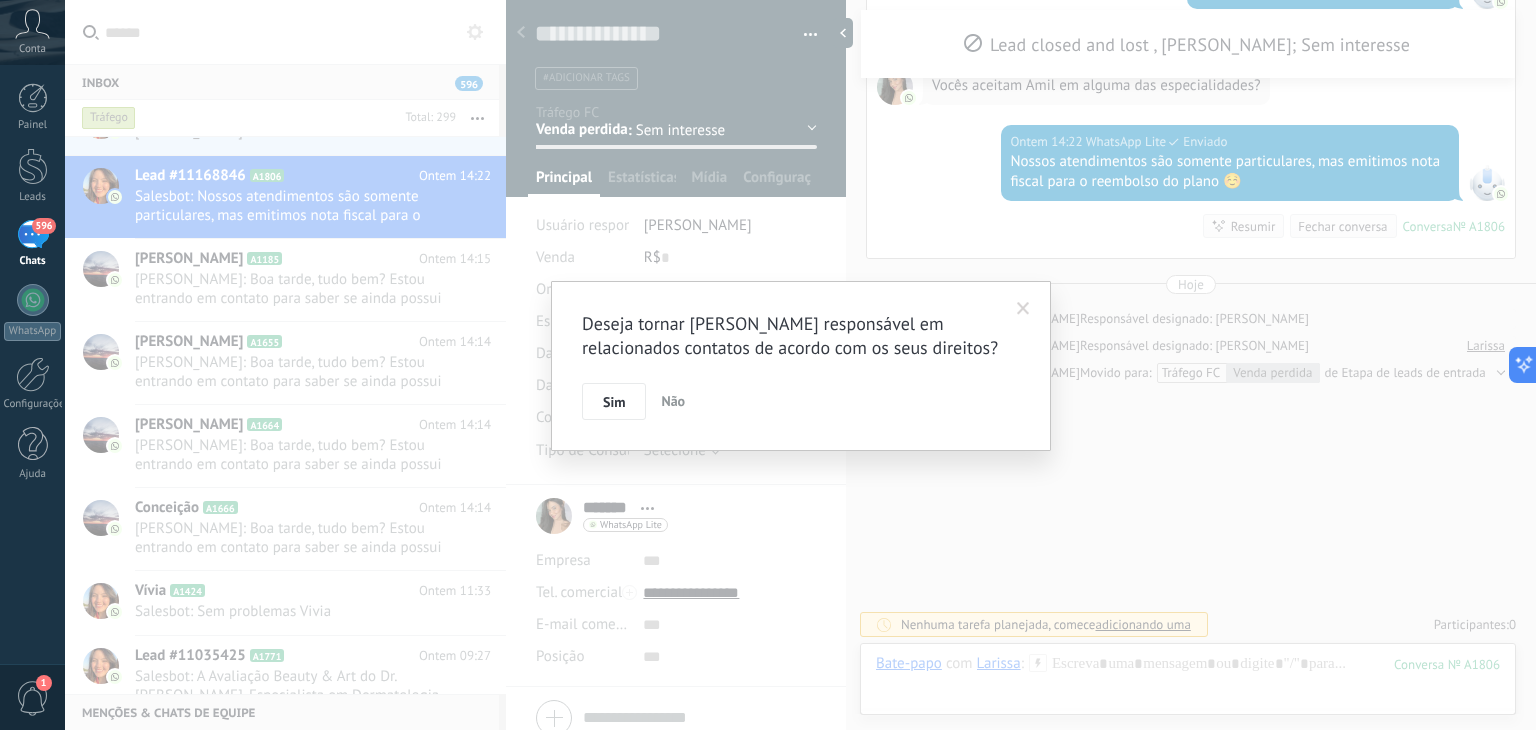 click on "Não" at bounding box center [673, 402] 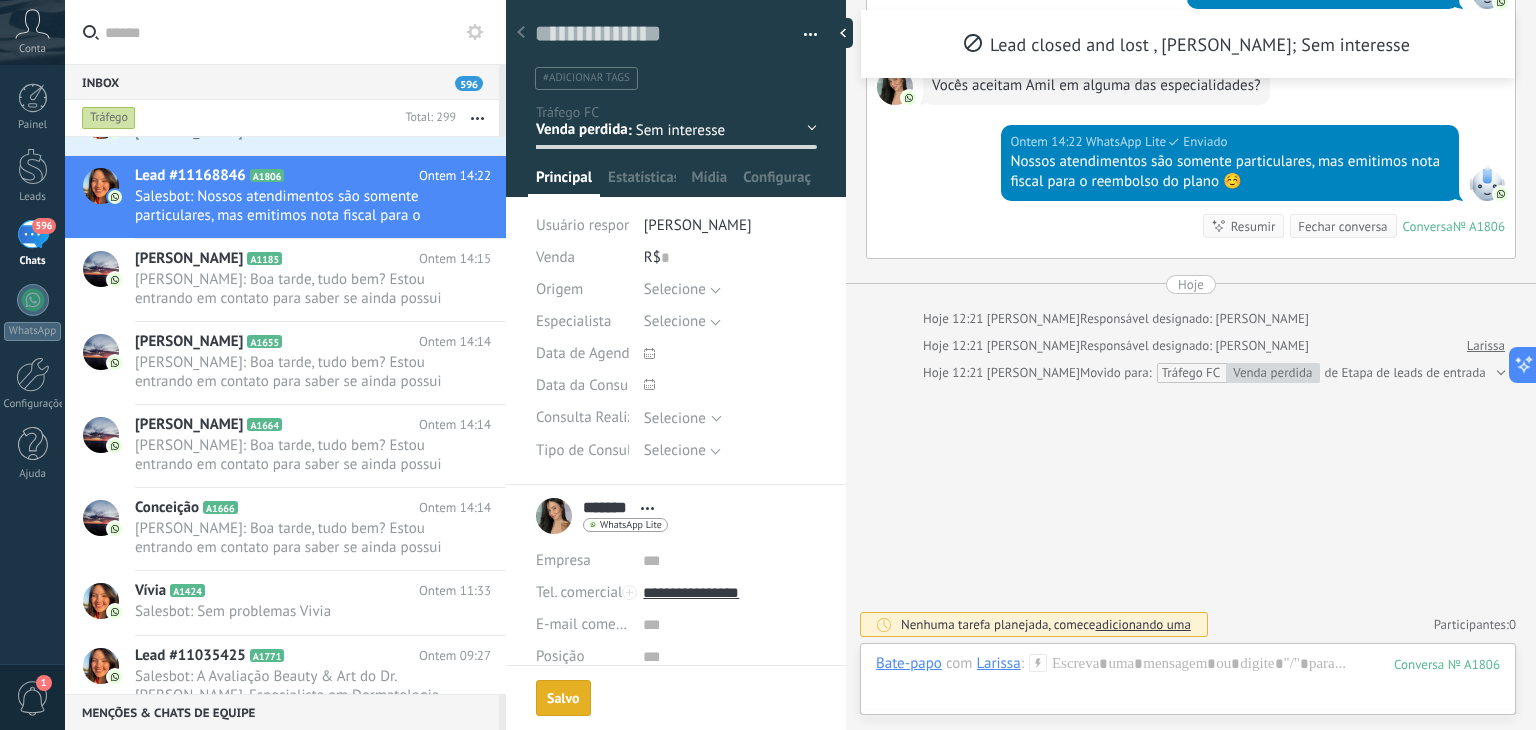 click on "[PERSON_NAME]" at bounding box center [698, 225] 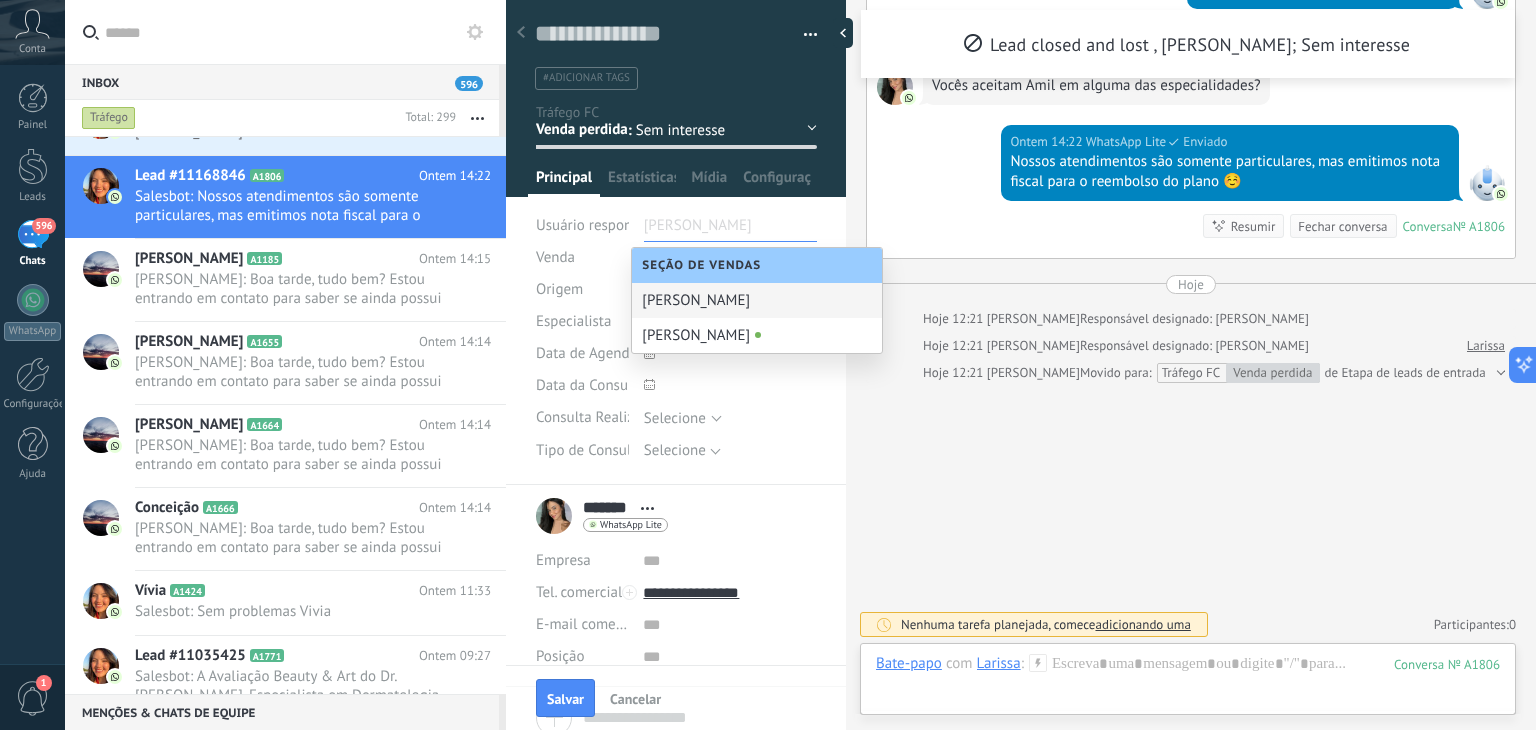 click on "[PERSON_NAME]" at bounding box center (757, 300) 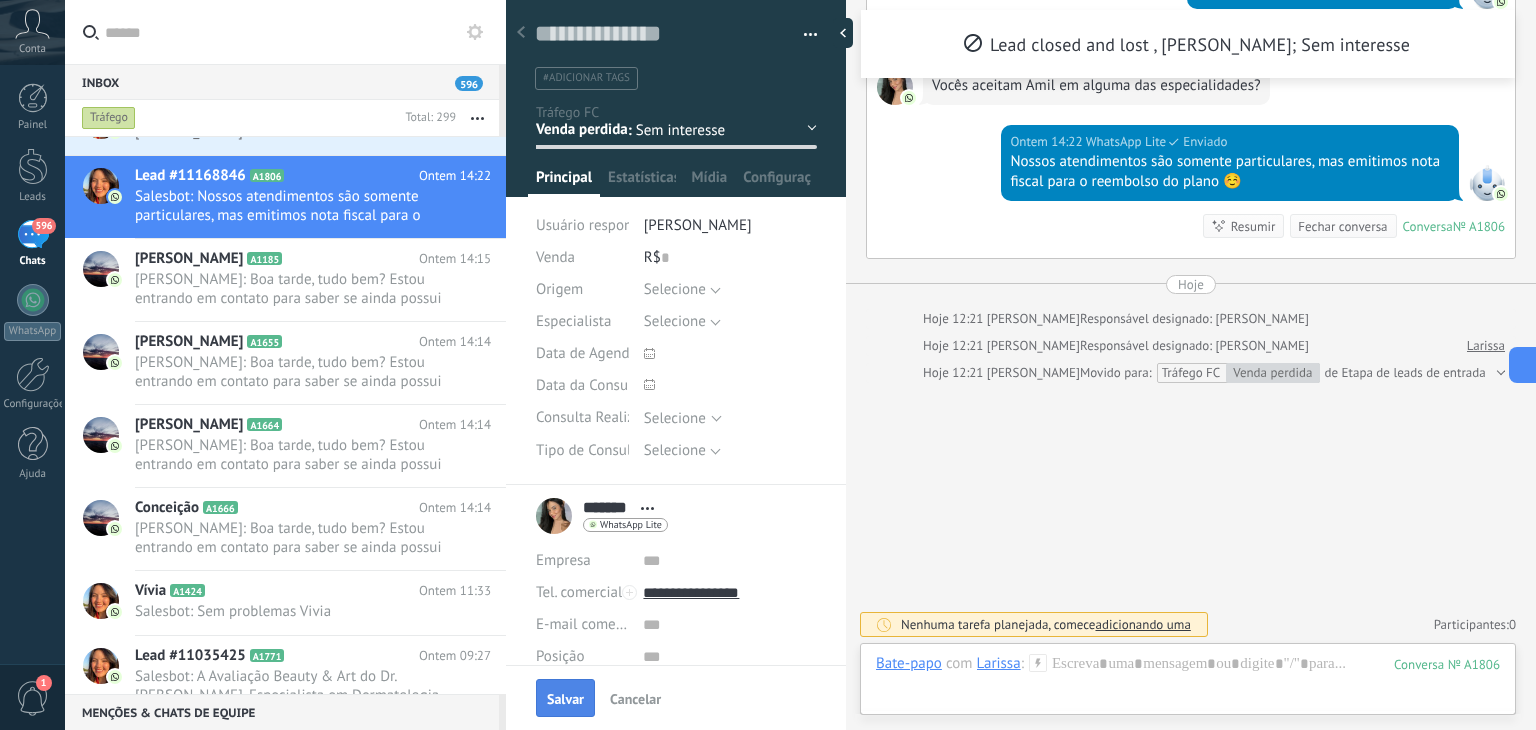 click on "Salvar" at bounding box center (565, 699) 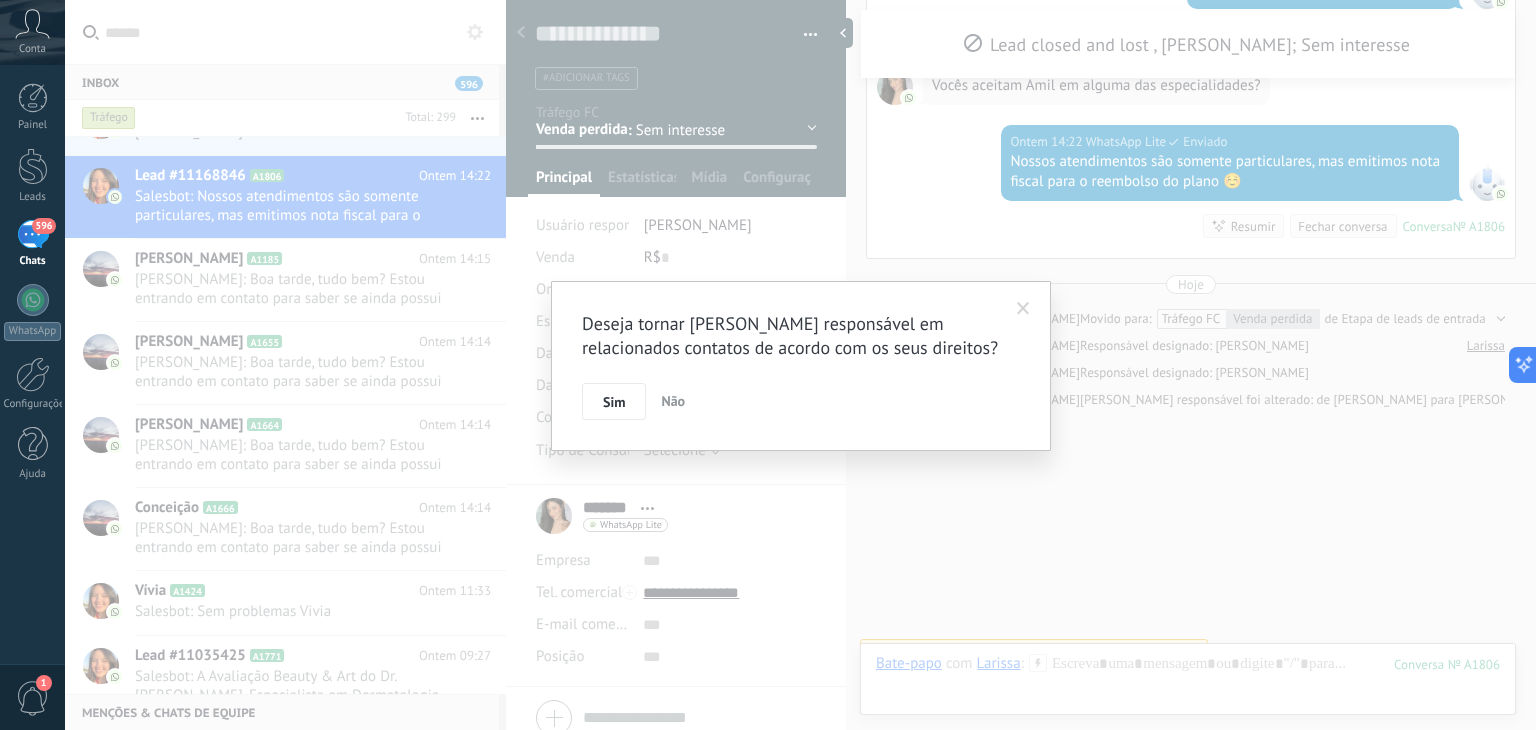 scroll, scrollTop: 719, scrollLeft: 0, axis: vertical 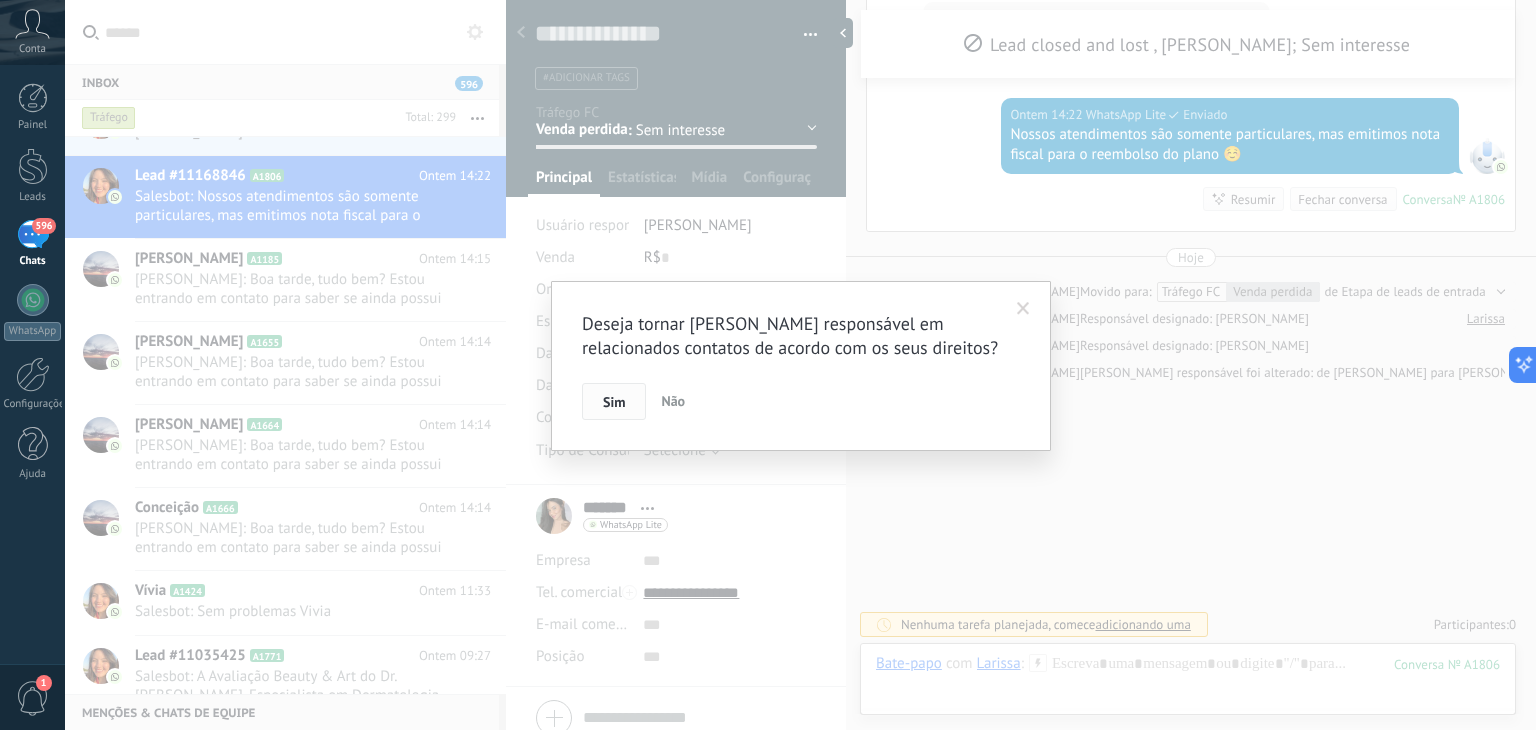 click on "Sim" at bounding box center (614, 402) 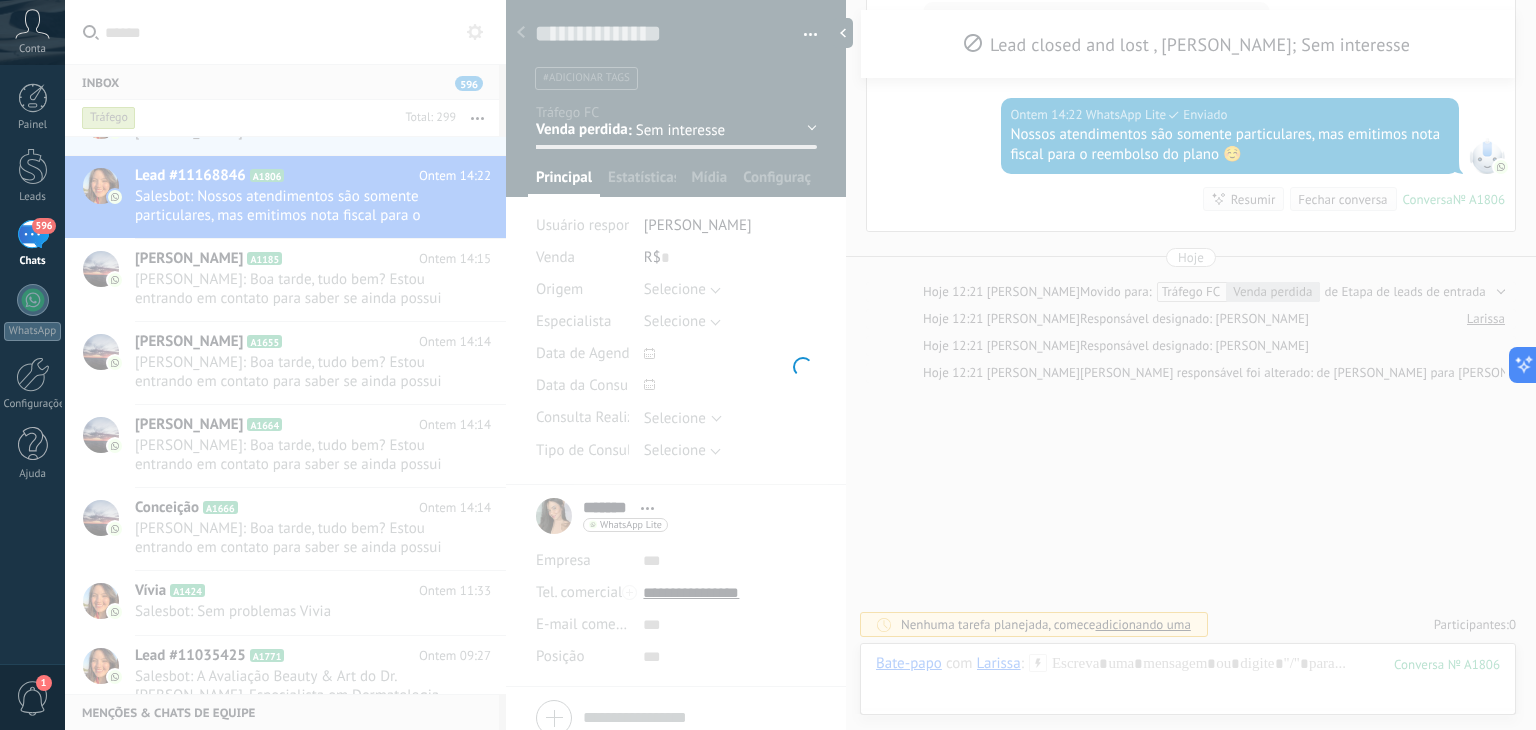 scroll, scrollTop: 746, scrollLeft: 0, axis: vertical 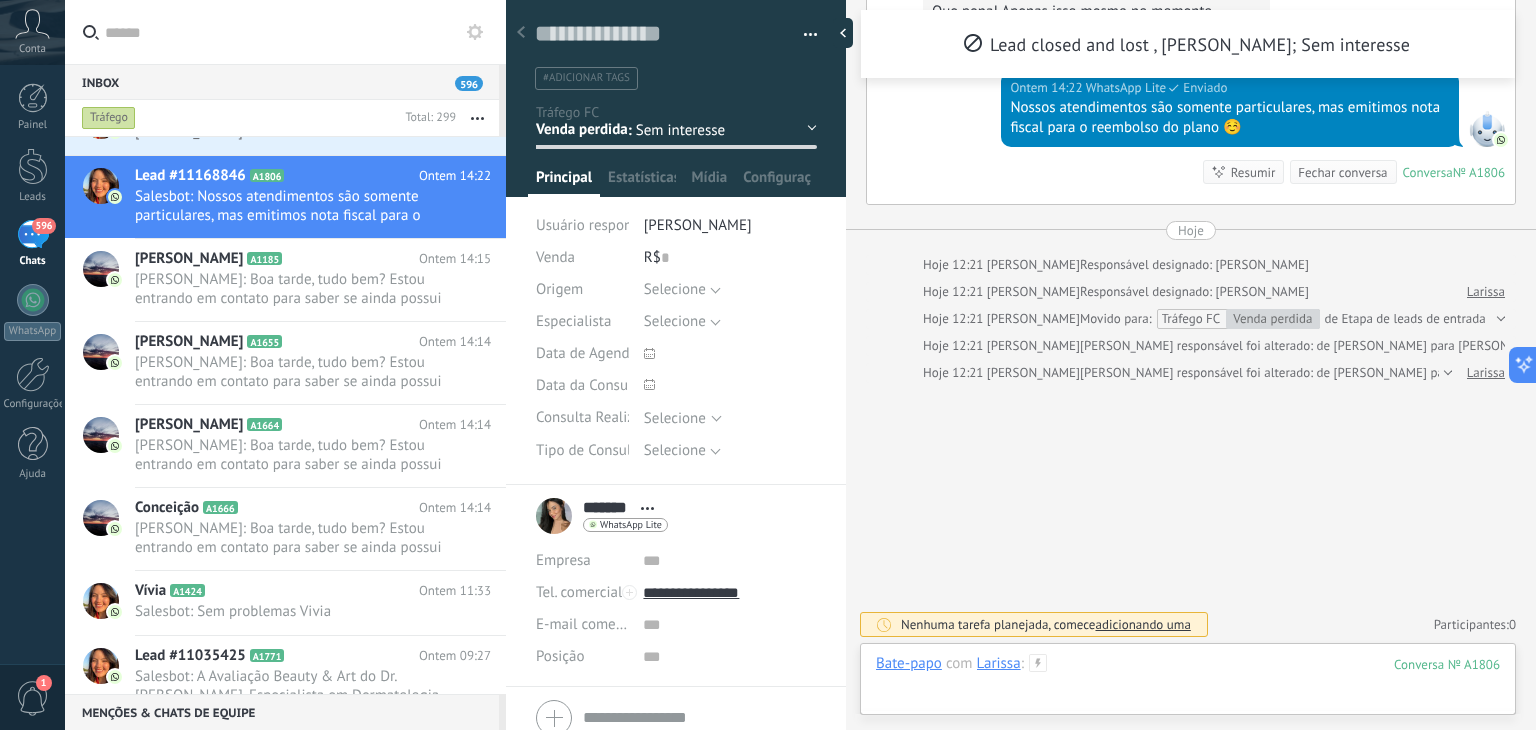 click at bounding box center [1188, 684] 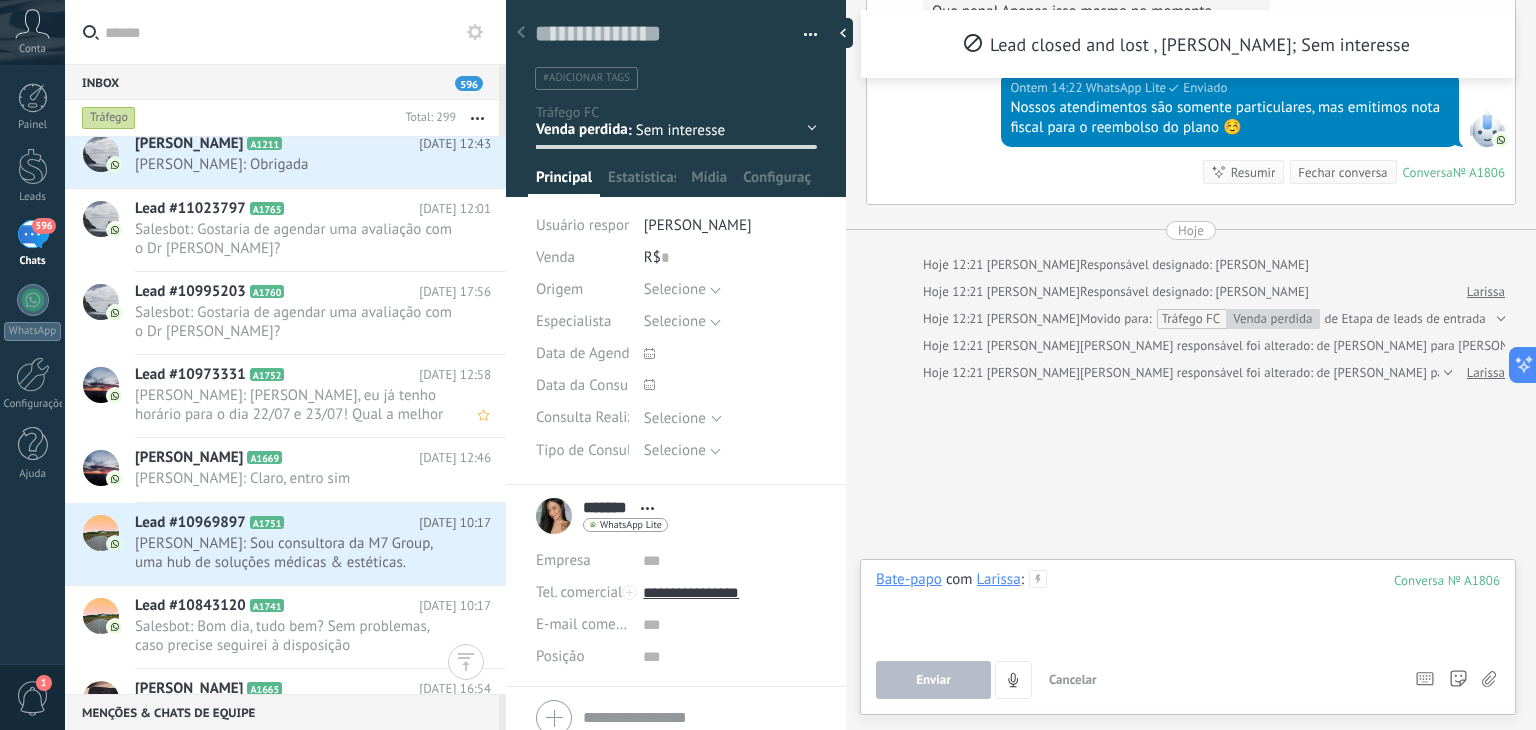 scroll, scrollTop: 1719, scrollLeft: 0, axis: vertical 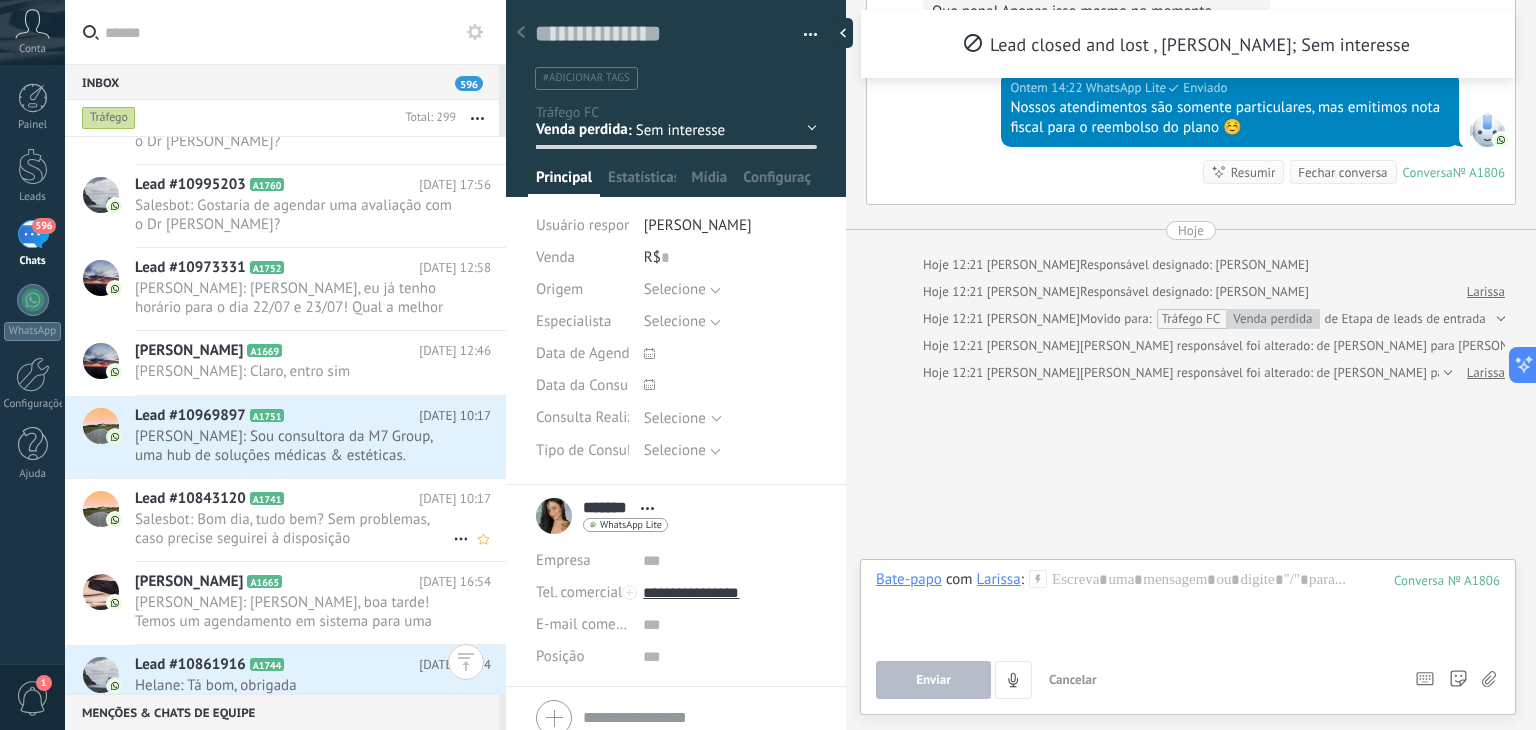 click on "Salesbot: Bom dia, tudo bem? Sem problemas, caso precise seguirei à disposição" at bounding box center (294, 529) 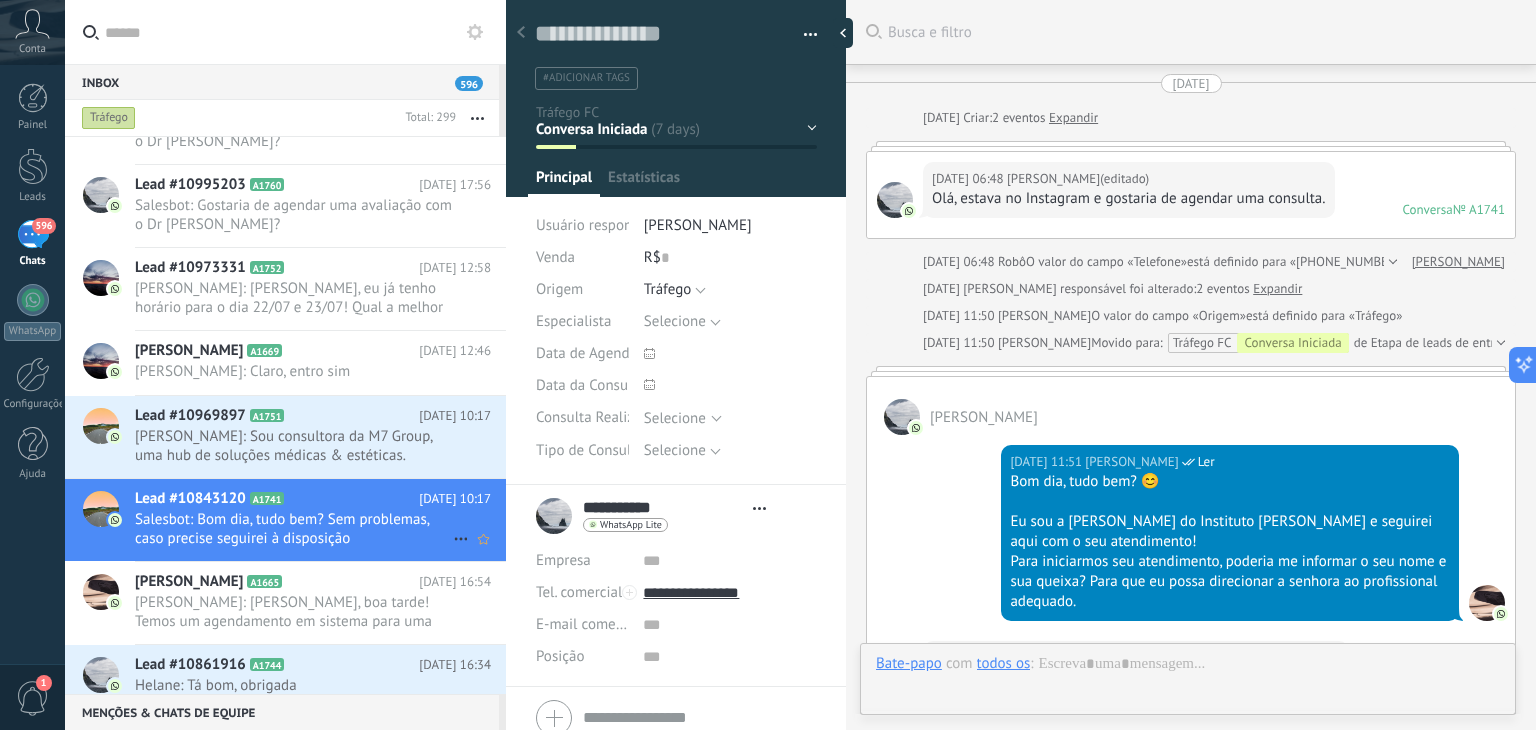 type on "**********" 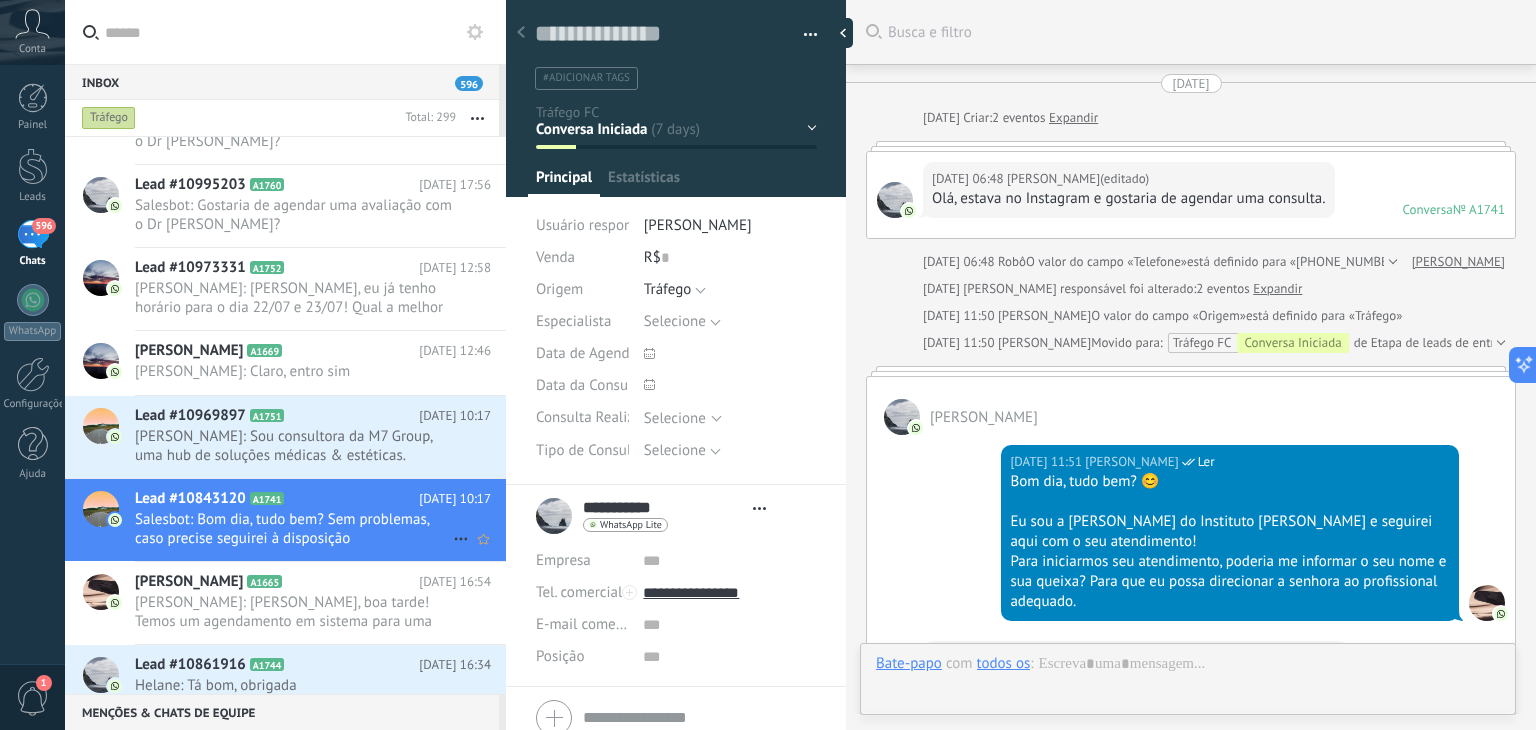 scroll, scrollTop: 1244, scrollLeft: 0, axis: vertical 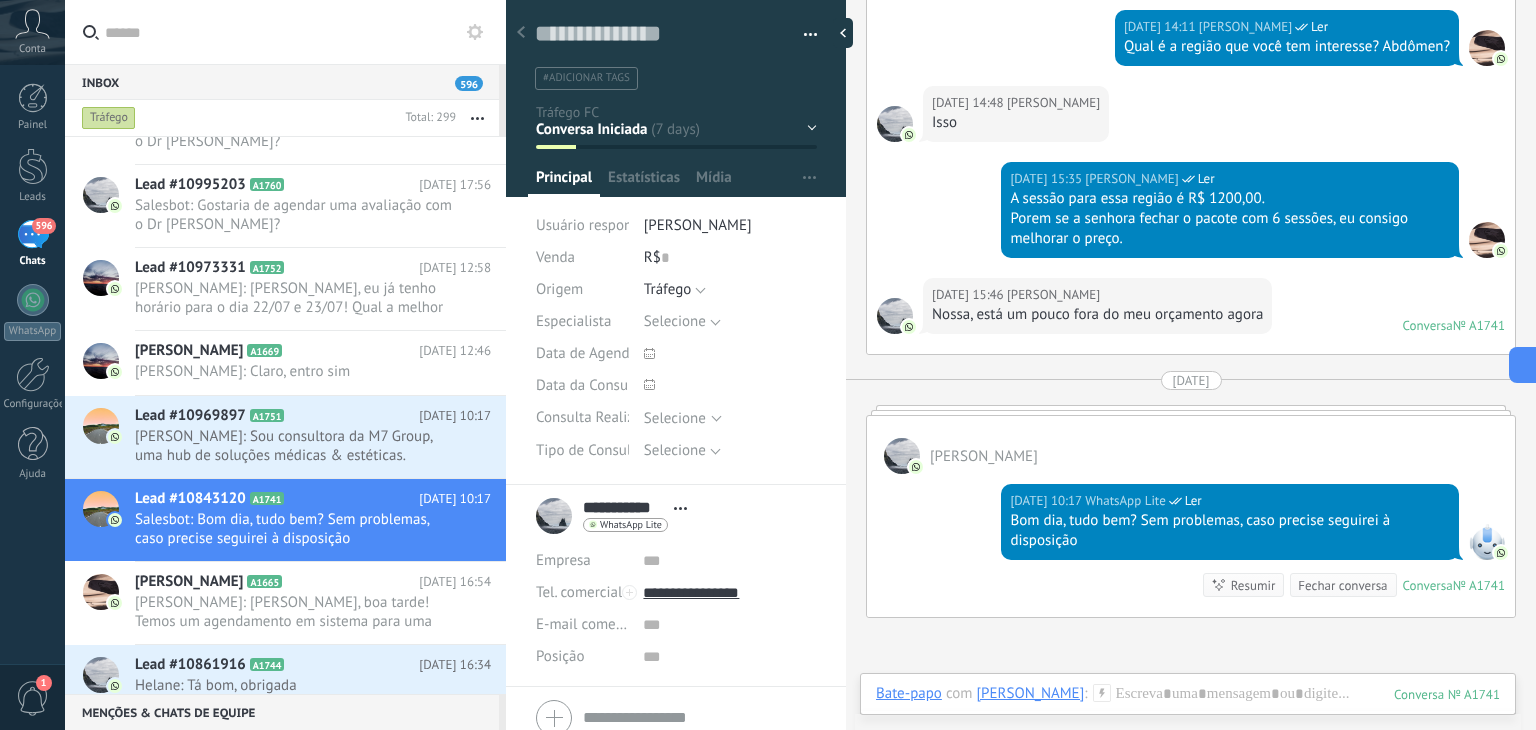 click at bounding box center (1487, -498) 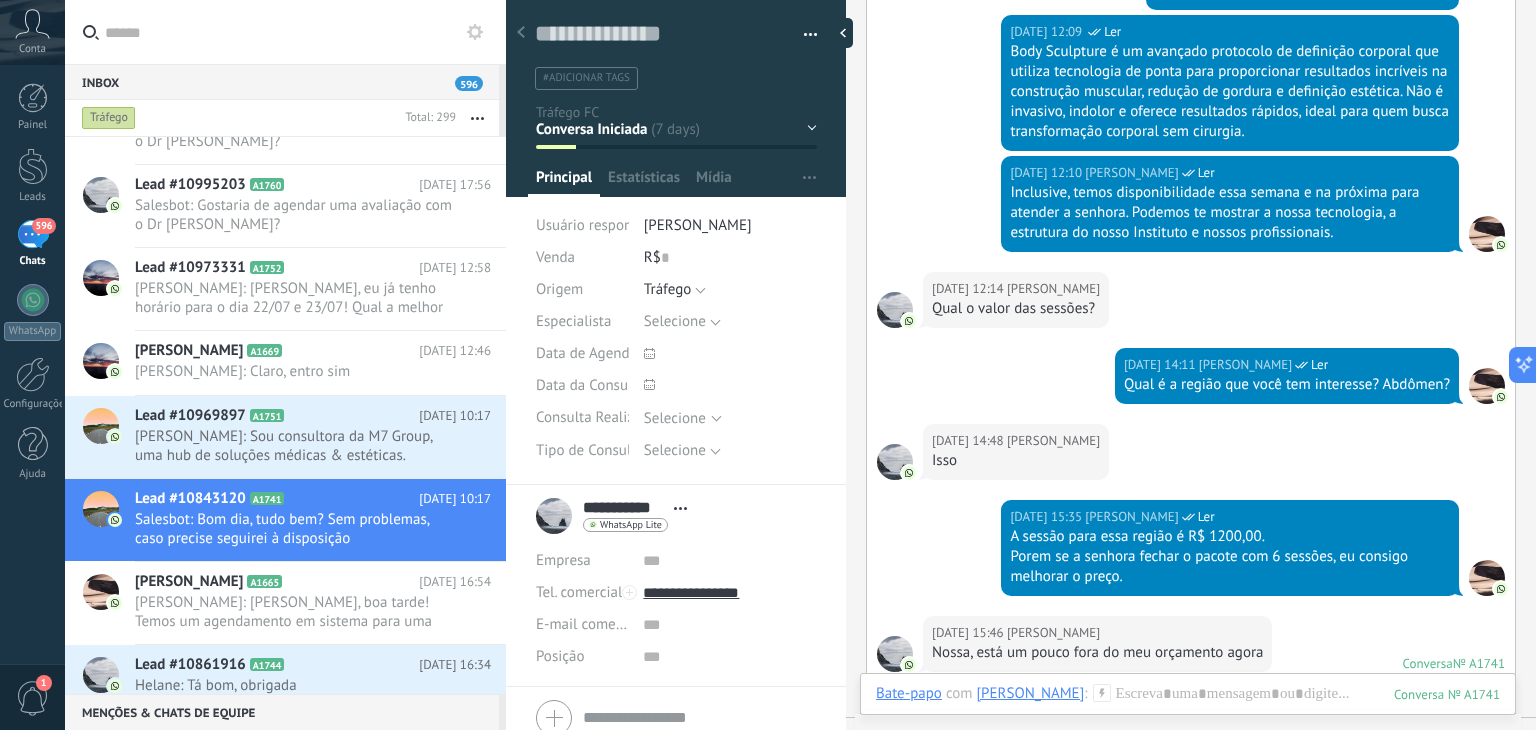 scroll, scrollTop: 1336, scrollLeft: 0, axis: vertical 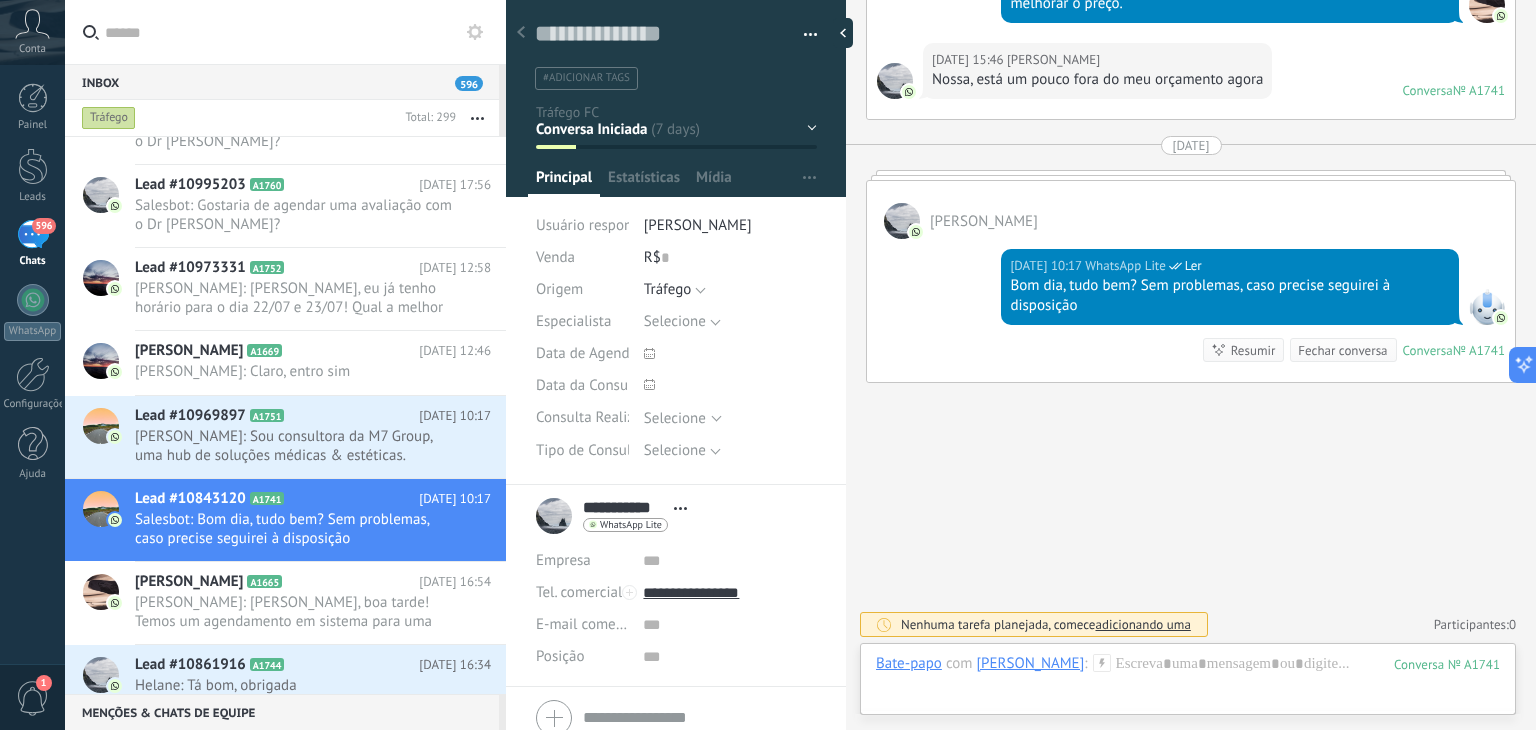click at bounding box center (297, 32) 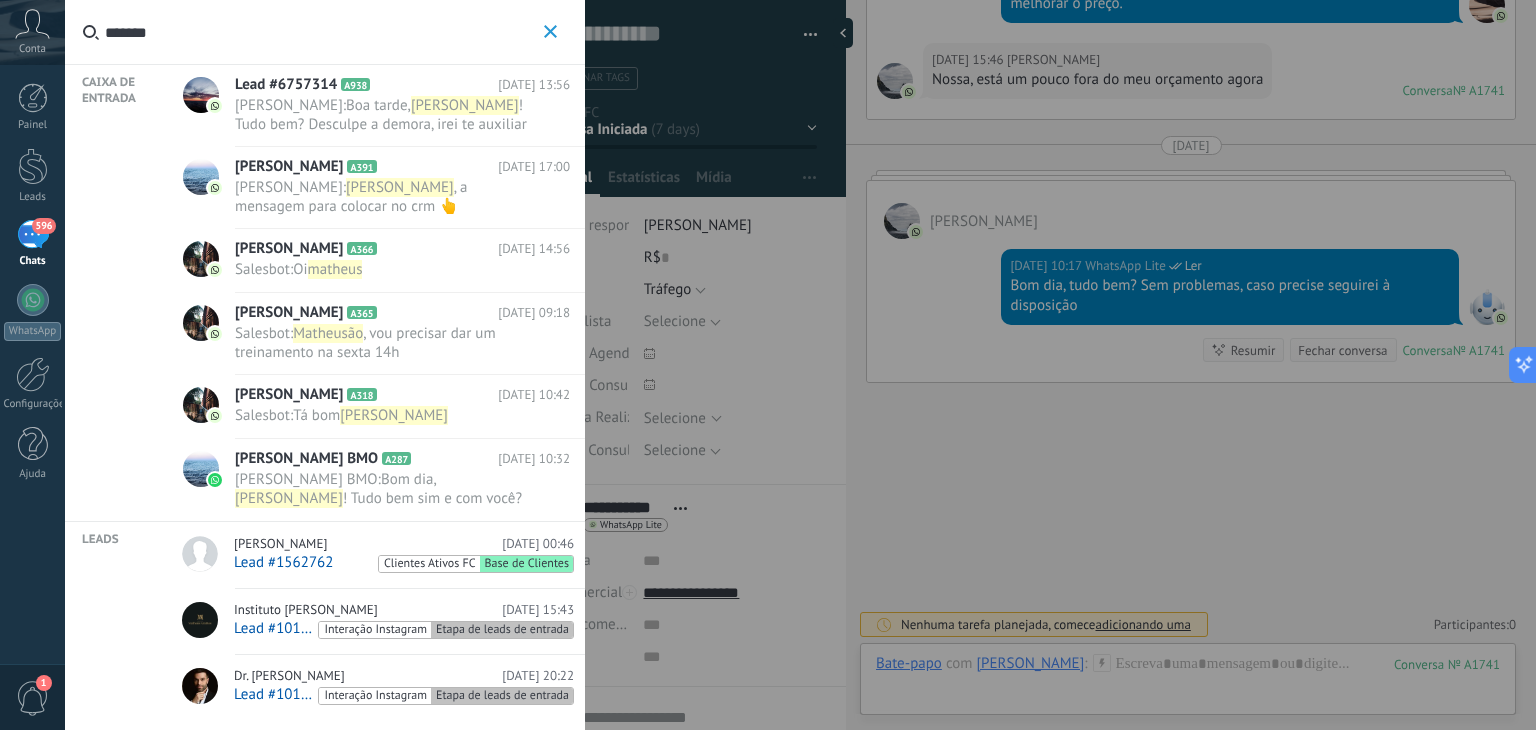 type on "*******" 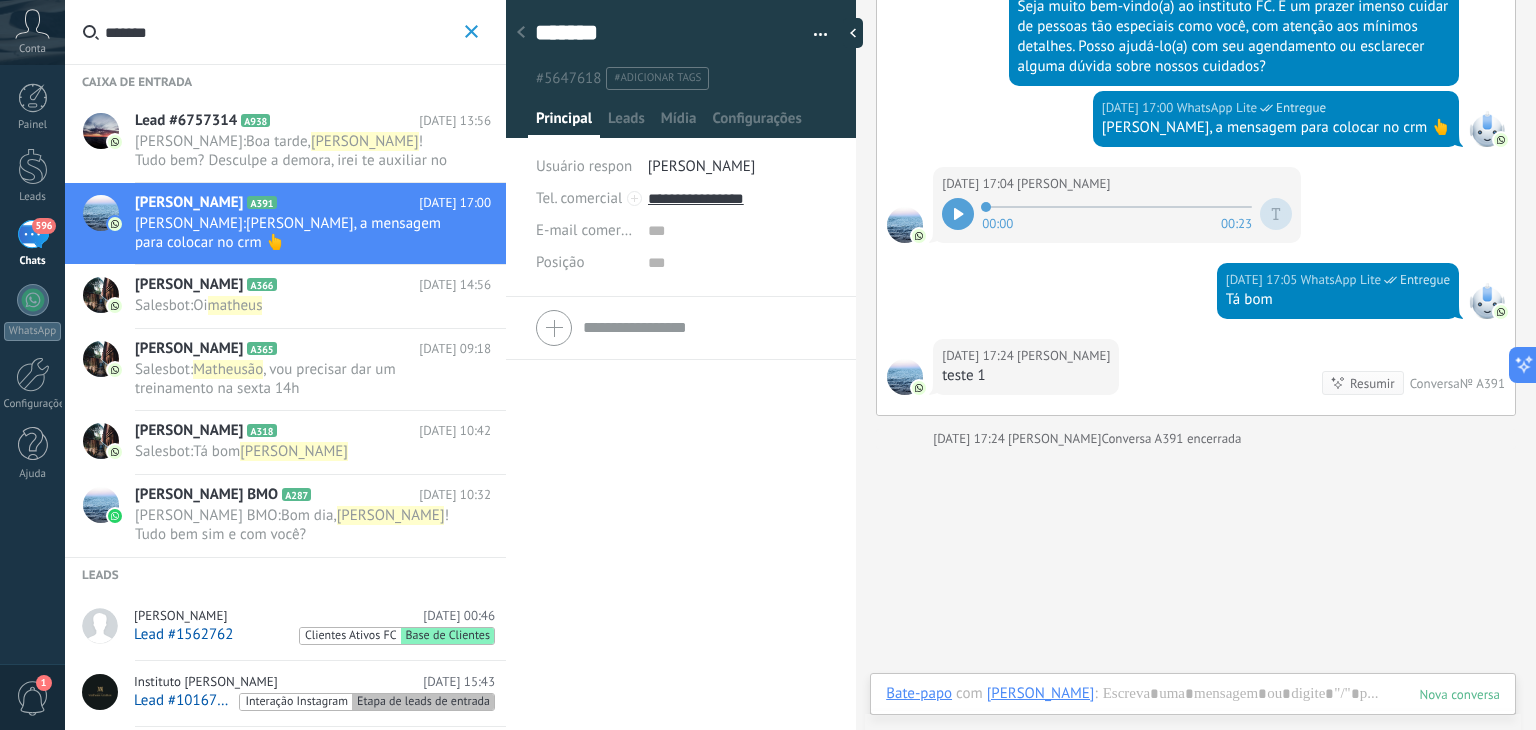 scroll, scrollTop: 514, scrollLeft: 0, axis: vertical 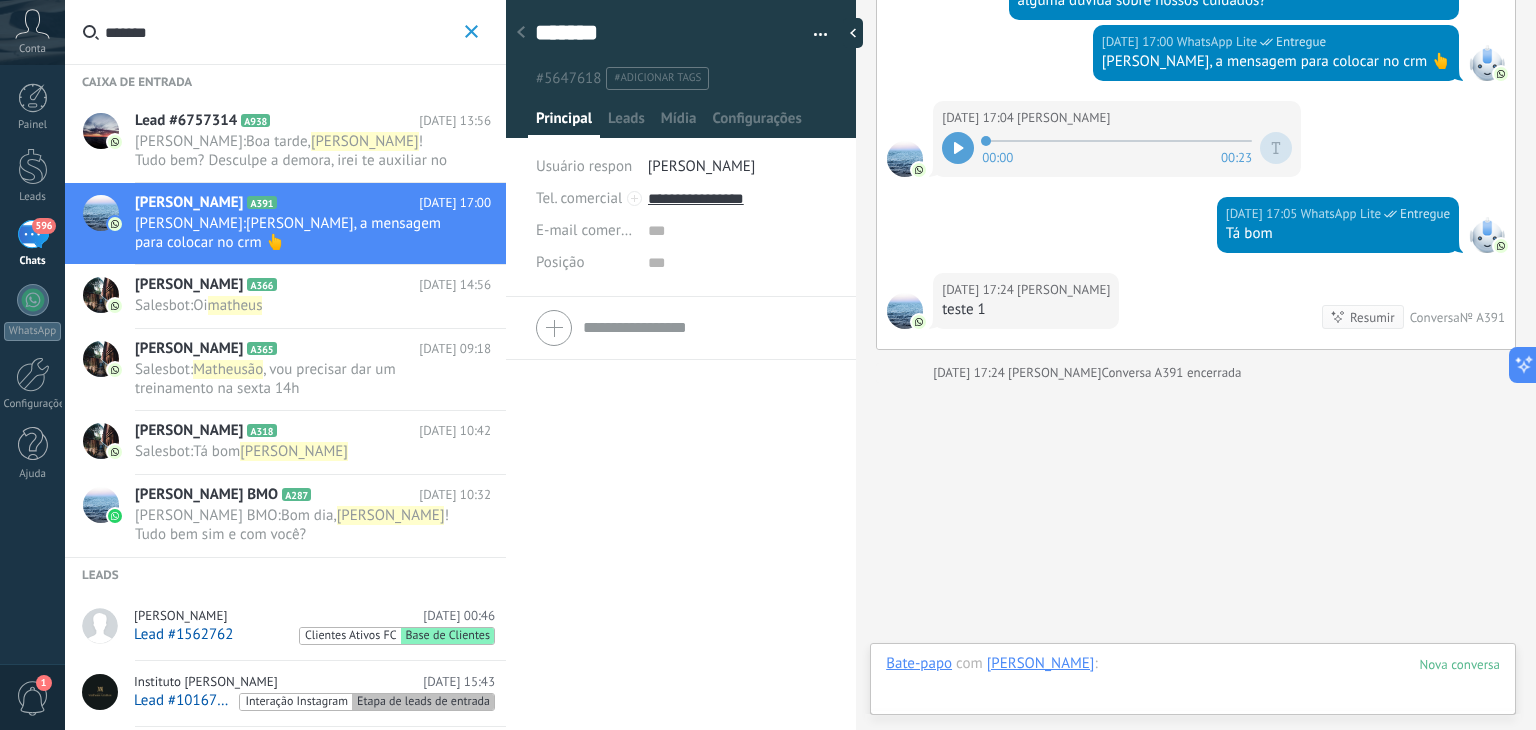click at bounding box center (1193, 684) 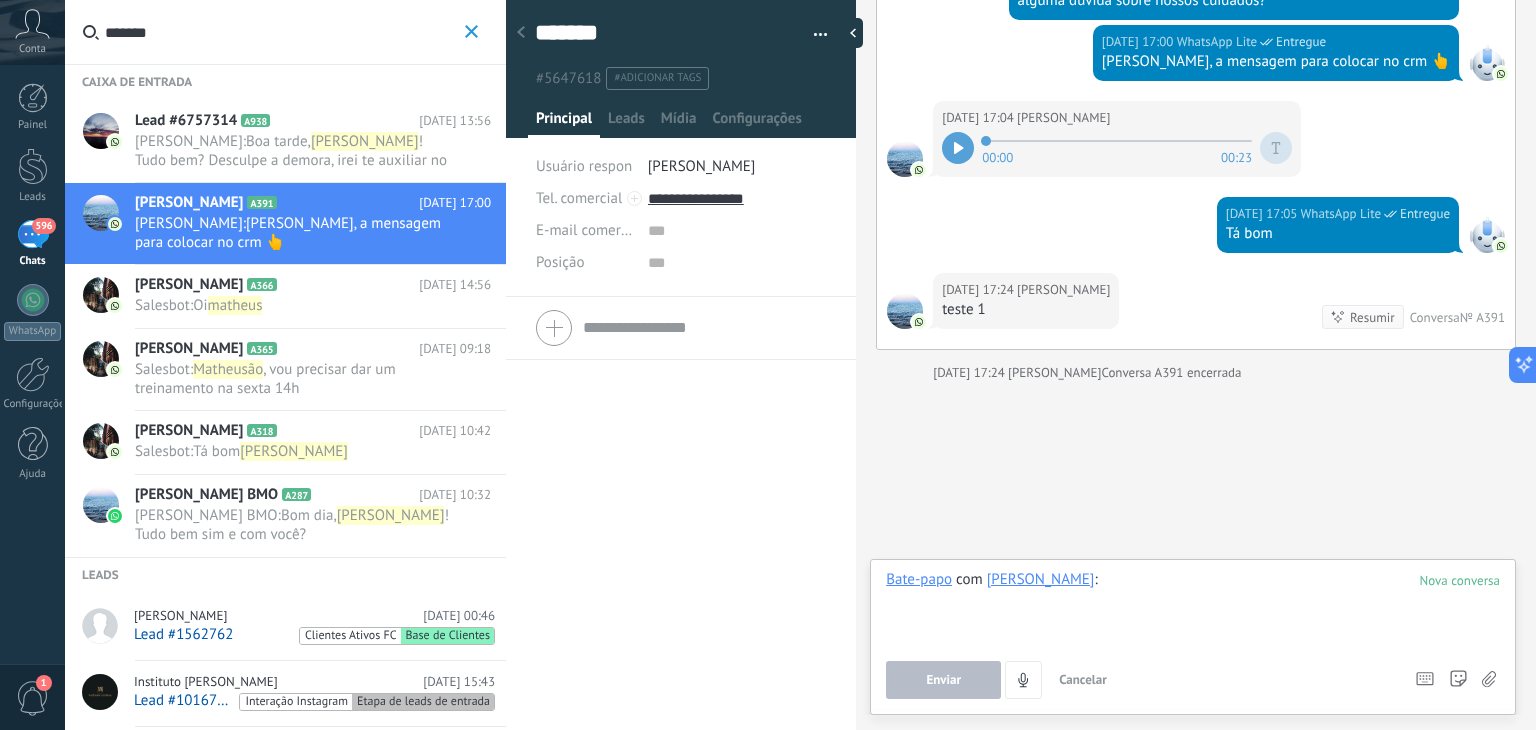 type 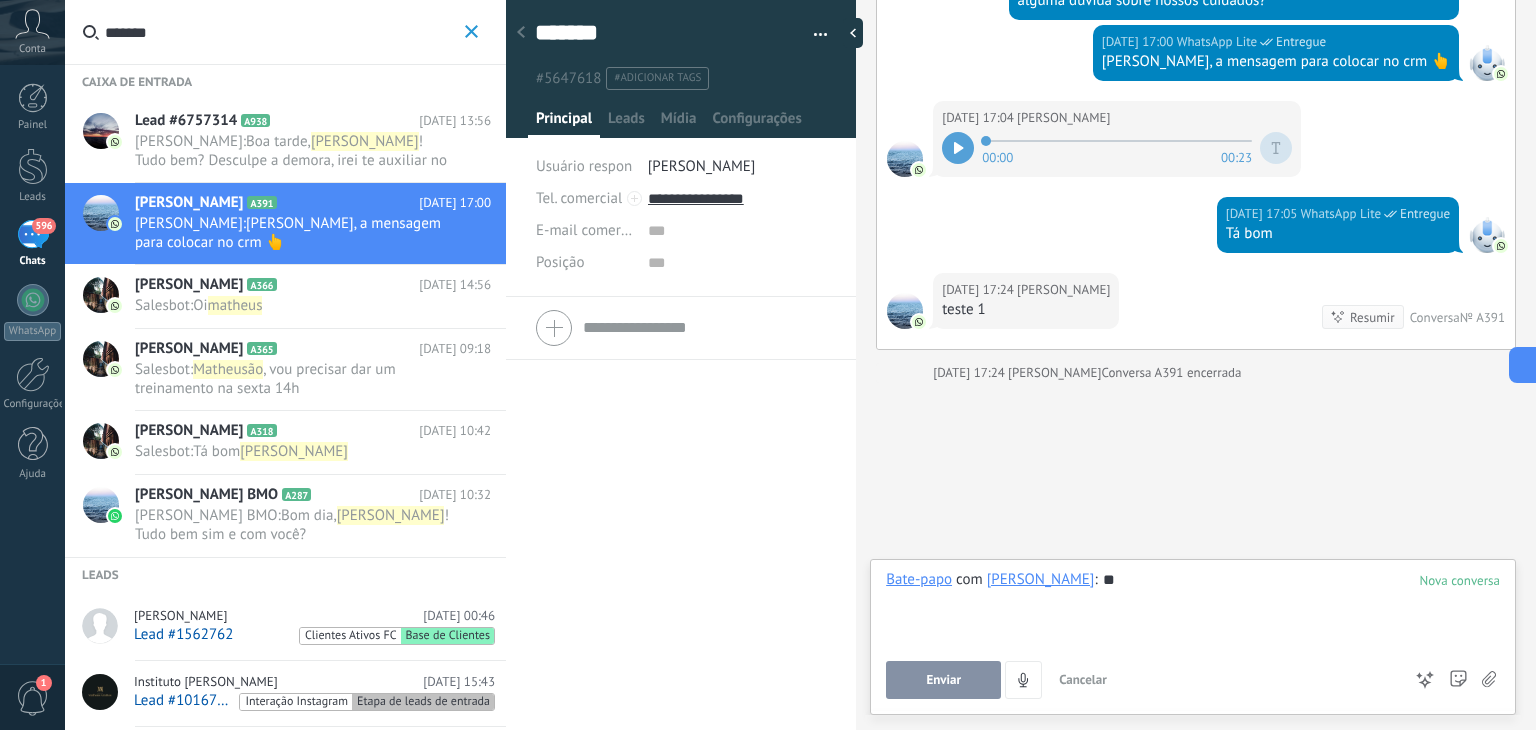 click on "Enviar" at bounding box center (943, 680) 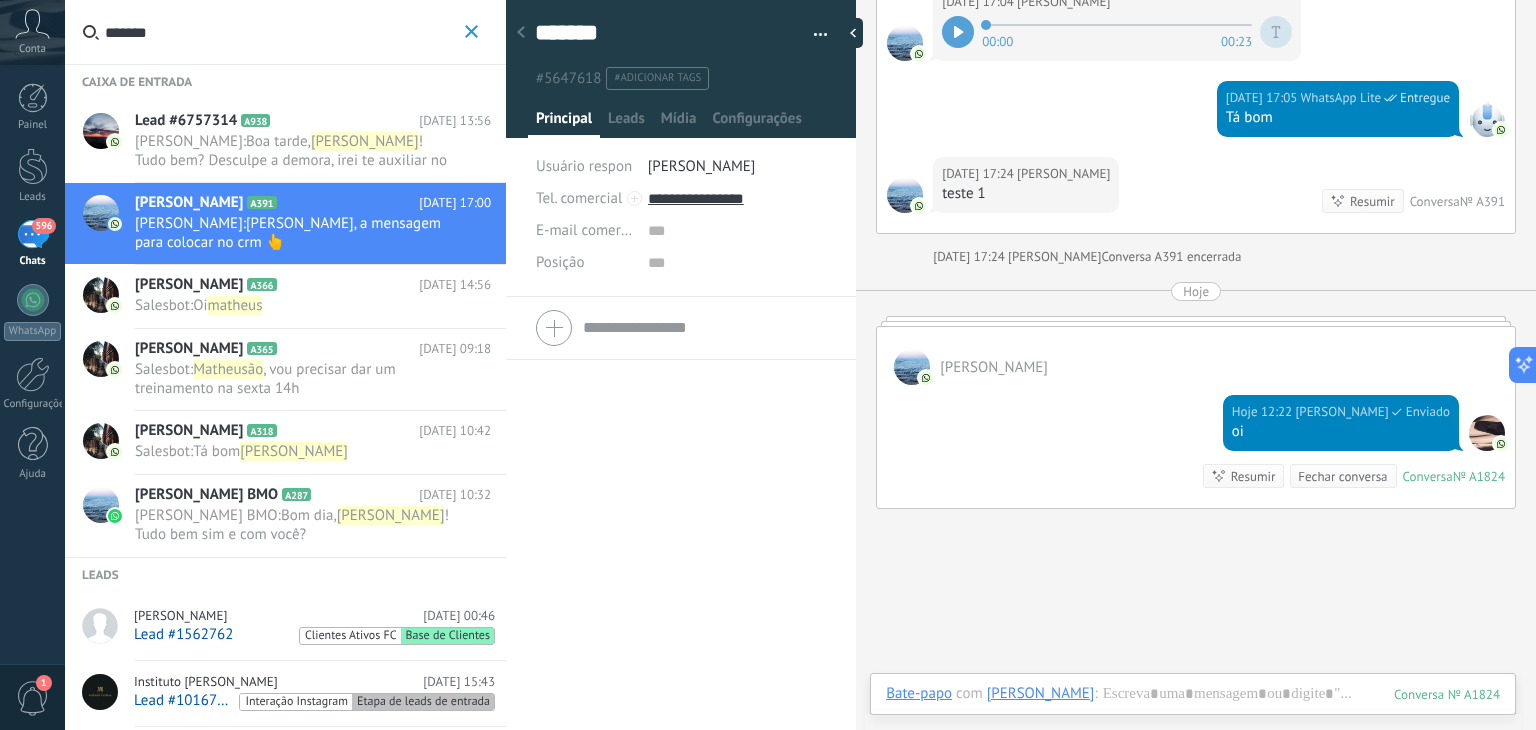 scroll, scrollTop: 629, scrollLeft: 0, axis: vertical 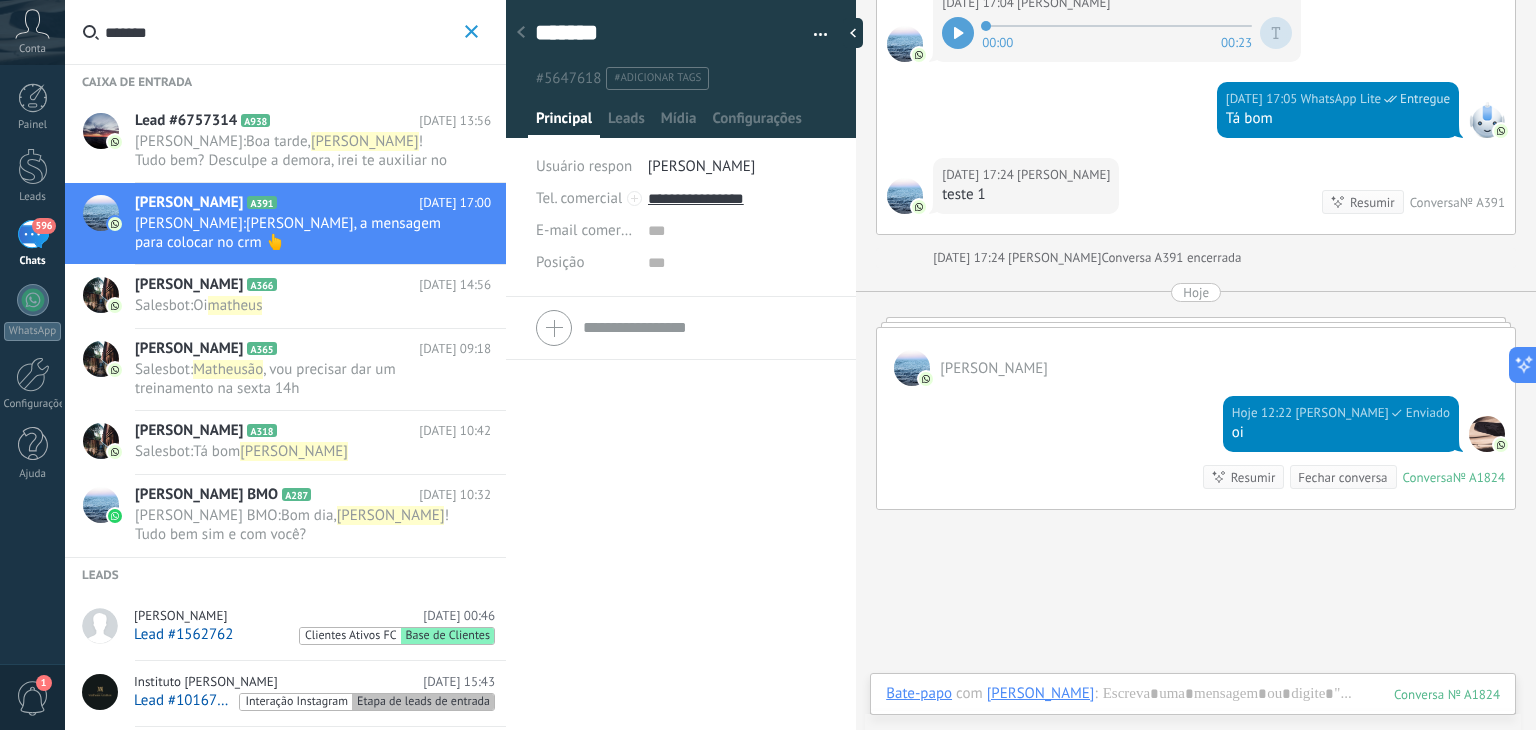 click 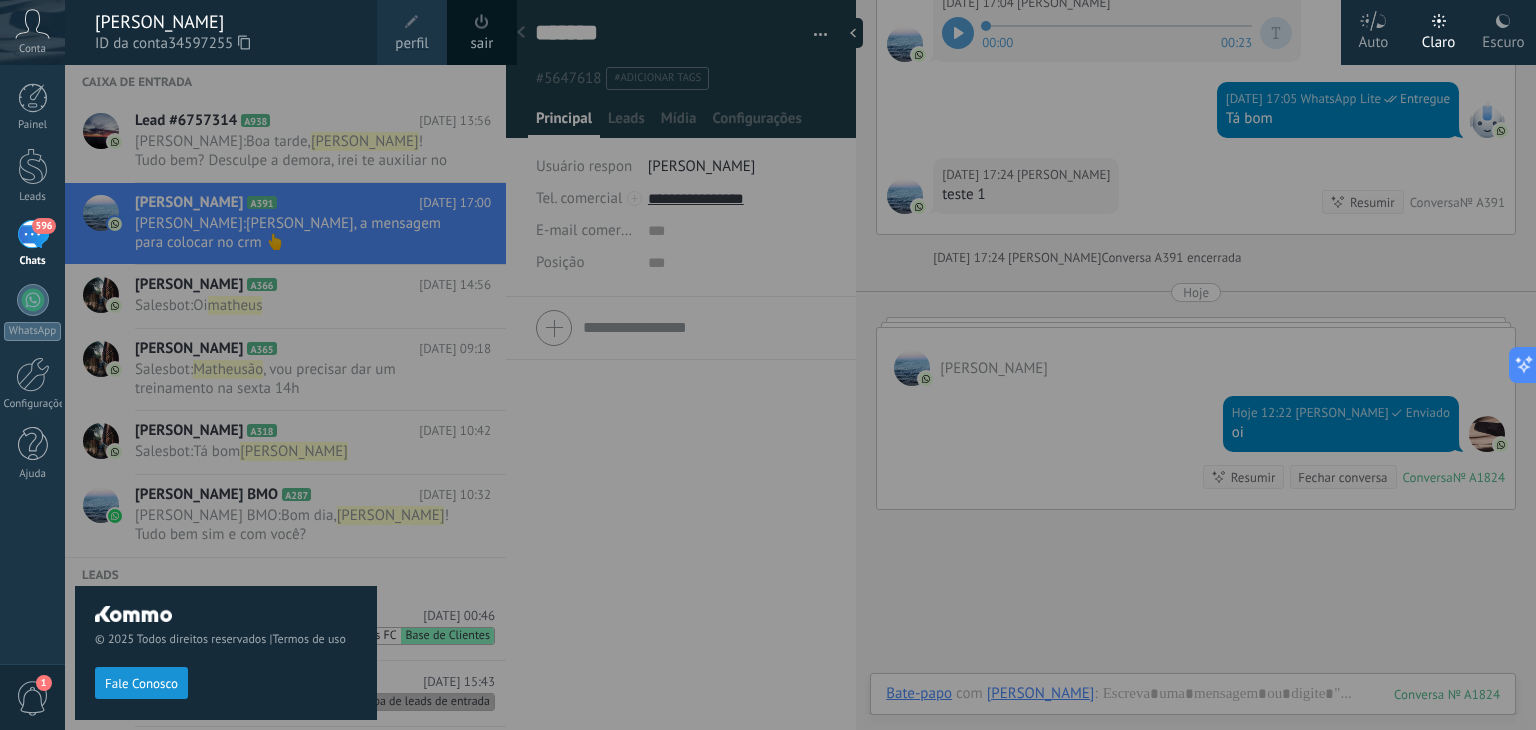 click at bounding box center [482, 21] 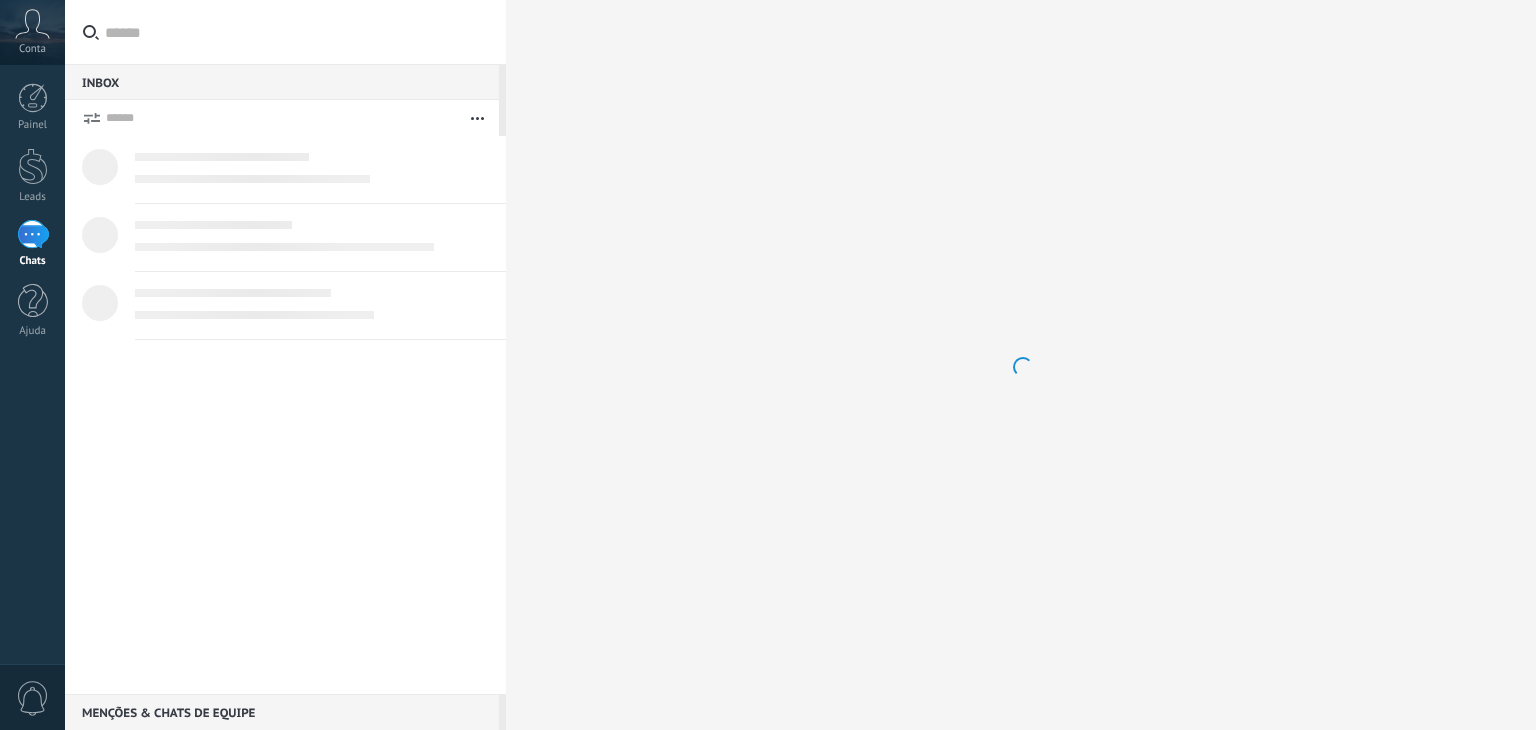 scroll, scrollTop: 0, scrollLeft: 0, axis: both 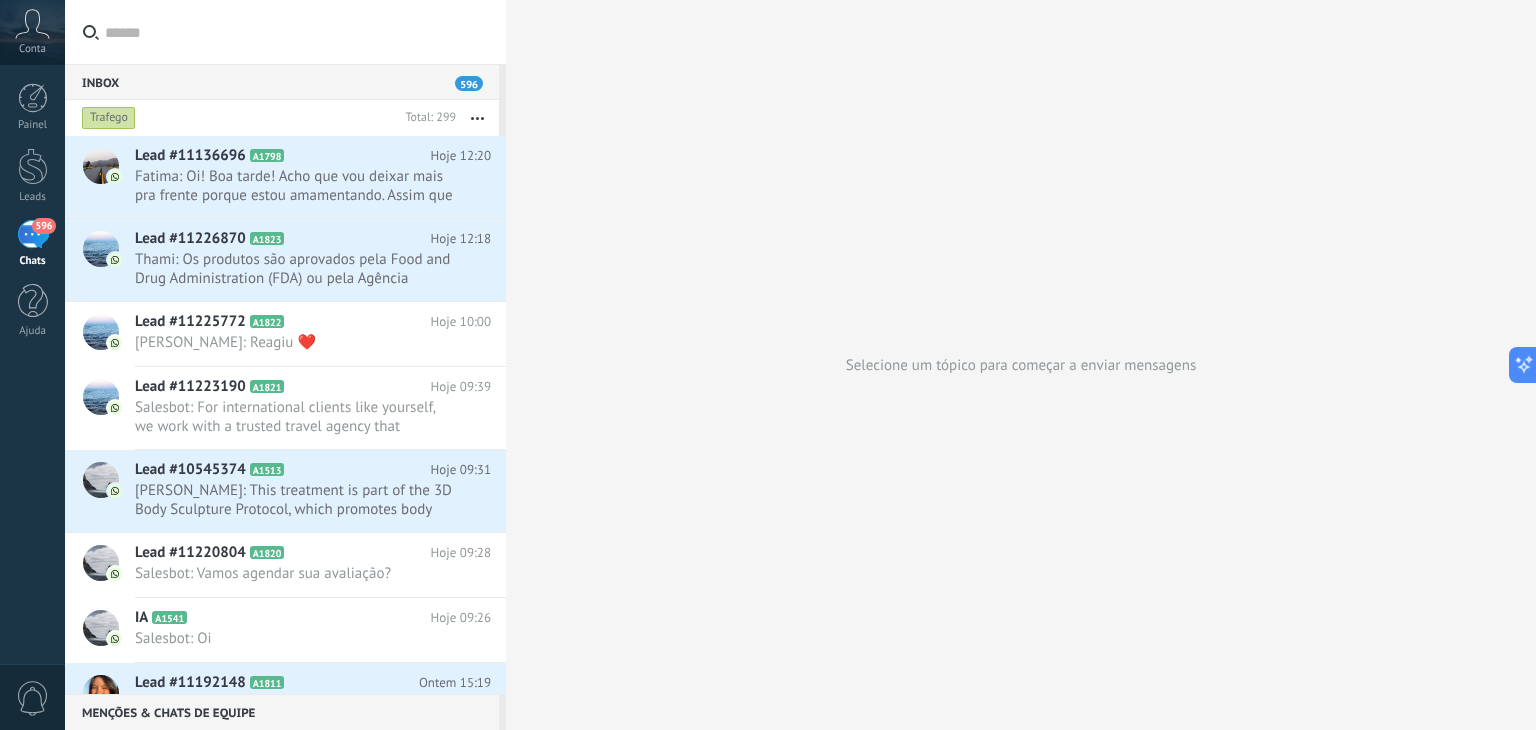 click on "Conta" at bounding box center [32, 49] 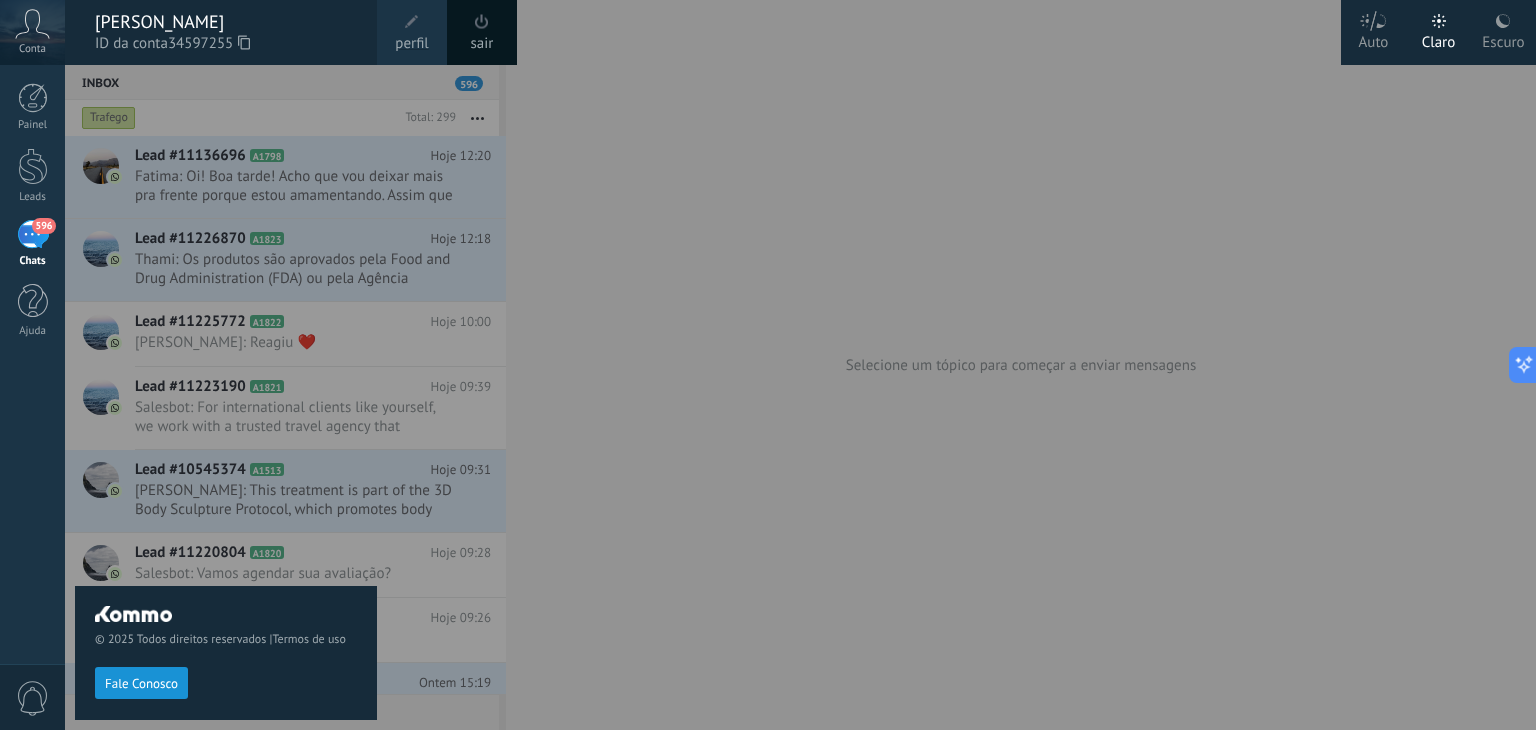 click on "ID da conta
34597255" at bounding box center [226, 44] 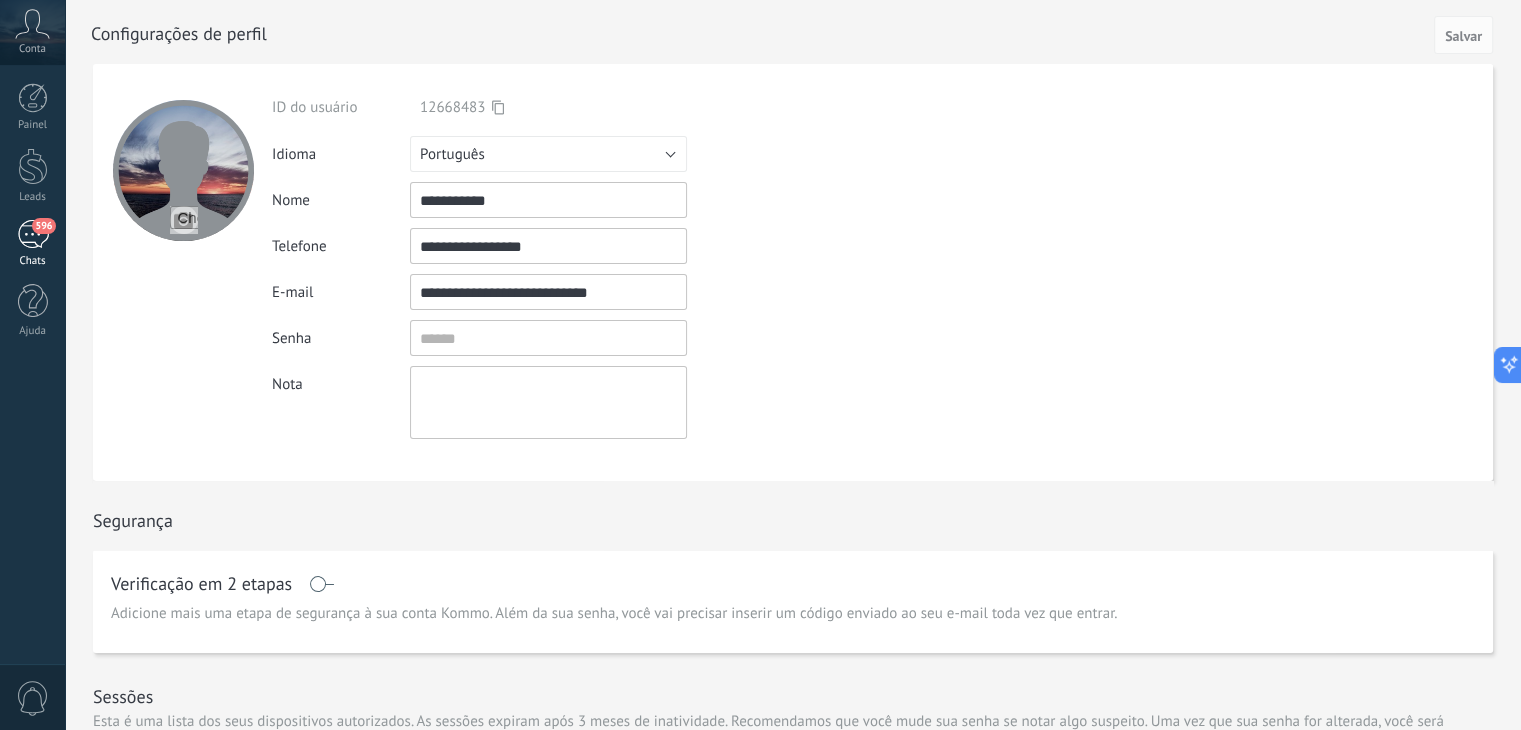 click on "596" at bounding box center [33, 234] 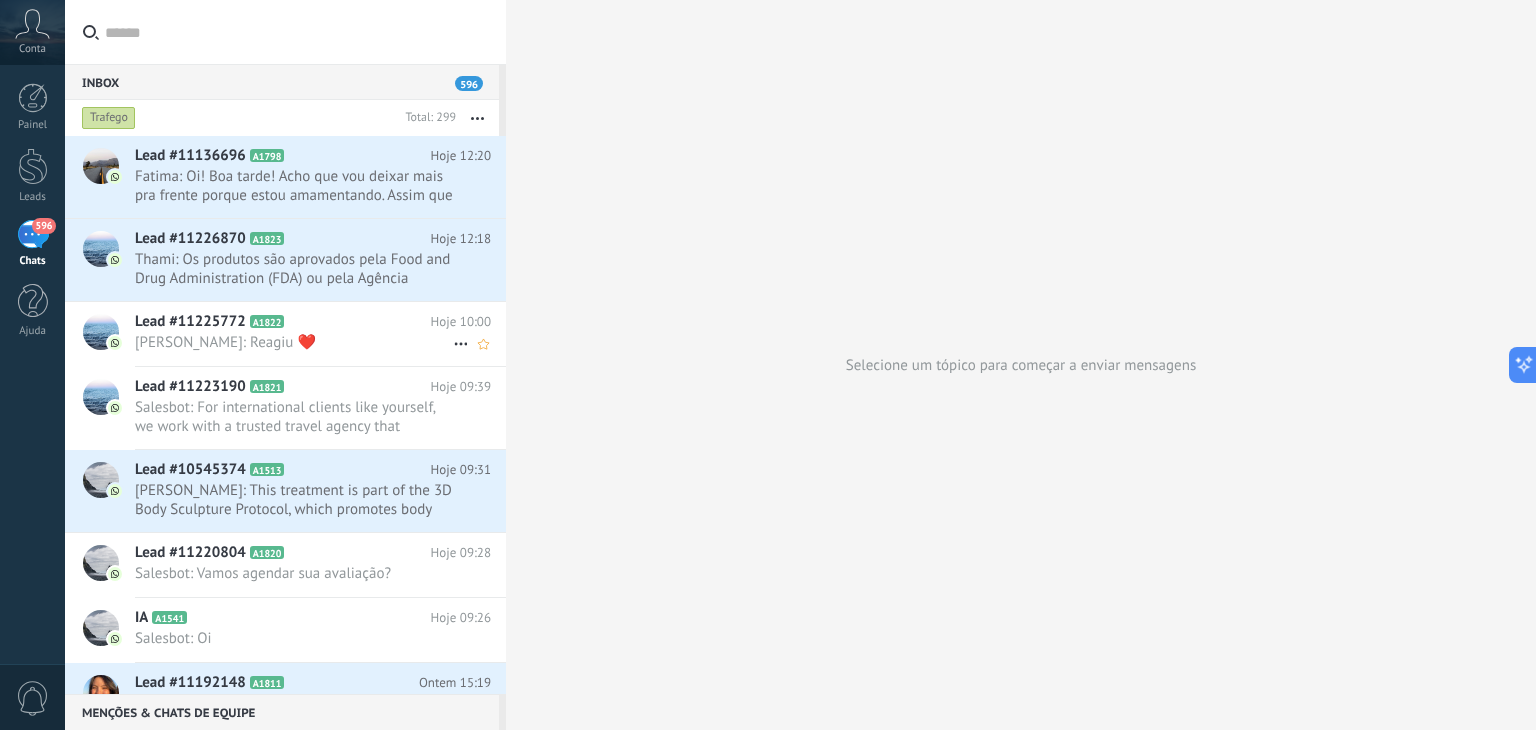 click on "Lead #11225772
A1822
Hoje 10:00
Jullyana Ramos: Reagiu ❤️" at bounding box center (320, 333) 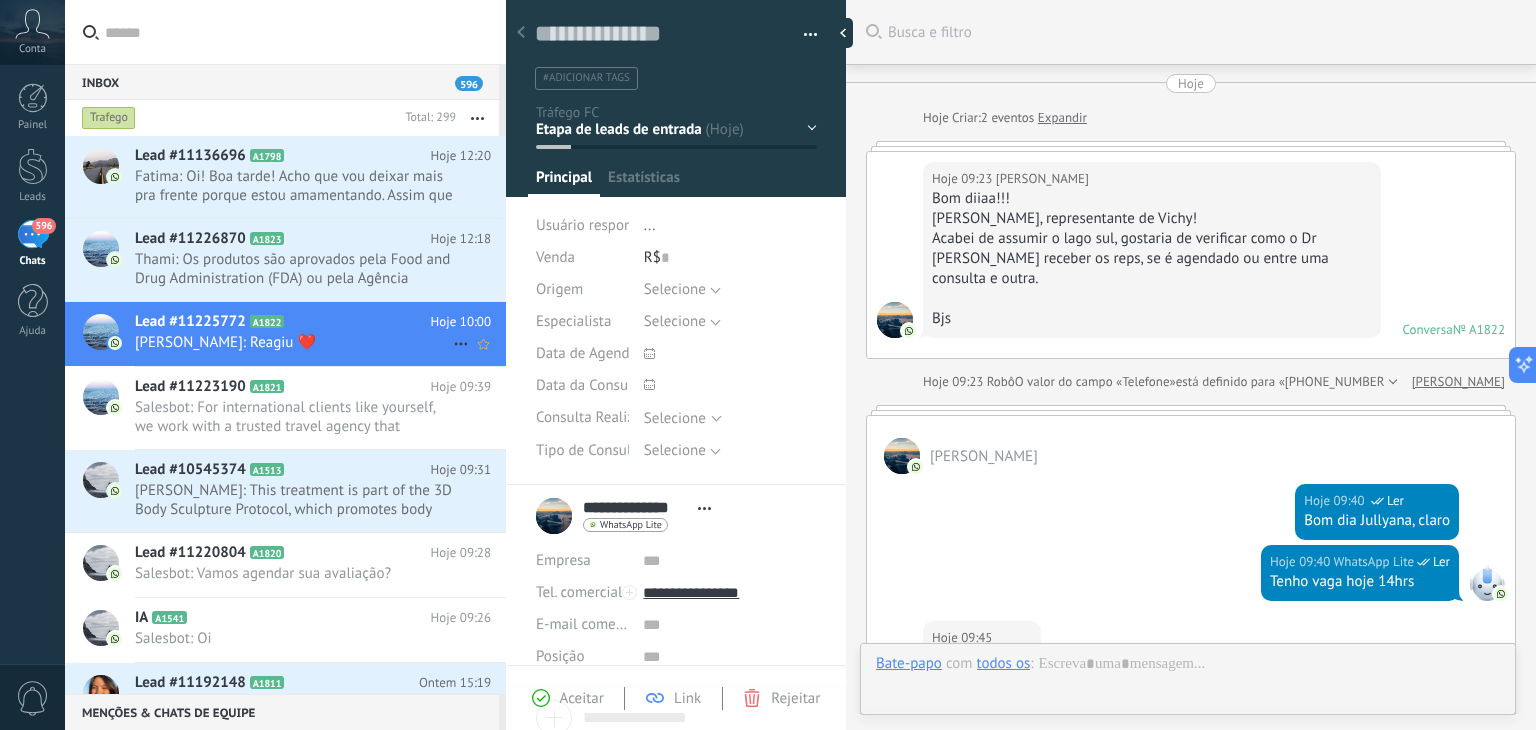 scroll, scrollTop: 29, scrollLeft: 0, axis: vertical 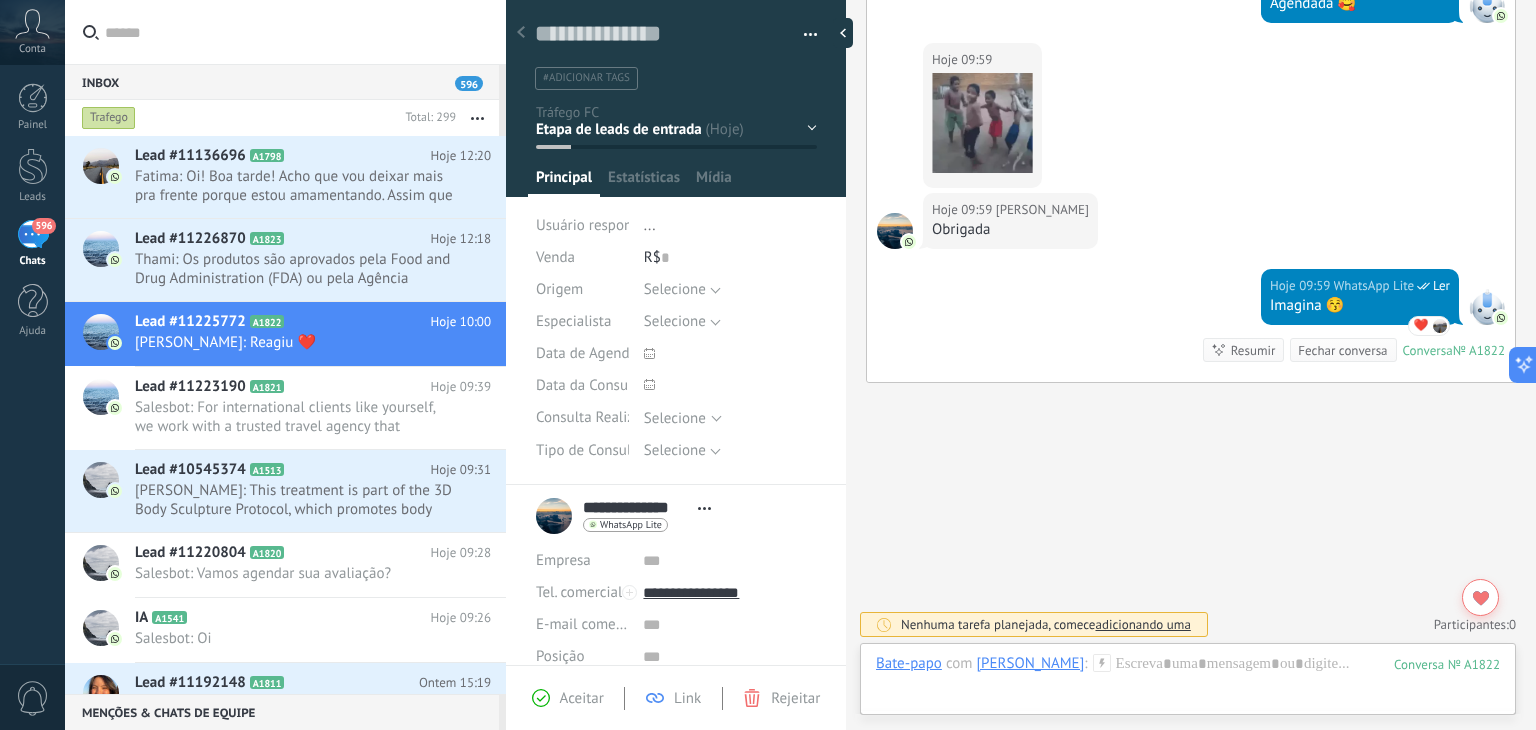 click on "..." at bounding box center (730, 226) 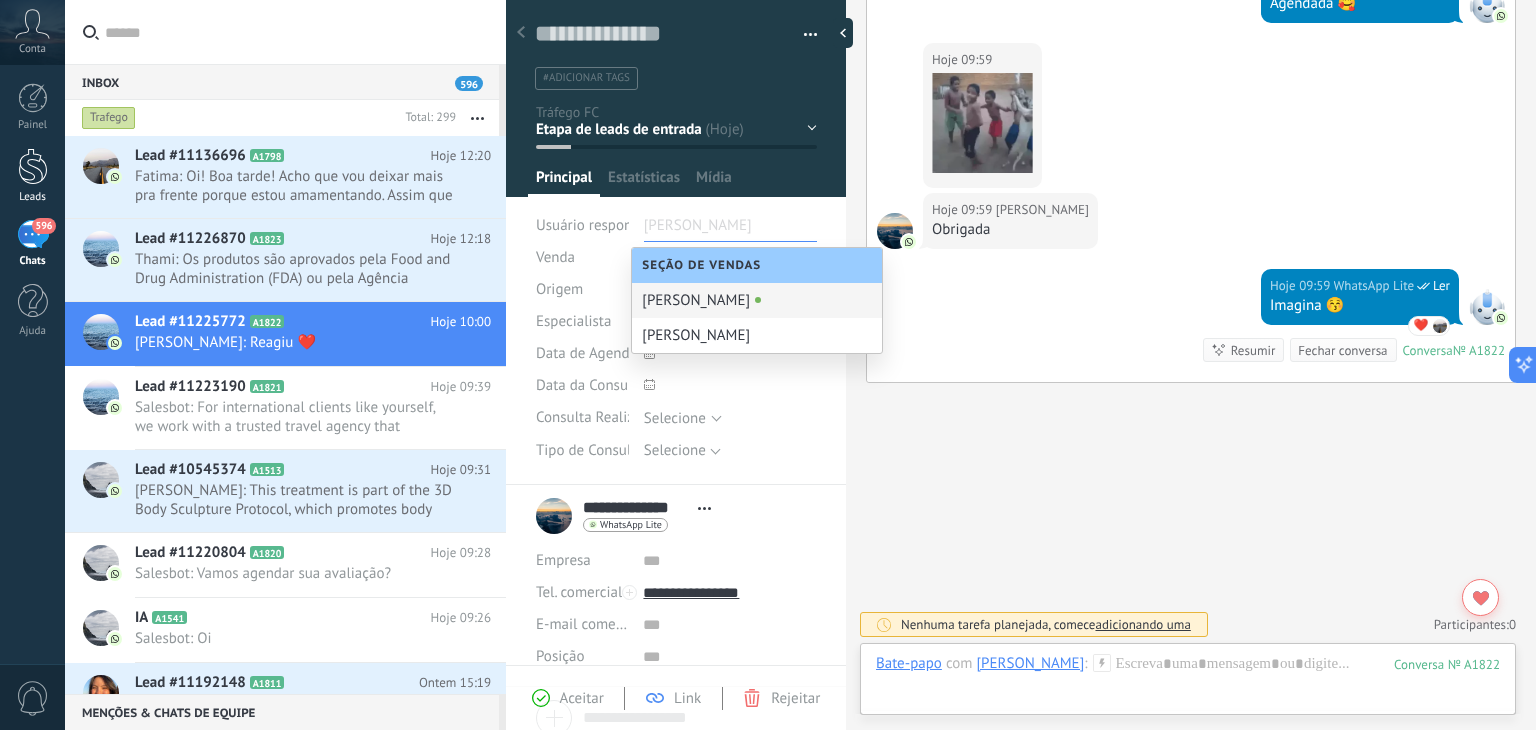 click on "Leads" at bounding box center (32, 176) 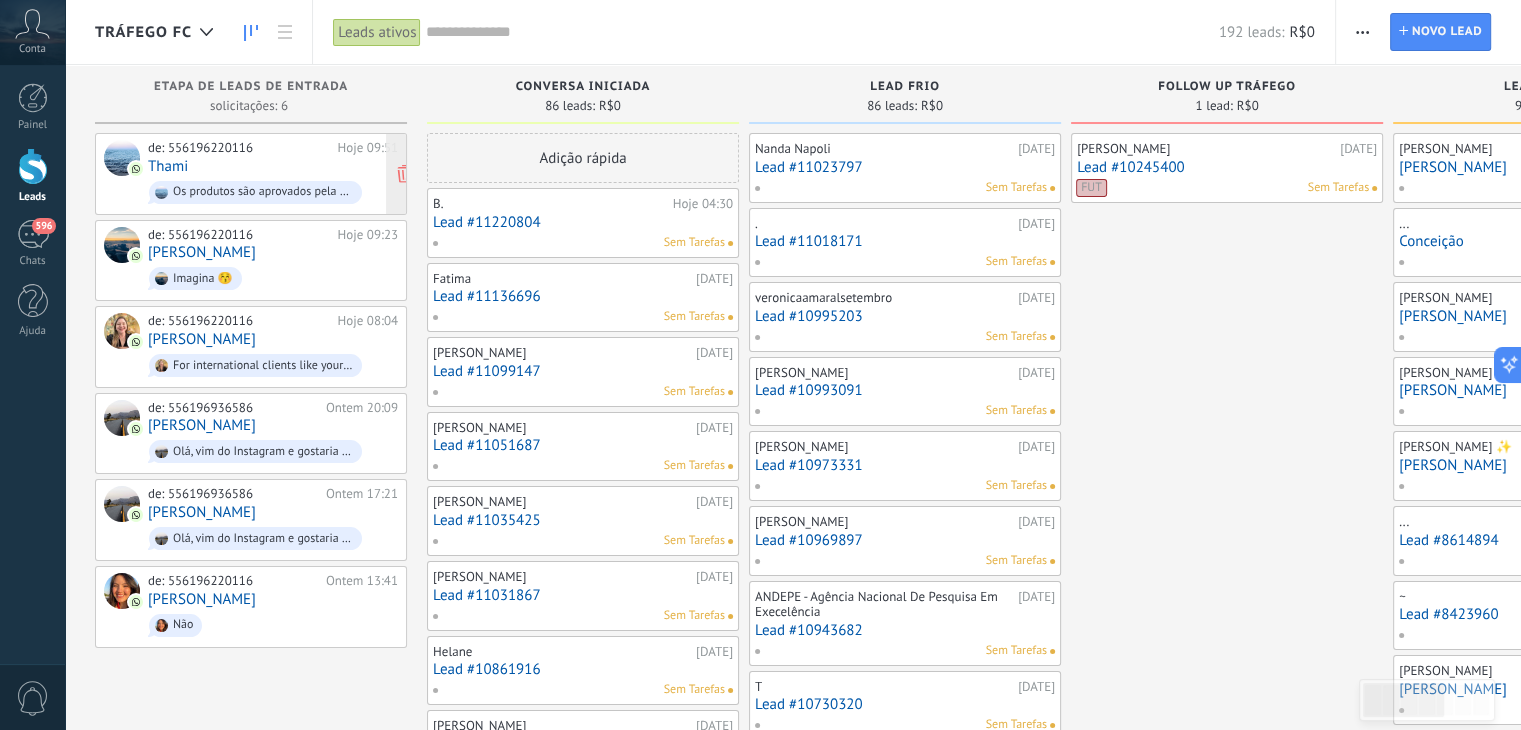 click on "Thami" at bounding box center (168, 166) 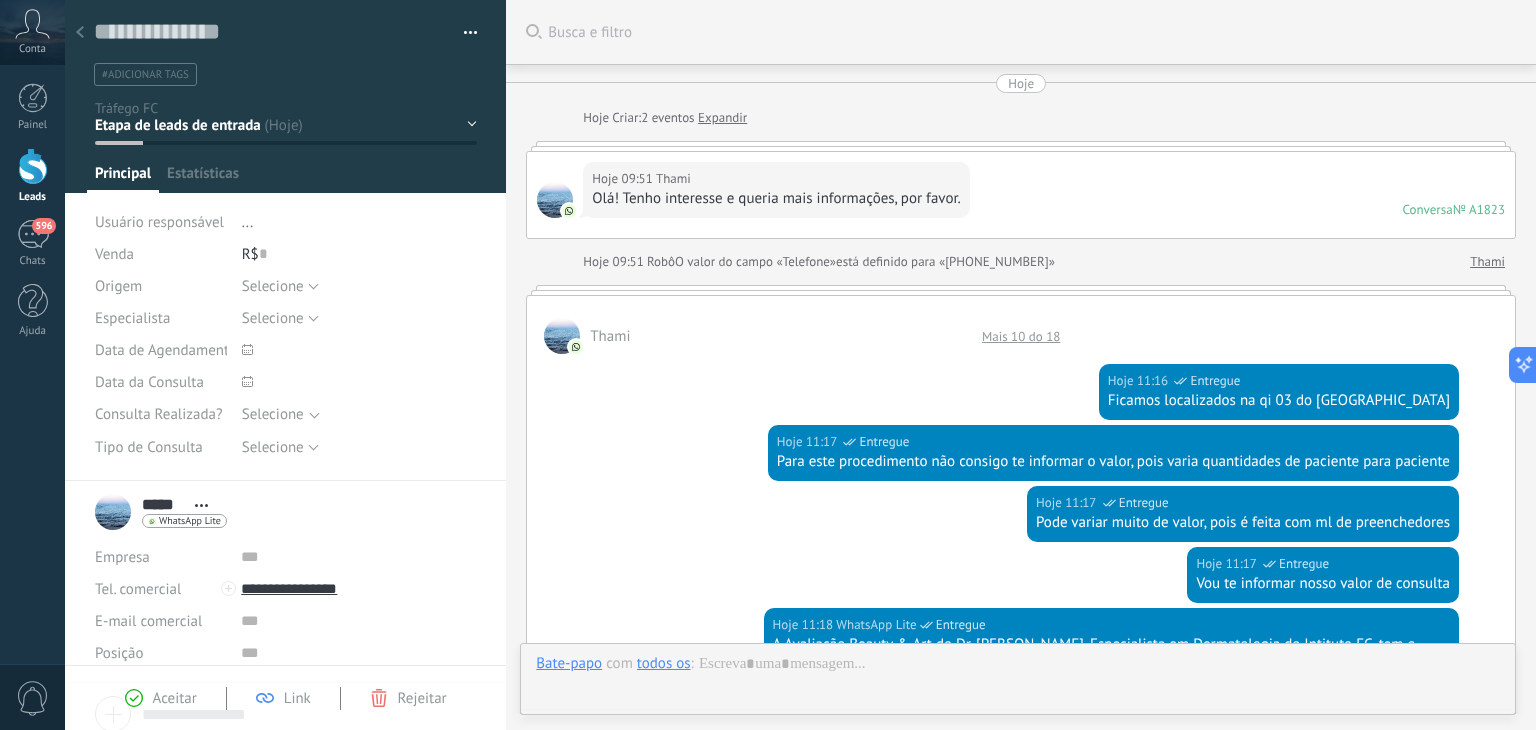 scroll, scrollTop: 29, scrollLeft: 0, axis: vertical 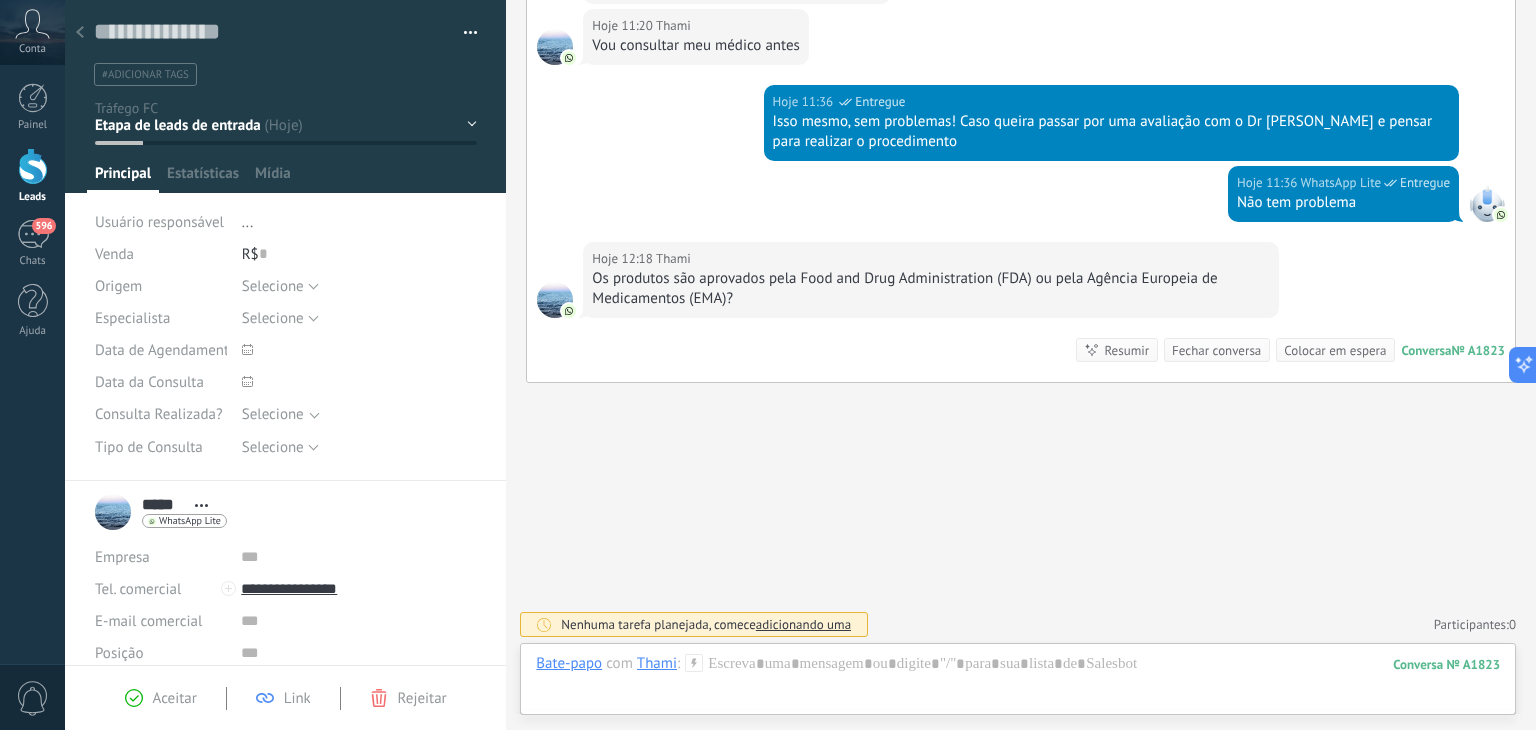 click 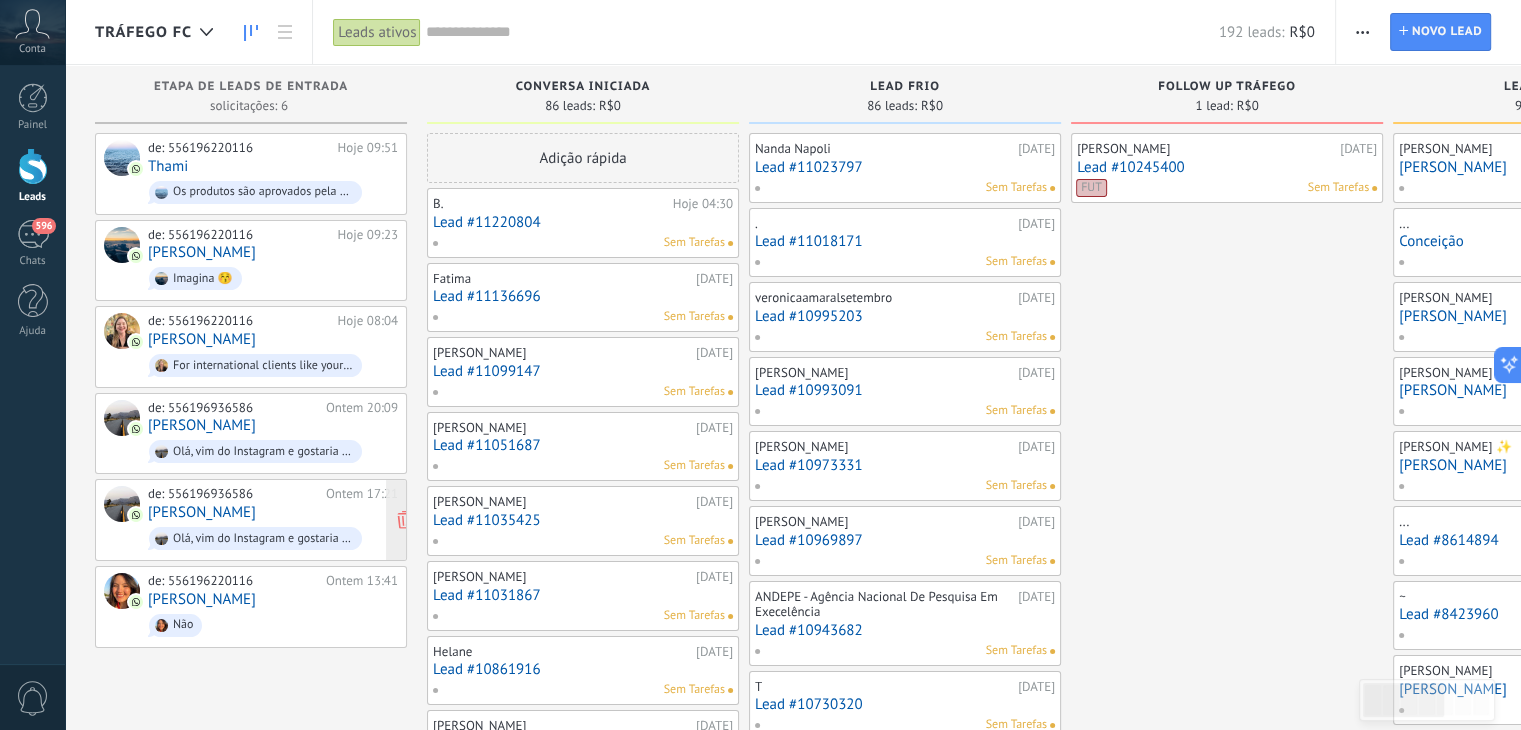 click on "[PERSON_NAME]" at bounding box center [202, 512] 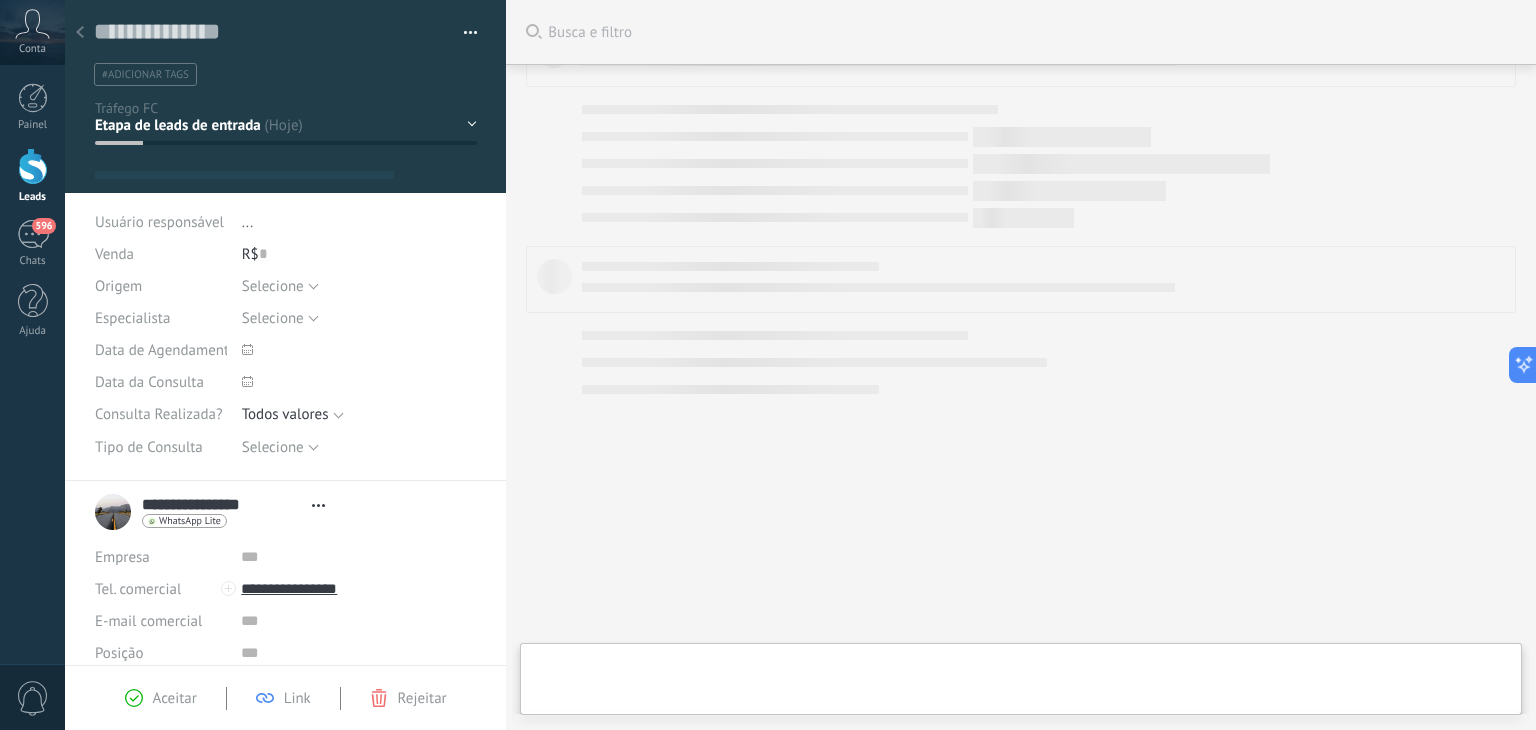 type on "**********" 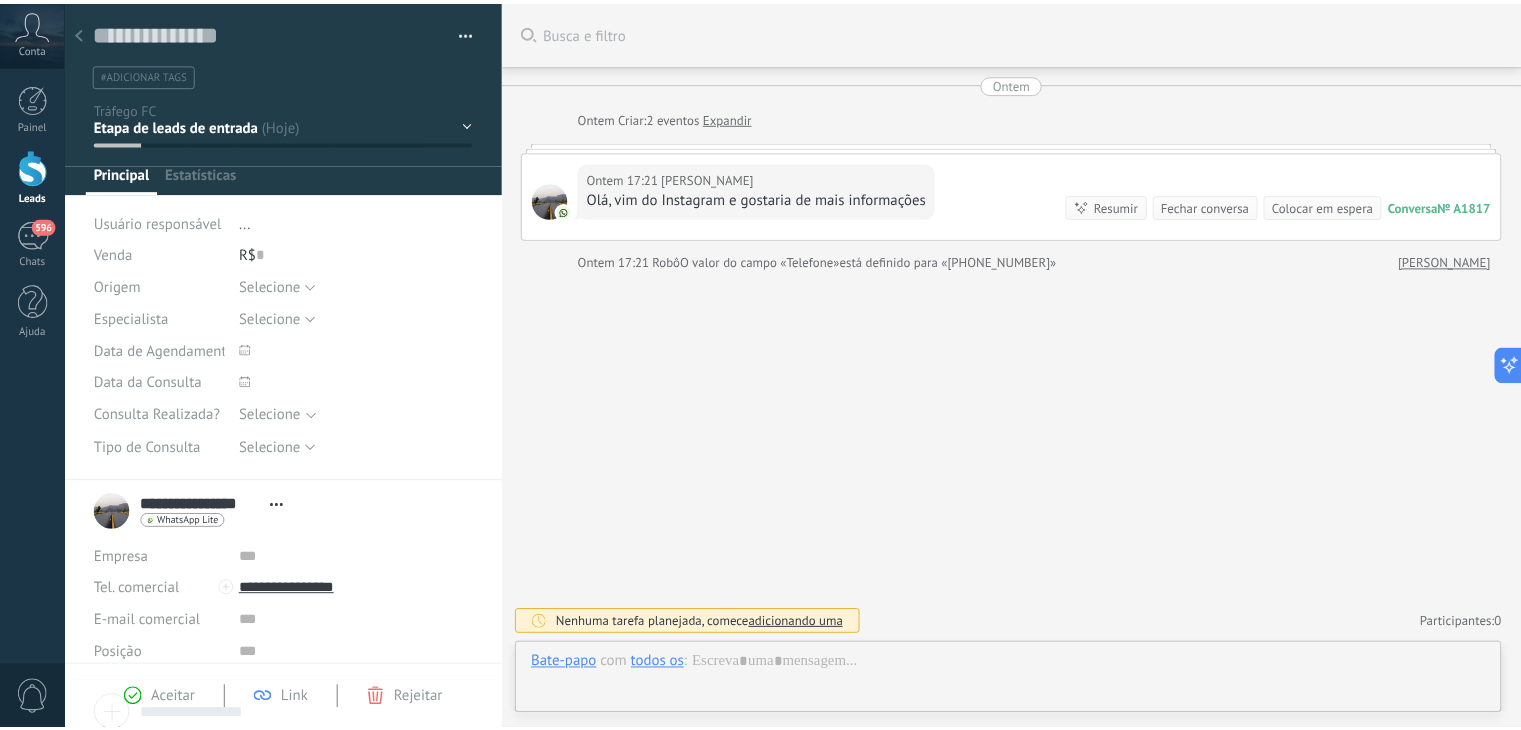 scroll, scrollTop: 29, scrollLeft: 0, axis: vertical 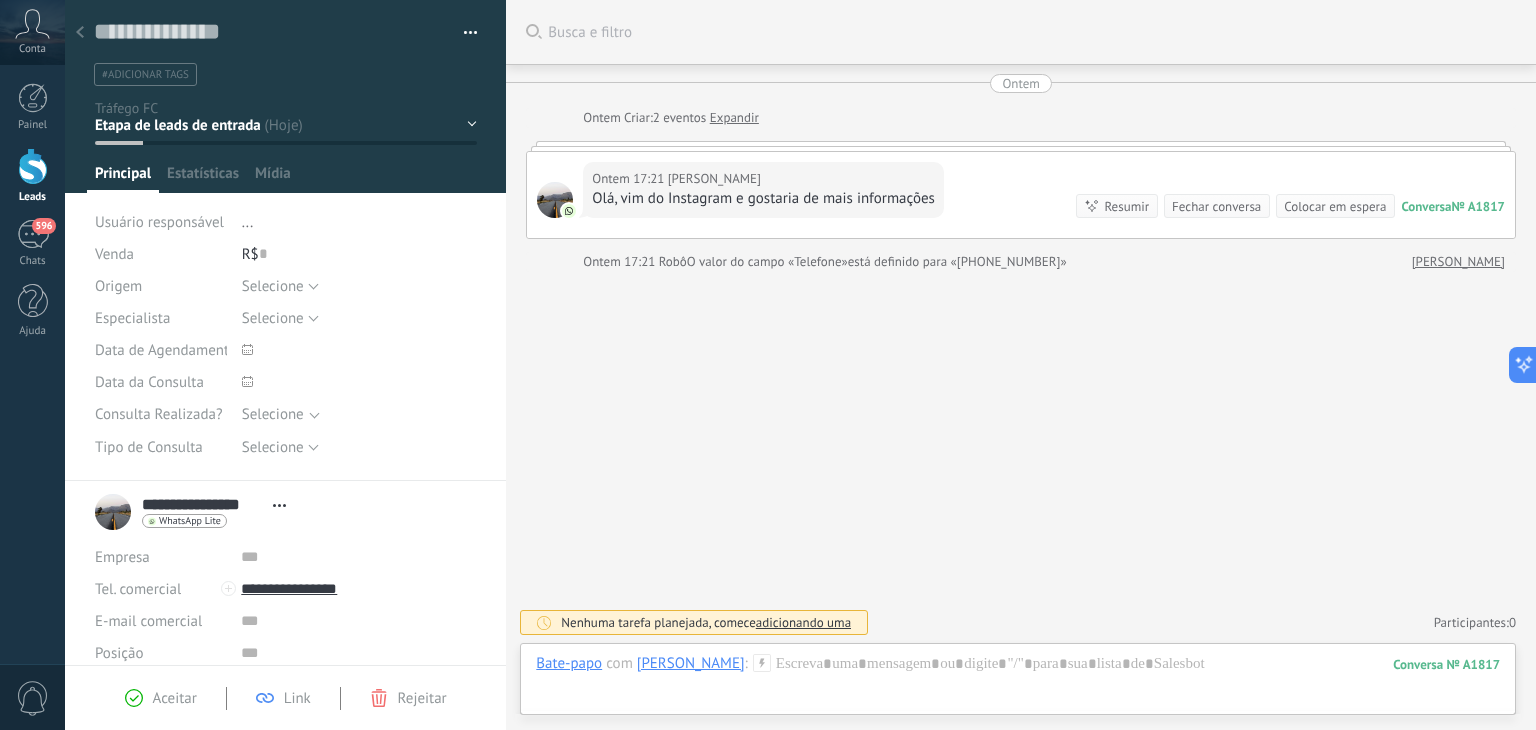 click at bounding box center (80, 33) 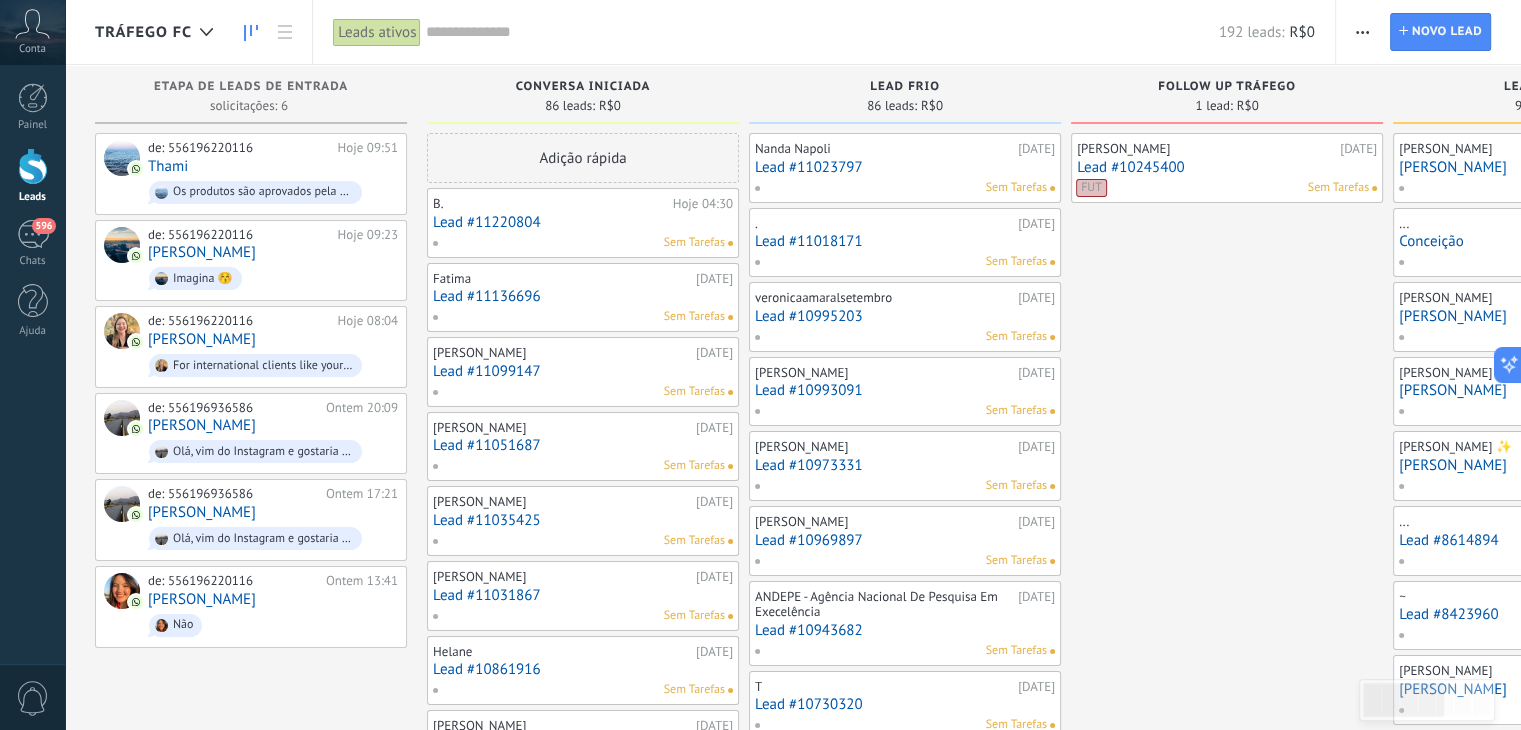 click 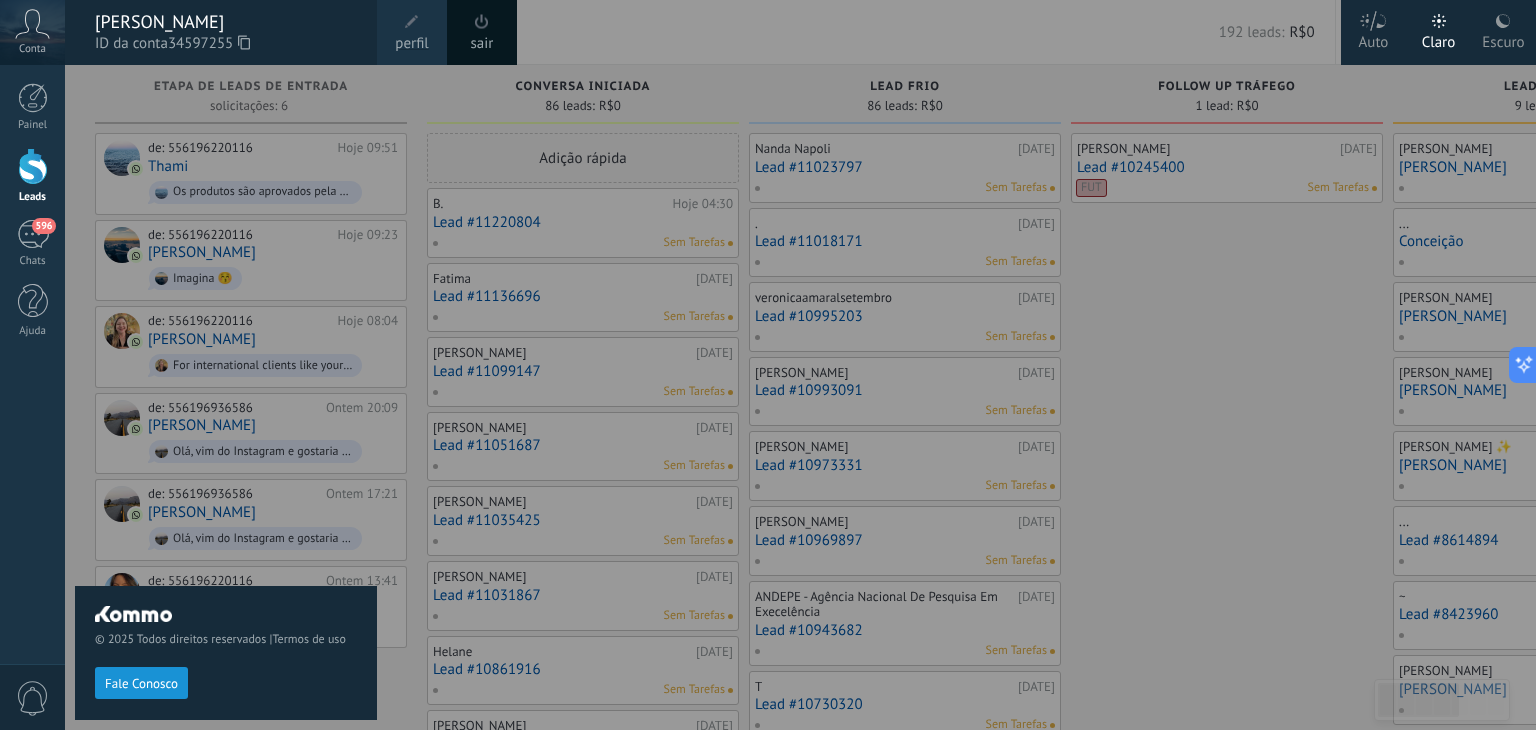 click on "sair" at bounding box center (482, 44) 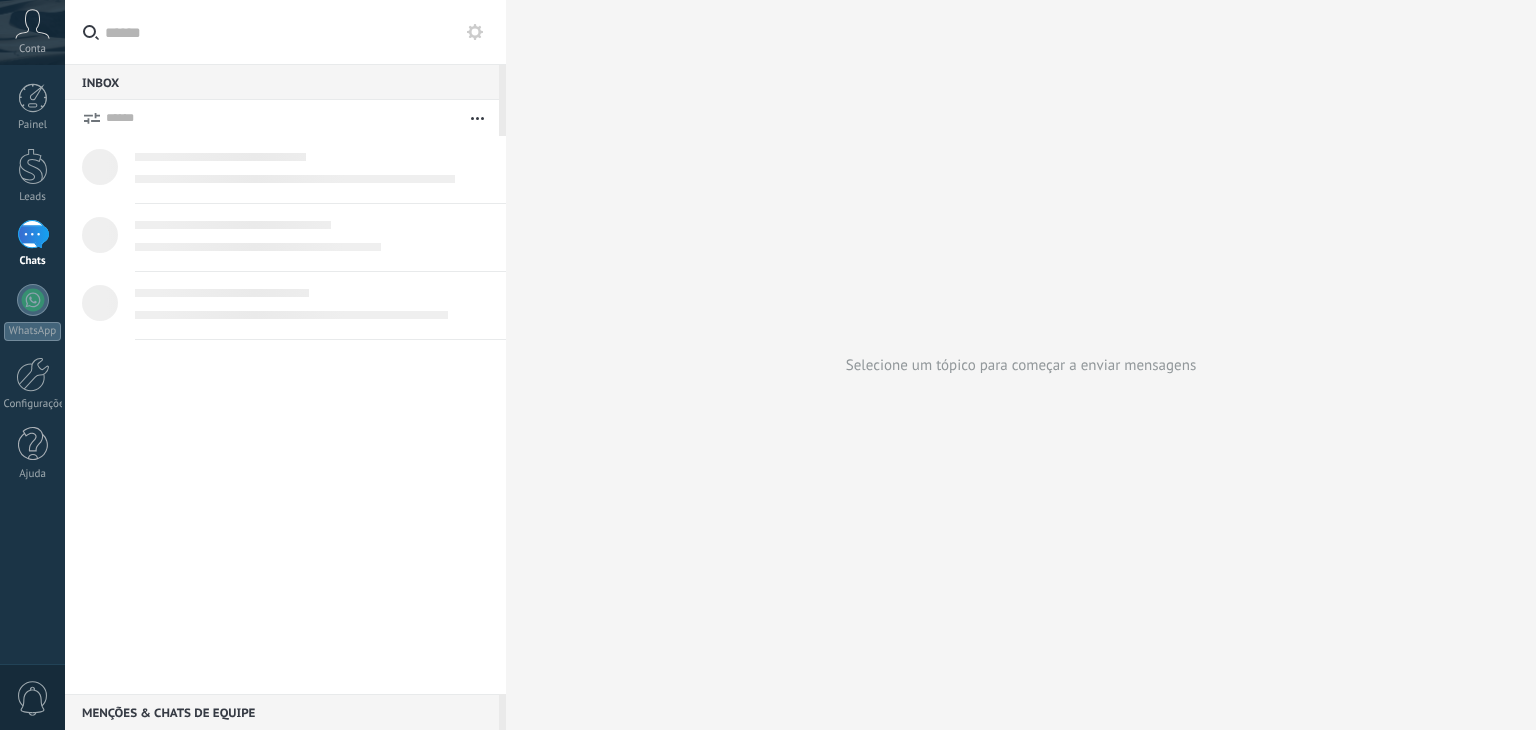 scroll, scrollTop: 0, scrollLeft: 0, axis: both 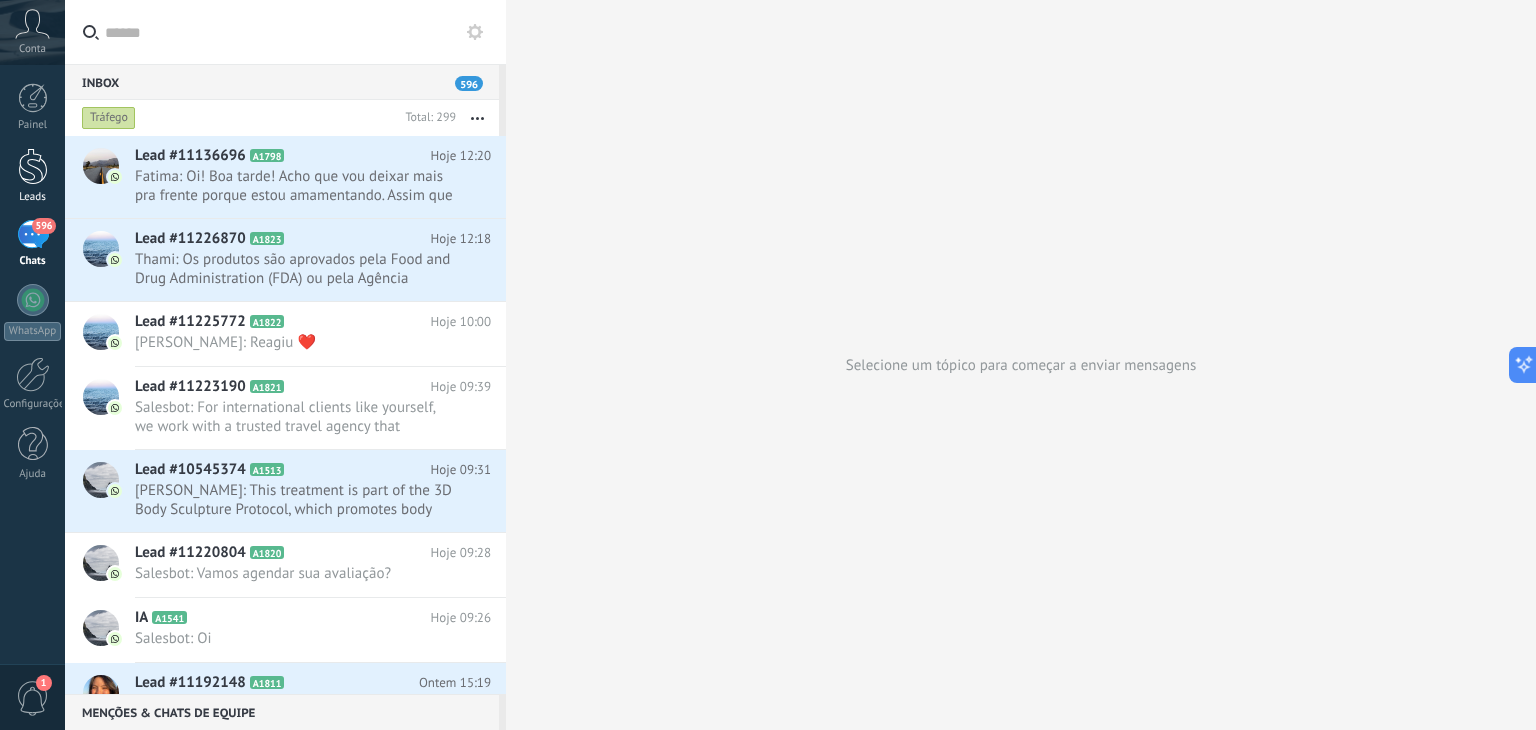 click on "Leads" at bounding box center (32, 176) 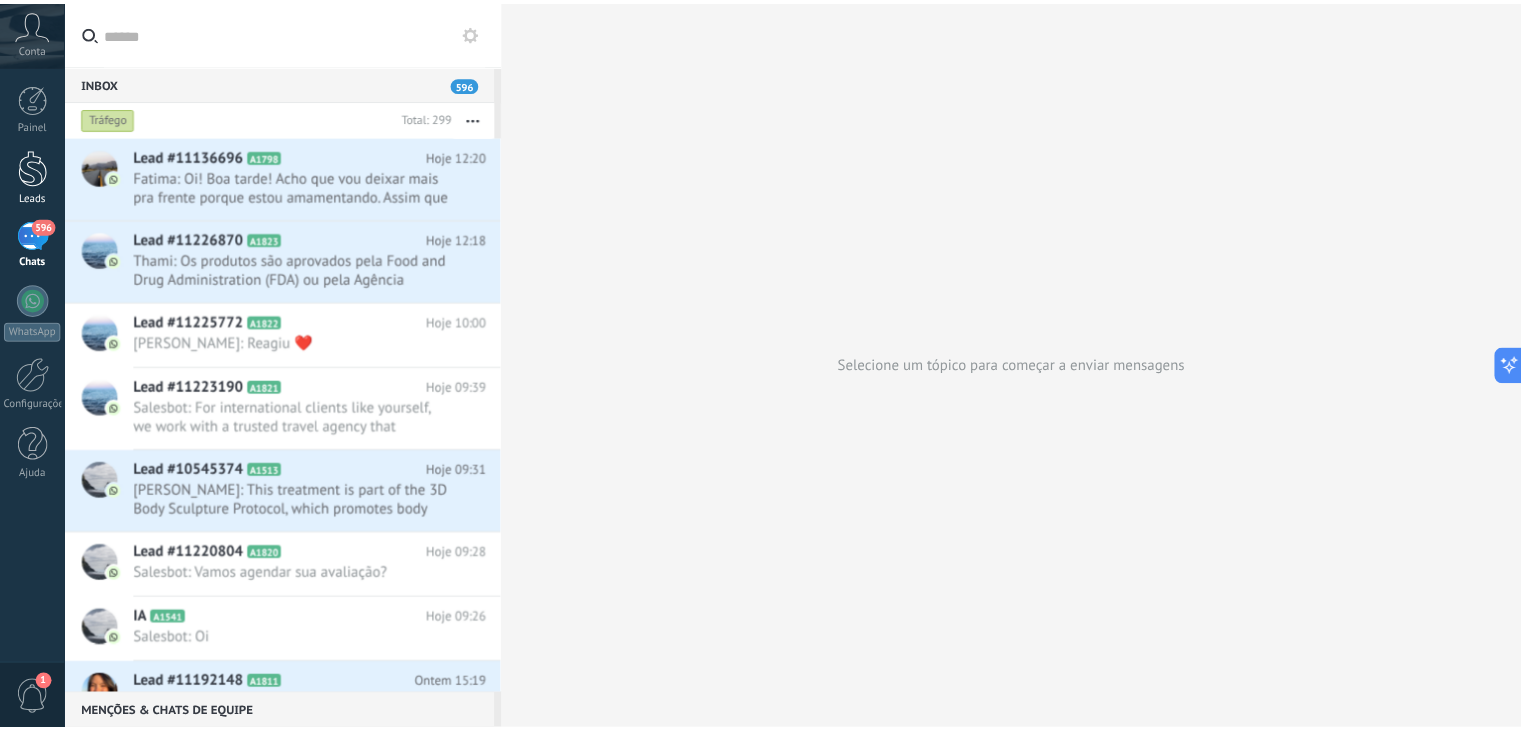 scroll, scrollTop: 0, scrollLeft: 0, axis: both 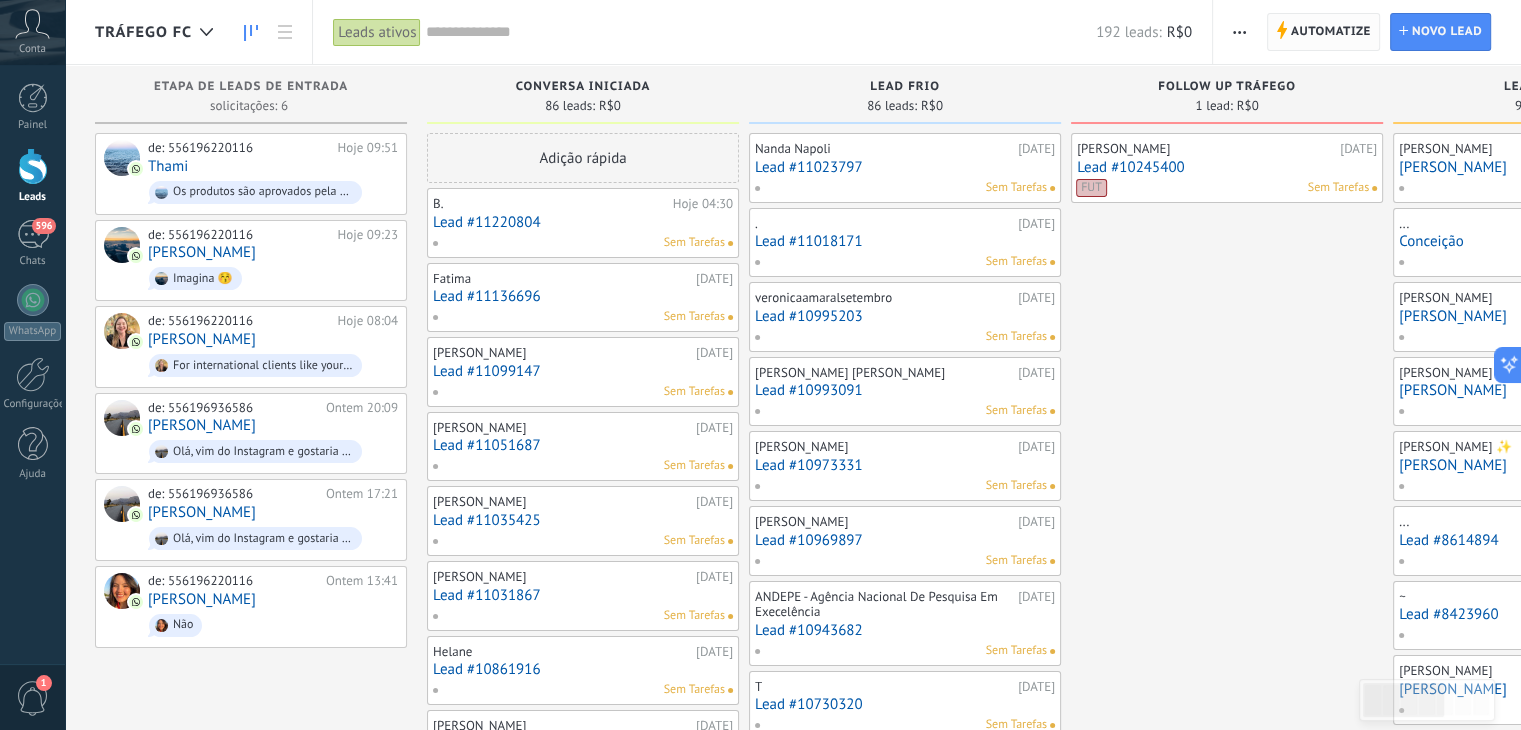 click on "Automatize" at bounding box center (1331, 32) 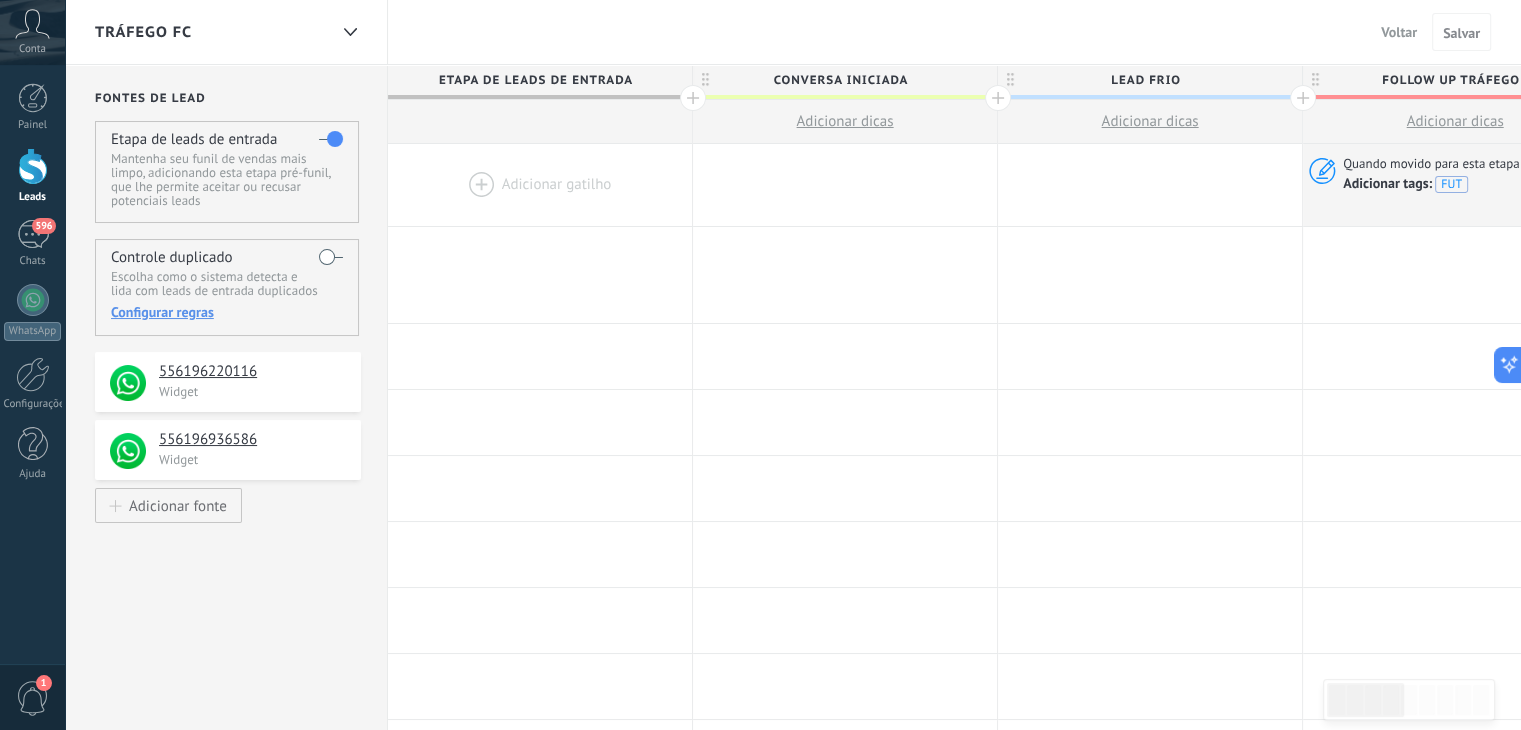 click at bounding box center (540, 185) 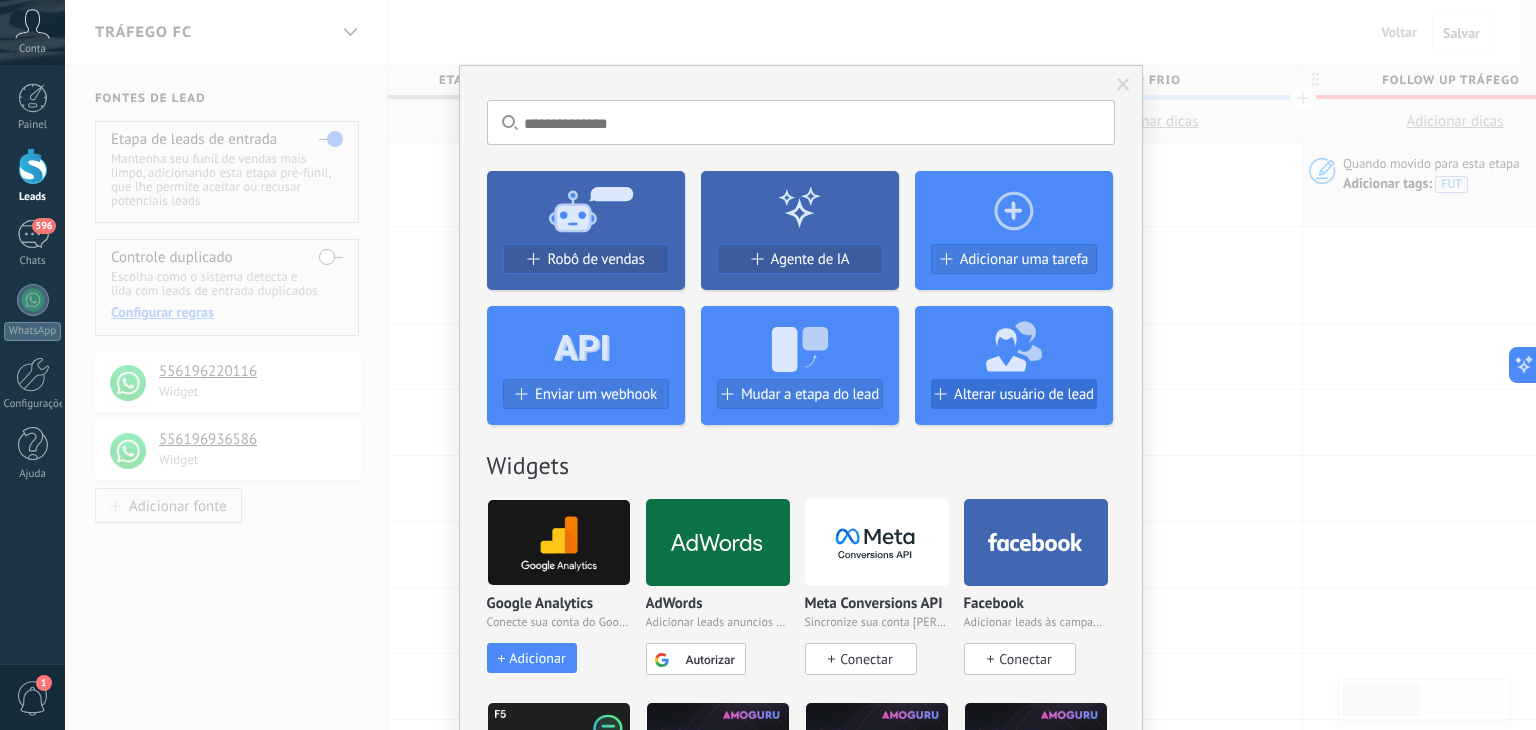 click on "Alterar usuário de lead" at bounding box center [1024, 394] 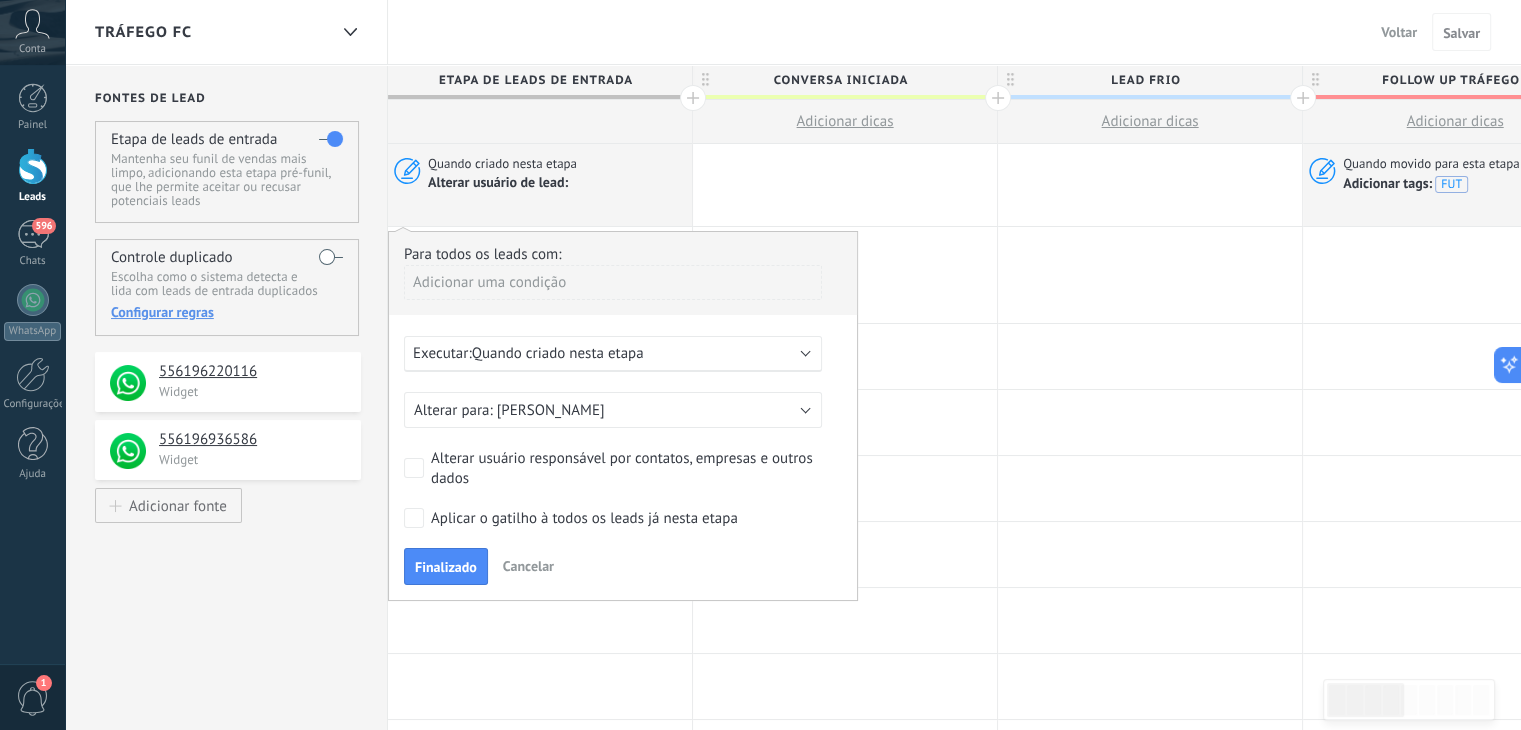 click on "Quando criado nesta etapa" at bounding box center [558, 353] 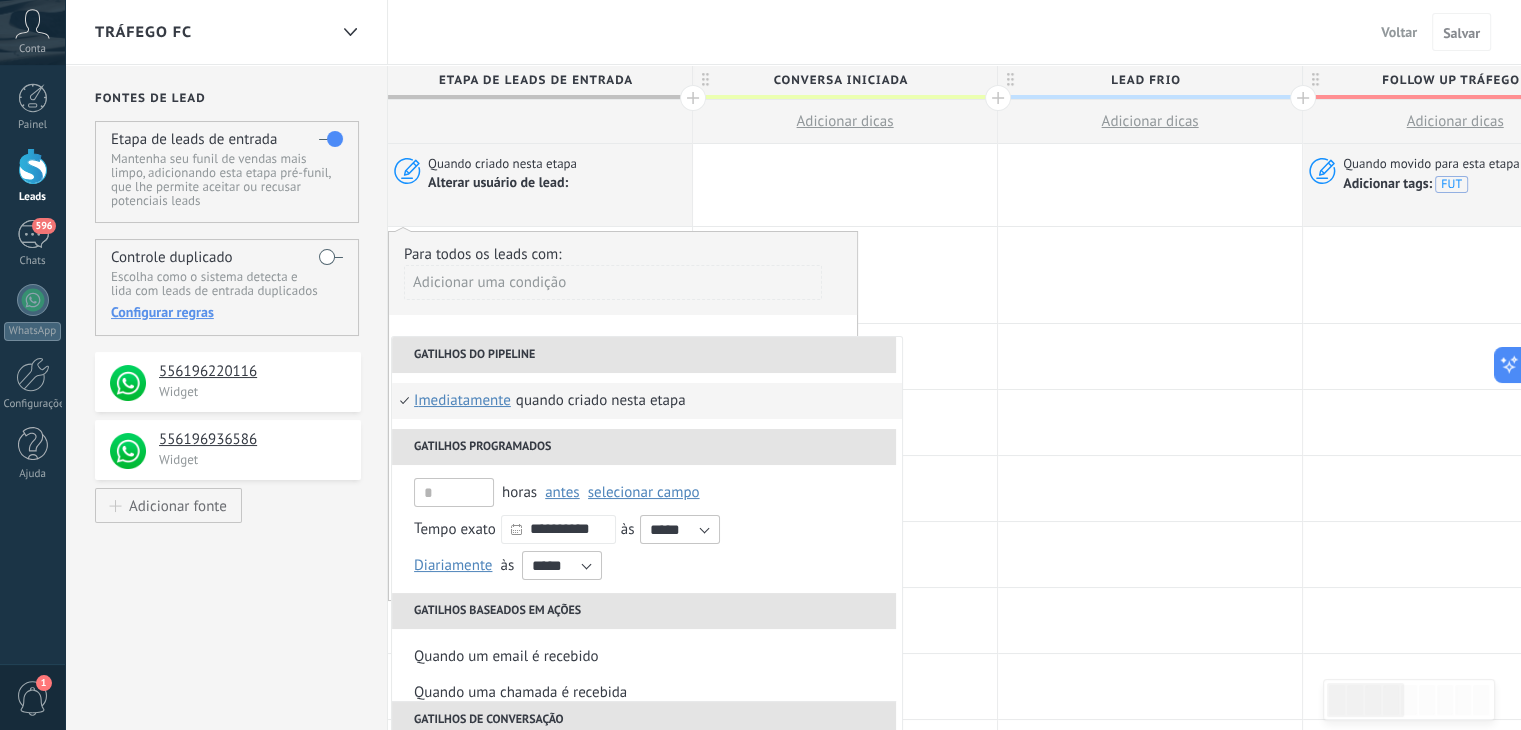 click on "Tráfego FC Voltar Cancelar Salvar" at bounding box center (793, 32) 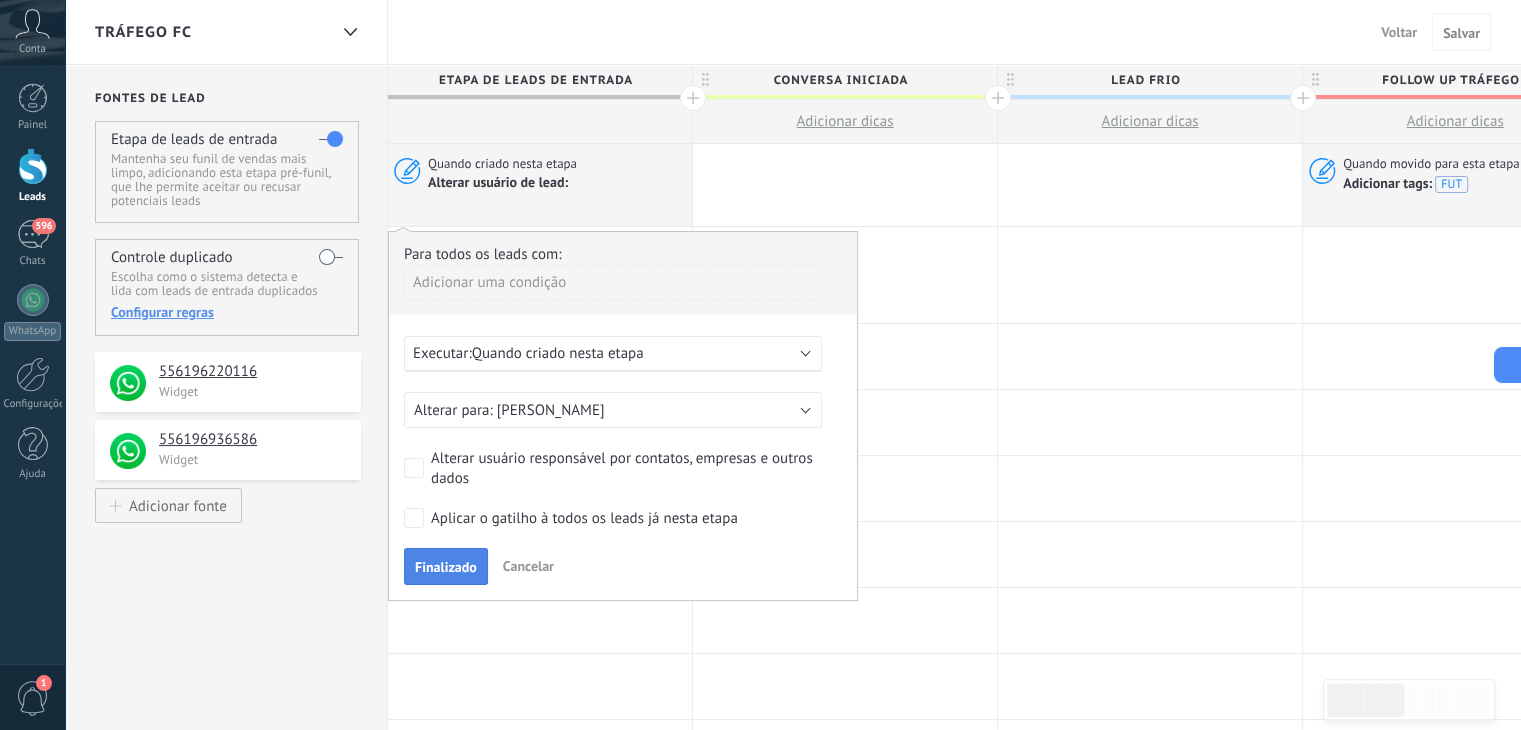 click on "Finalizado" at bounding box center (446, 567) 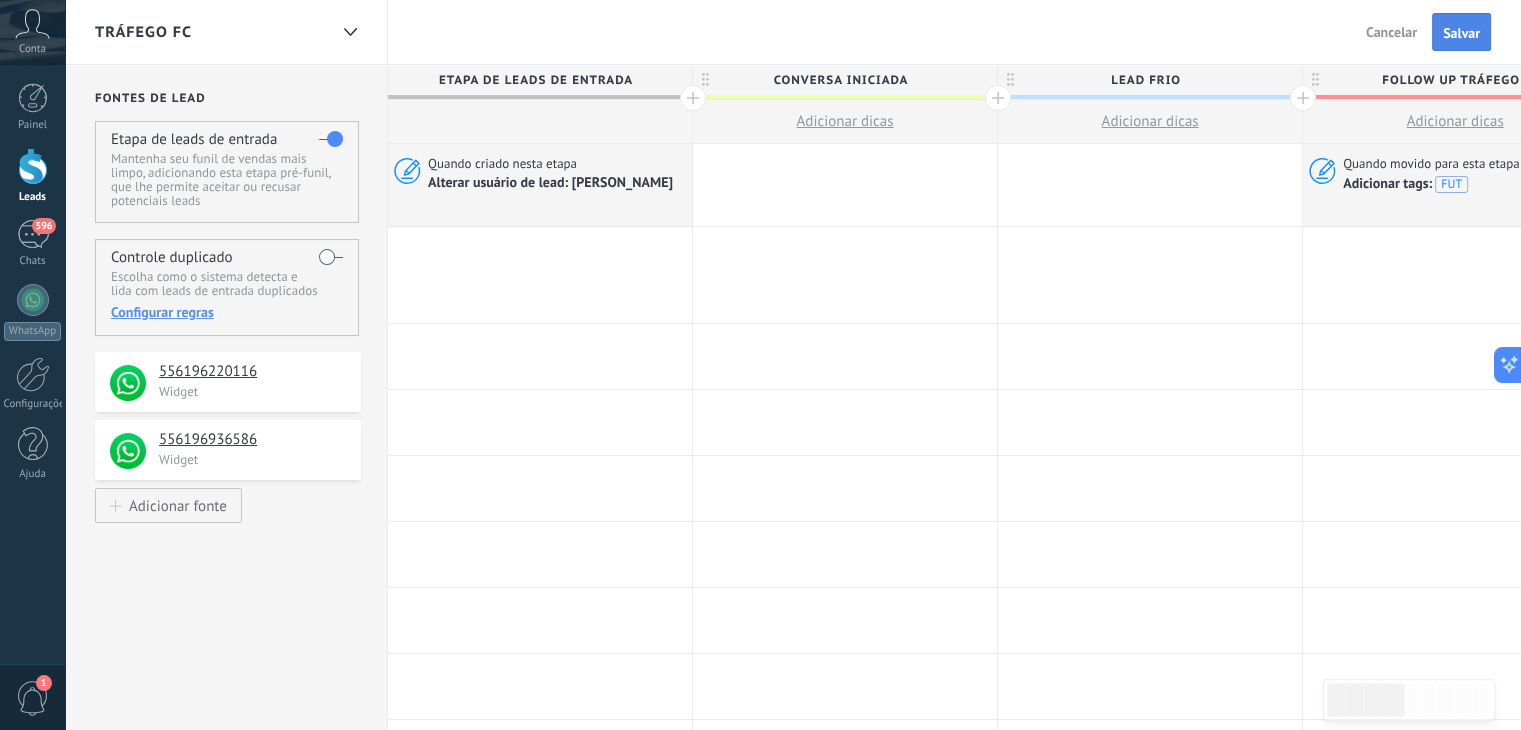 click on "Salvar" at bounding box center [1461, 32] 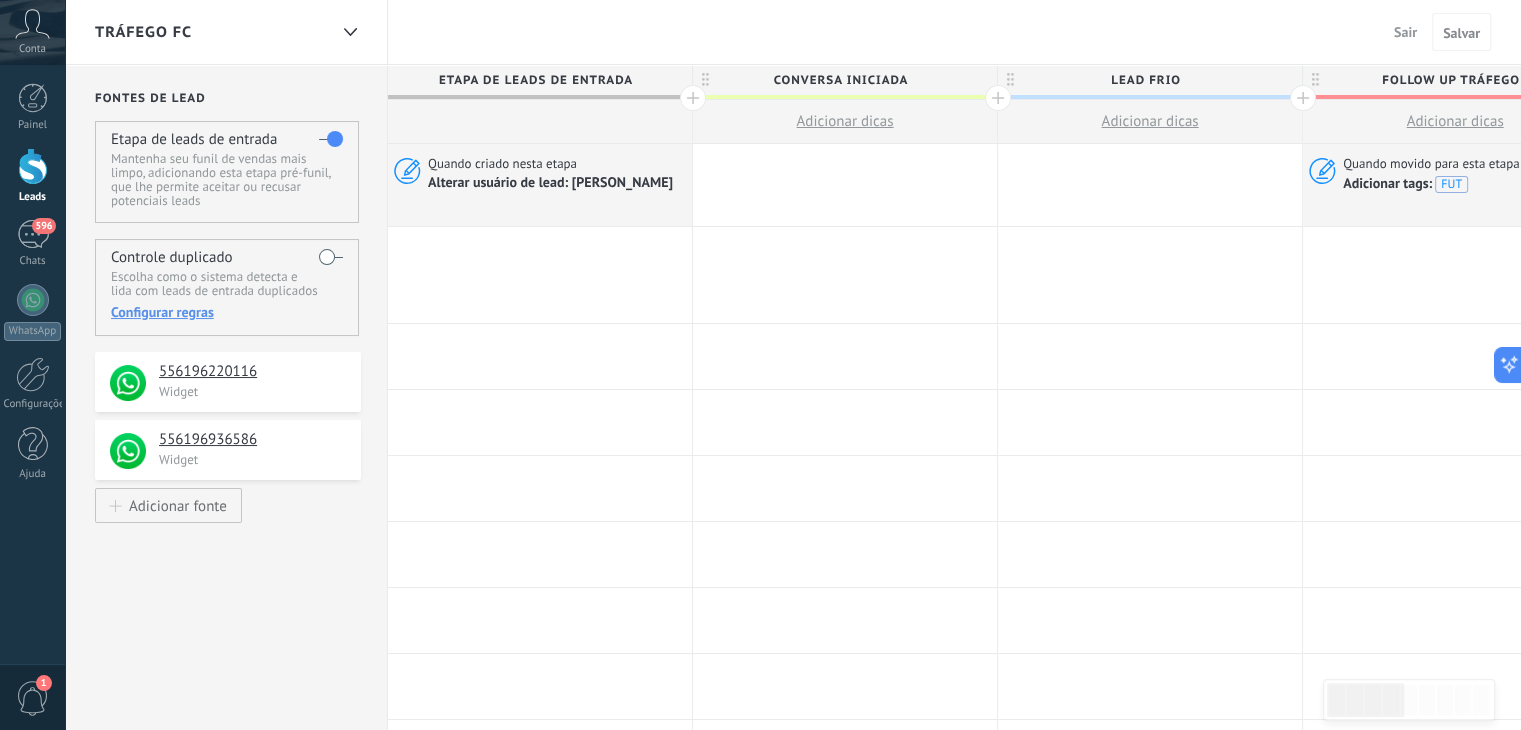click on "Sair" at bounding box center [1405, 32] 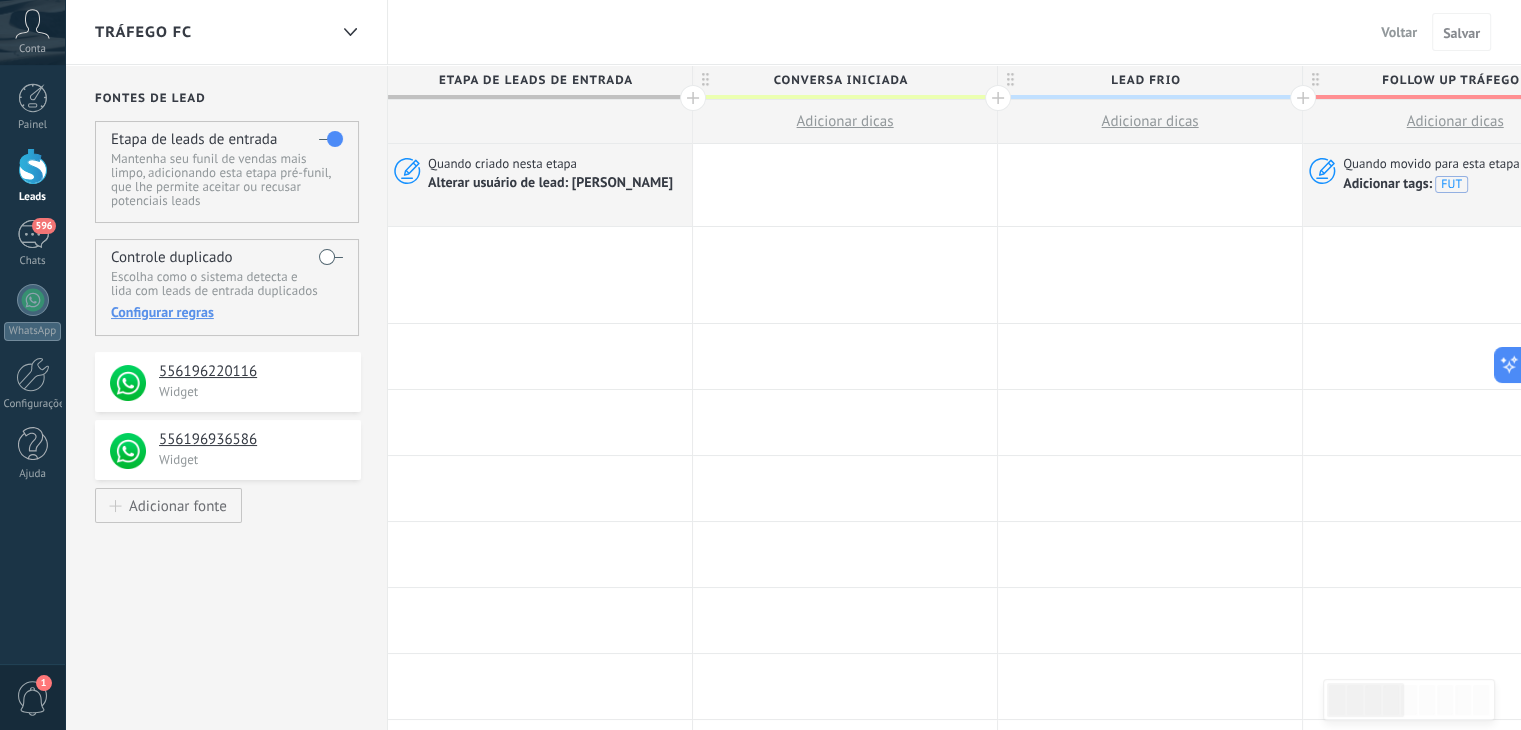 click on "Voltar" at bounding box center (1399, 32) 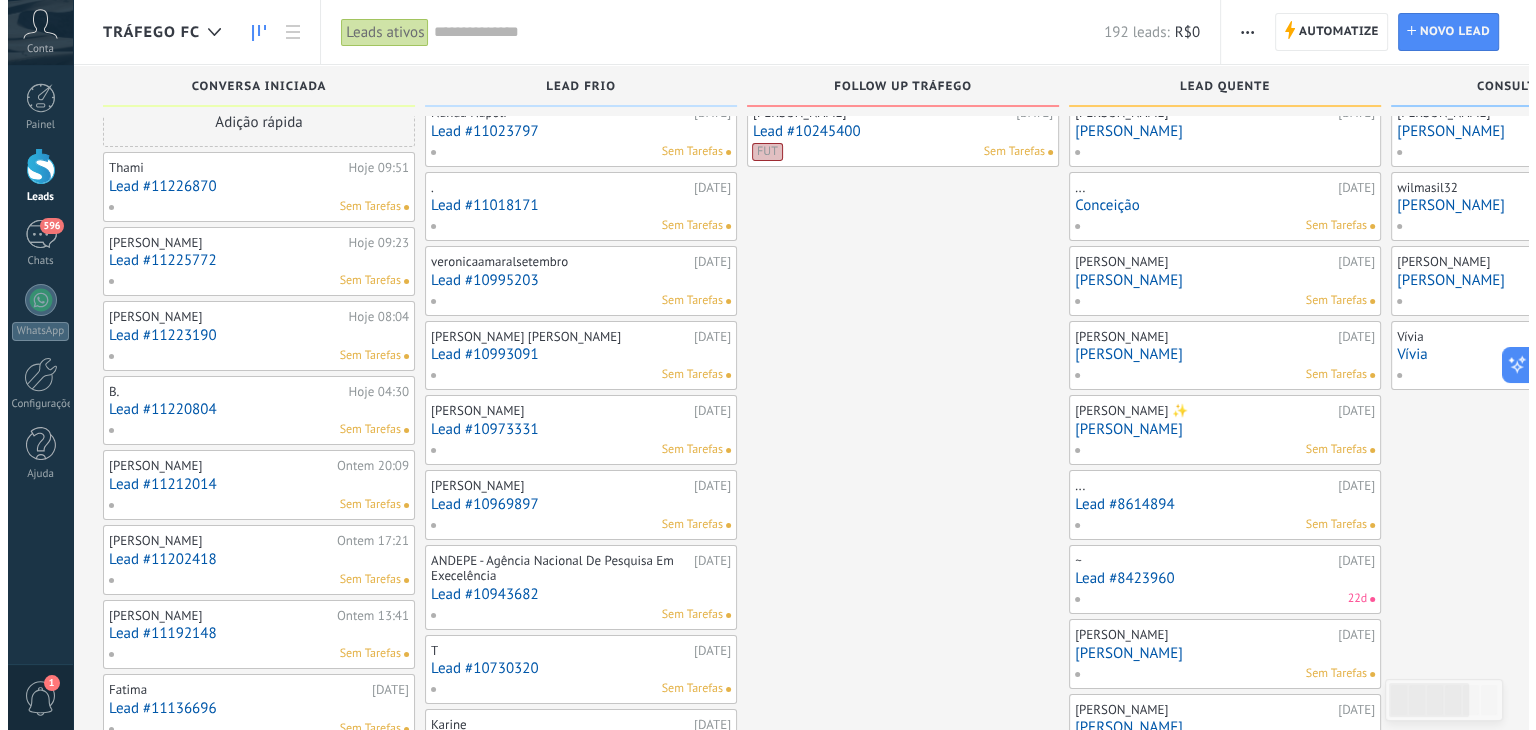 scroll, scrollTop: 38, scrollLeft: 0, axis: vertical 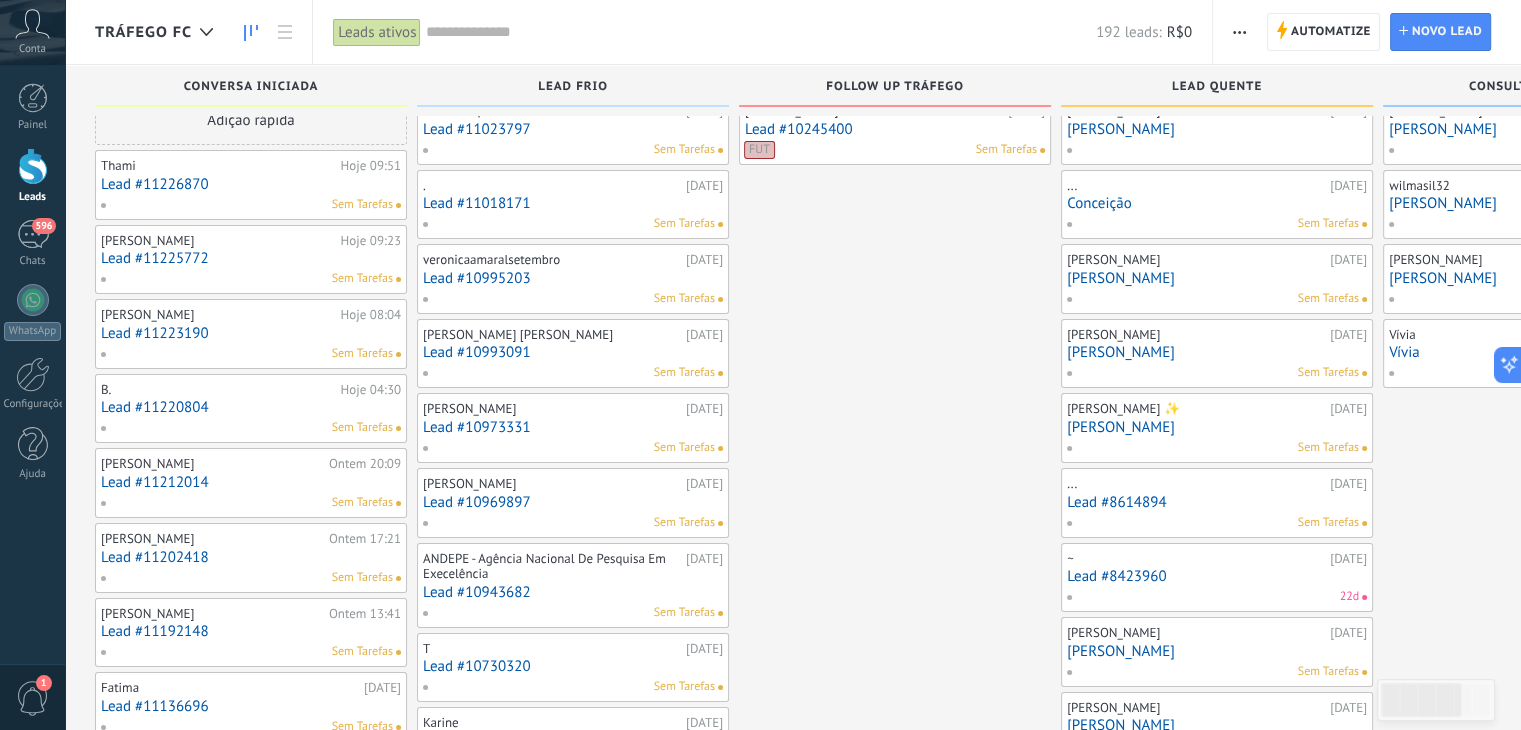 click on "Lead #11202418" at bounding box center (251, 557) 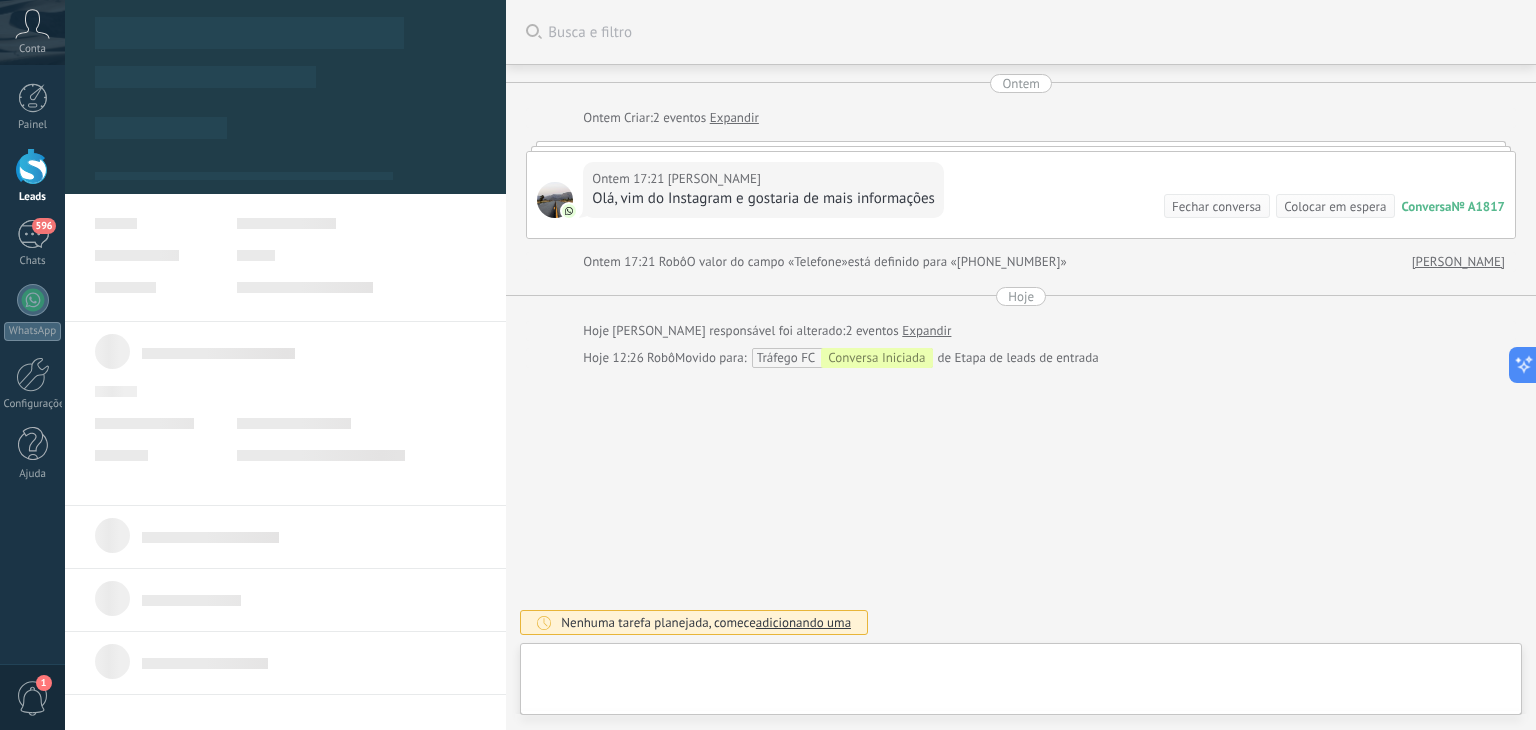 scroll, scrollTop: 0, scrollLeft: 0, axis: both 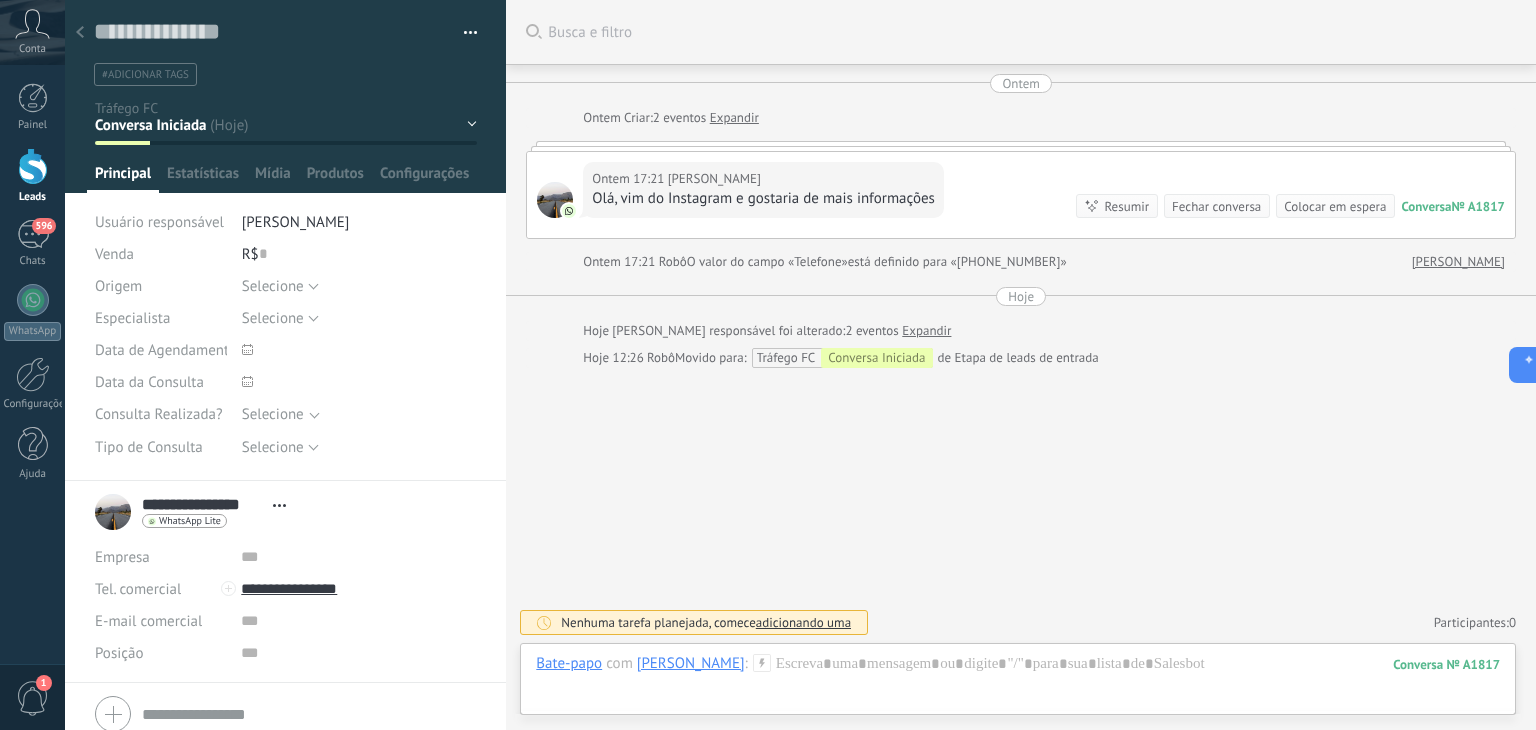click on "Conversa Iniciada
Lead Frio
Follow up Tráfego
Lead Quente
Consulta Agendada
Consulta Realizada" at bounding box center [0, 0] 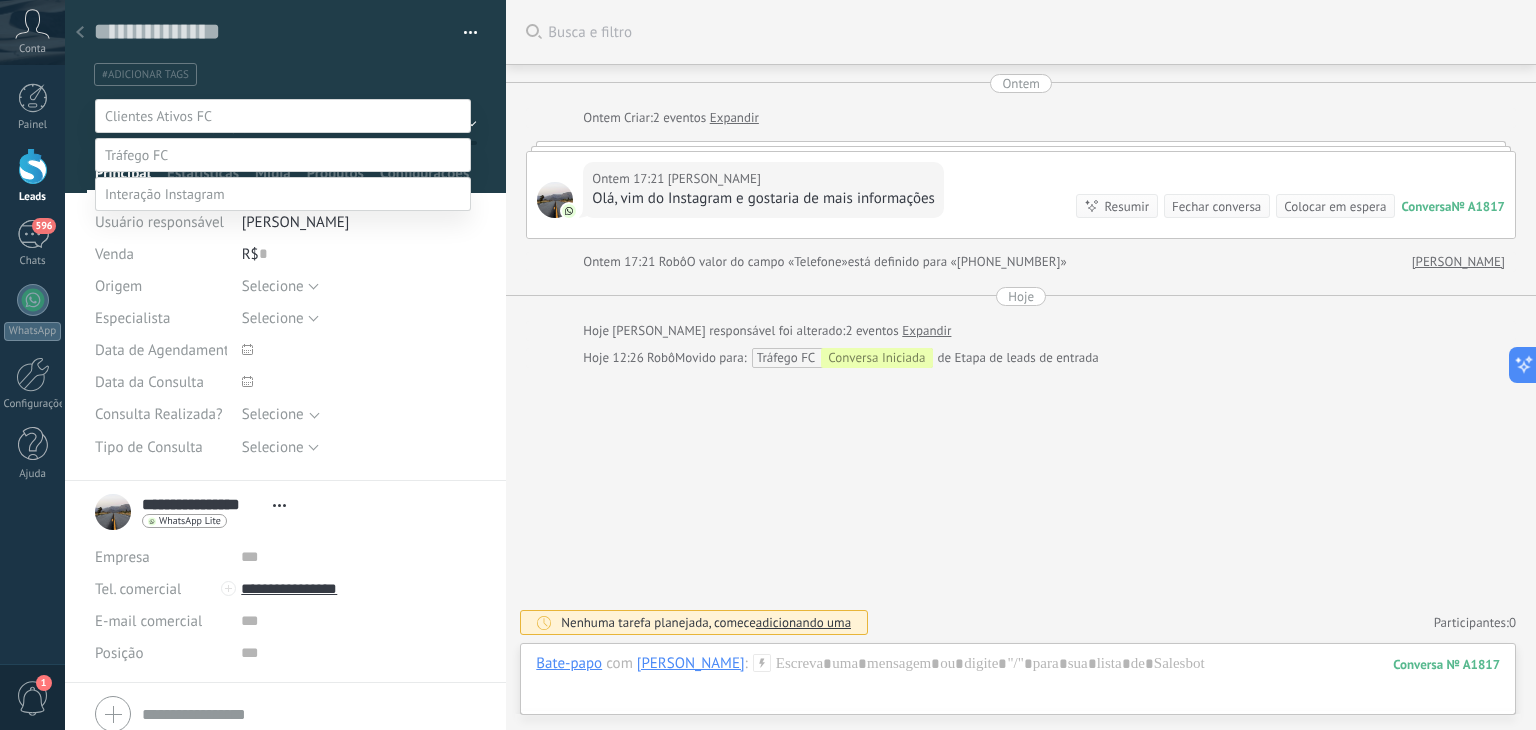 scroll, scrollTop: 39, scrollLeft: 0, axis: vertical 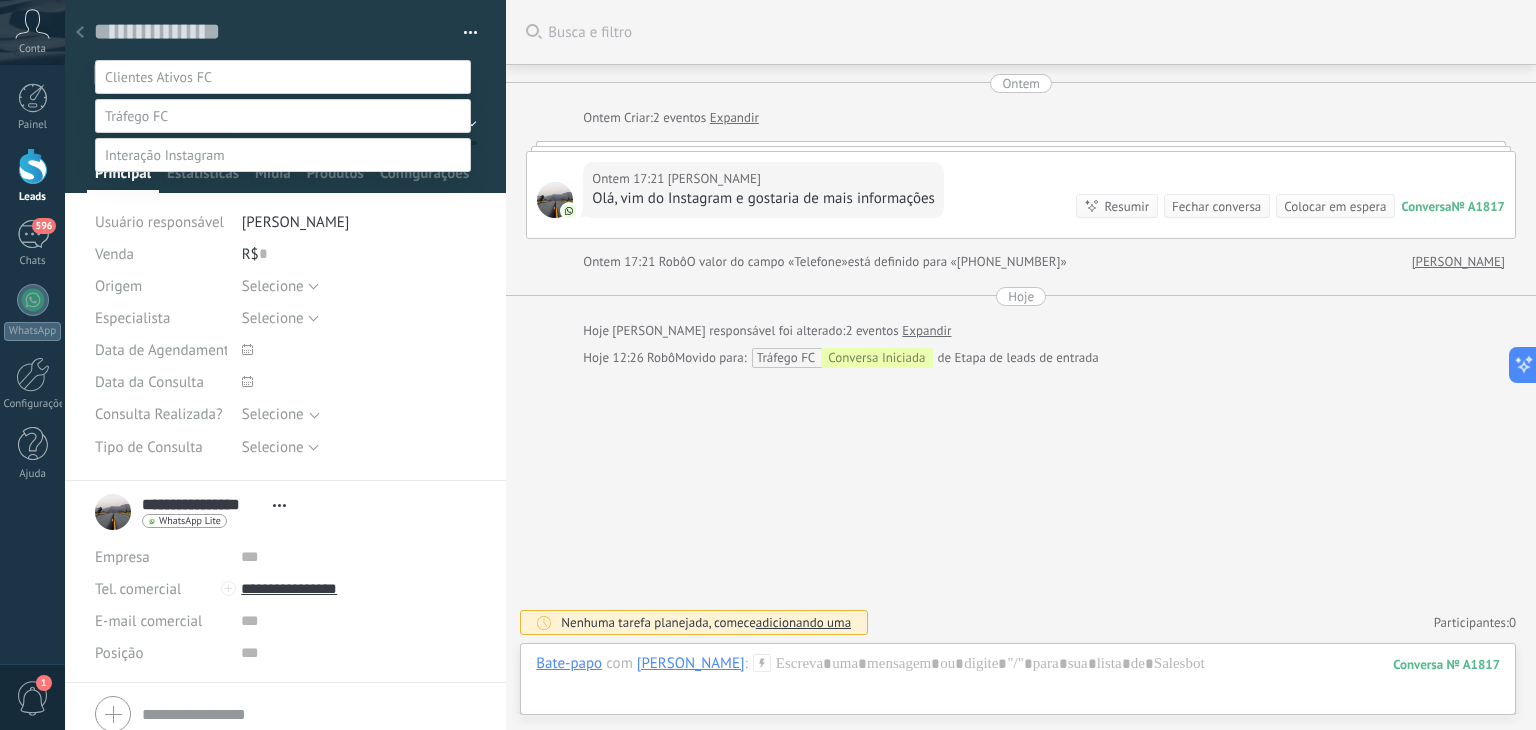 click at bounding box center (800, 326) 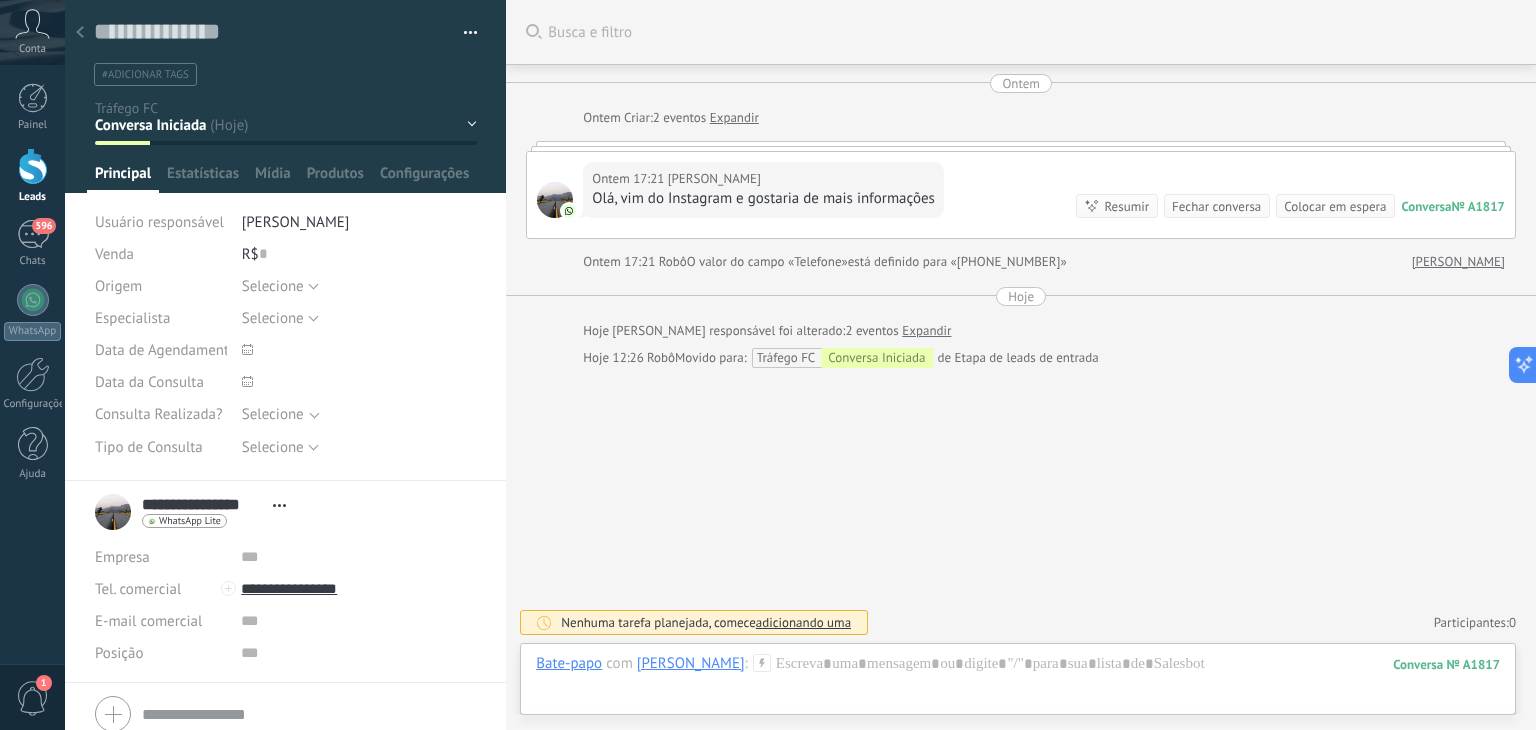 click 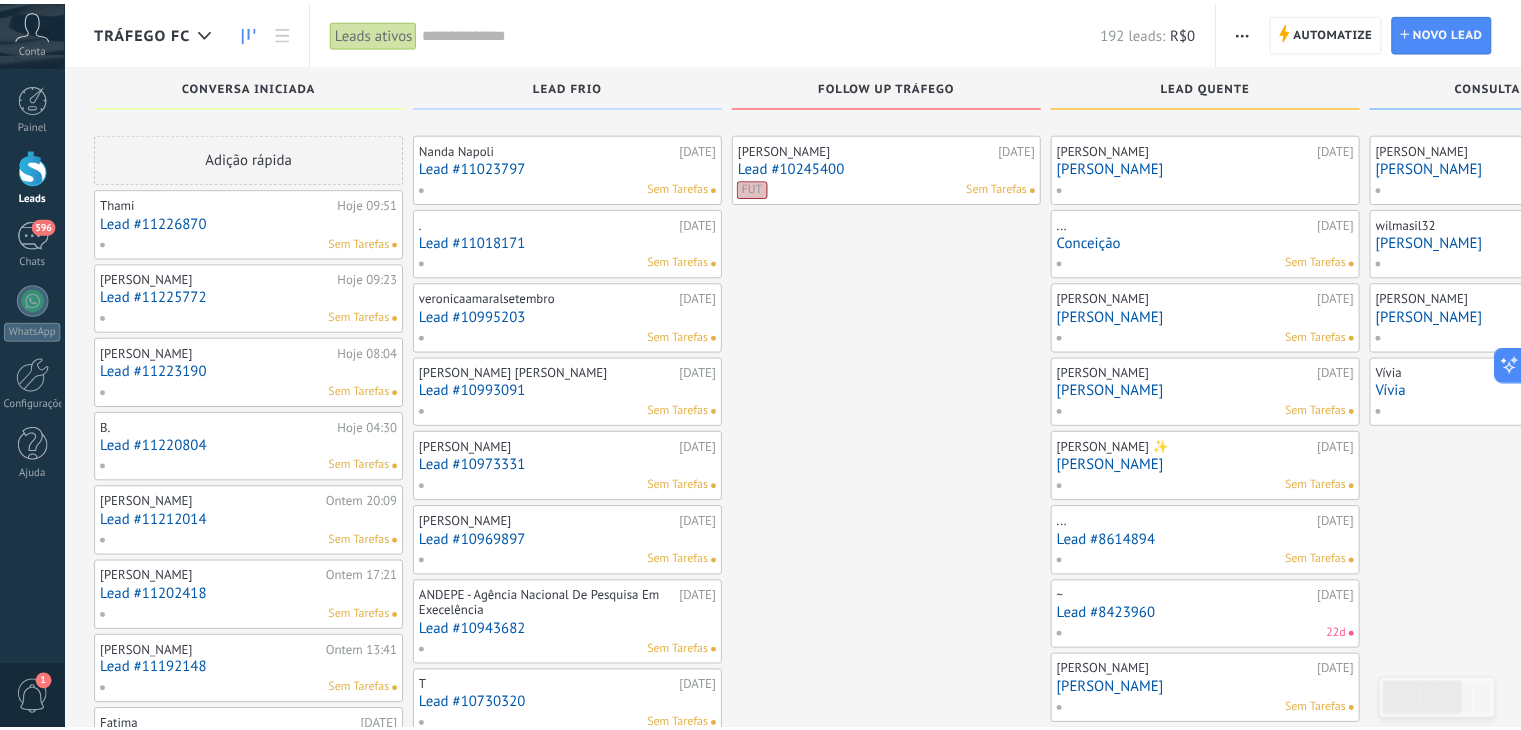 scroll, scrollTop: 38, scrollLeft: 0, axis: vertical 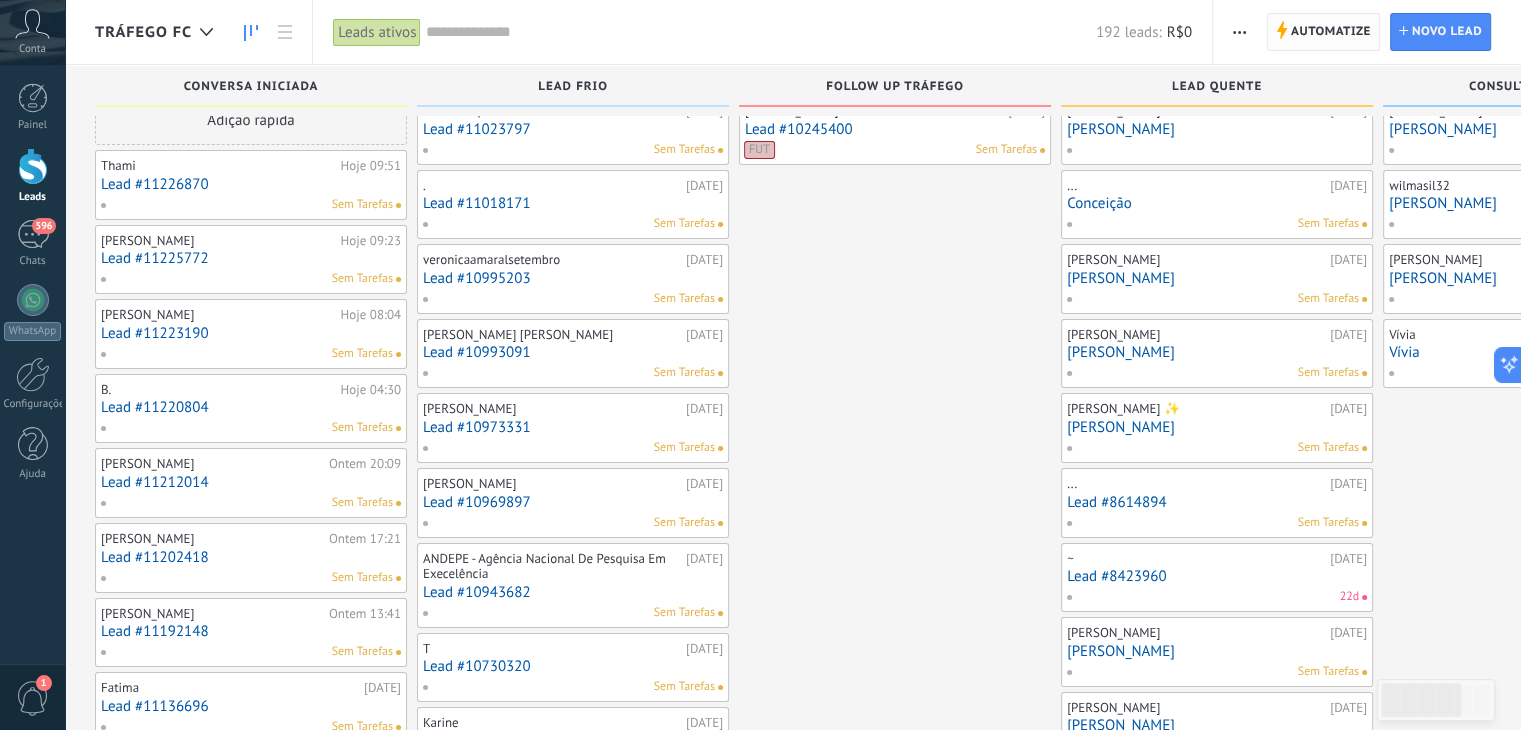 click on "Automatize" at bounding box center [1331, 32] 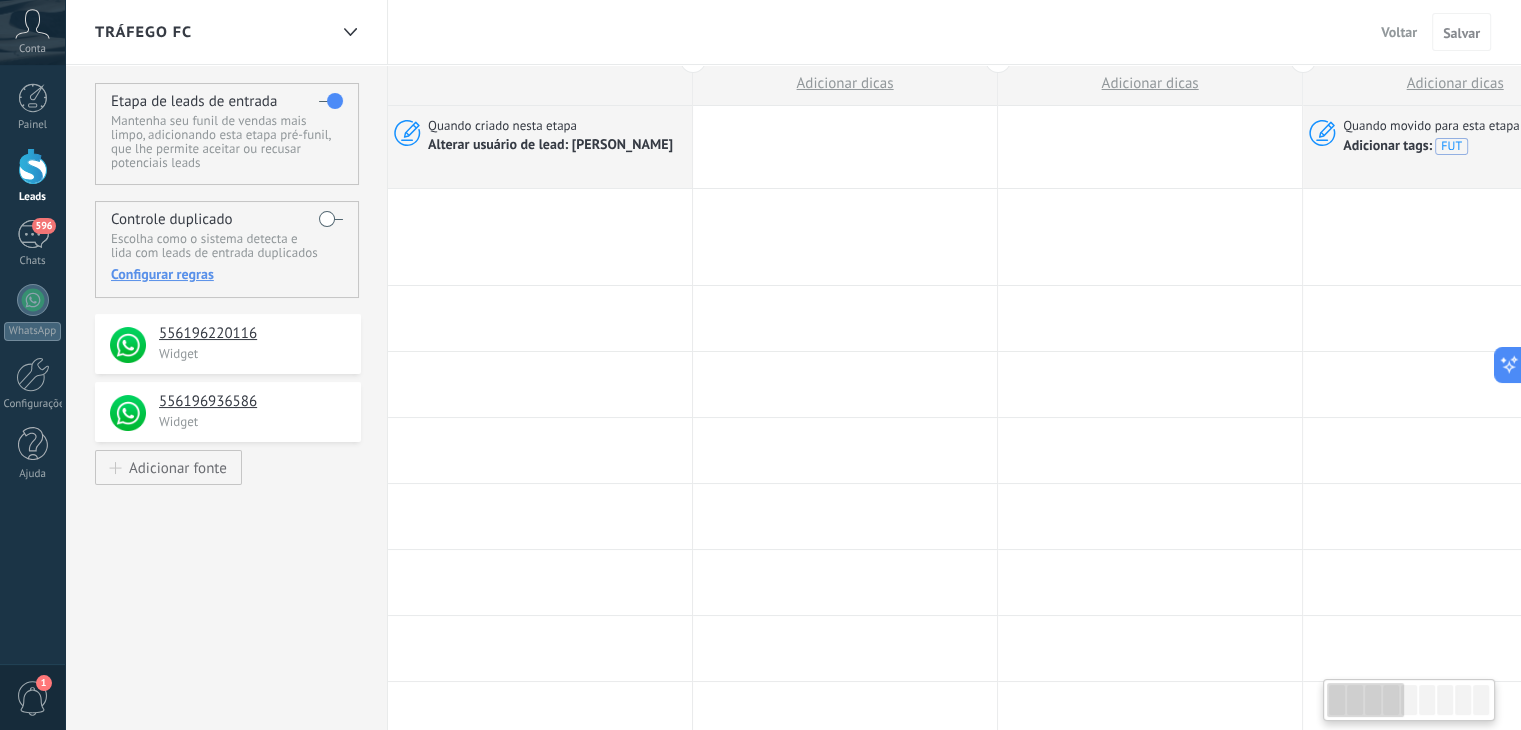 scroll, scrollTop: 0, scrollLeft: 0, axis: both 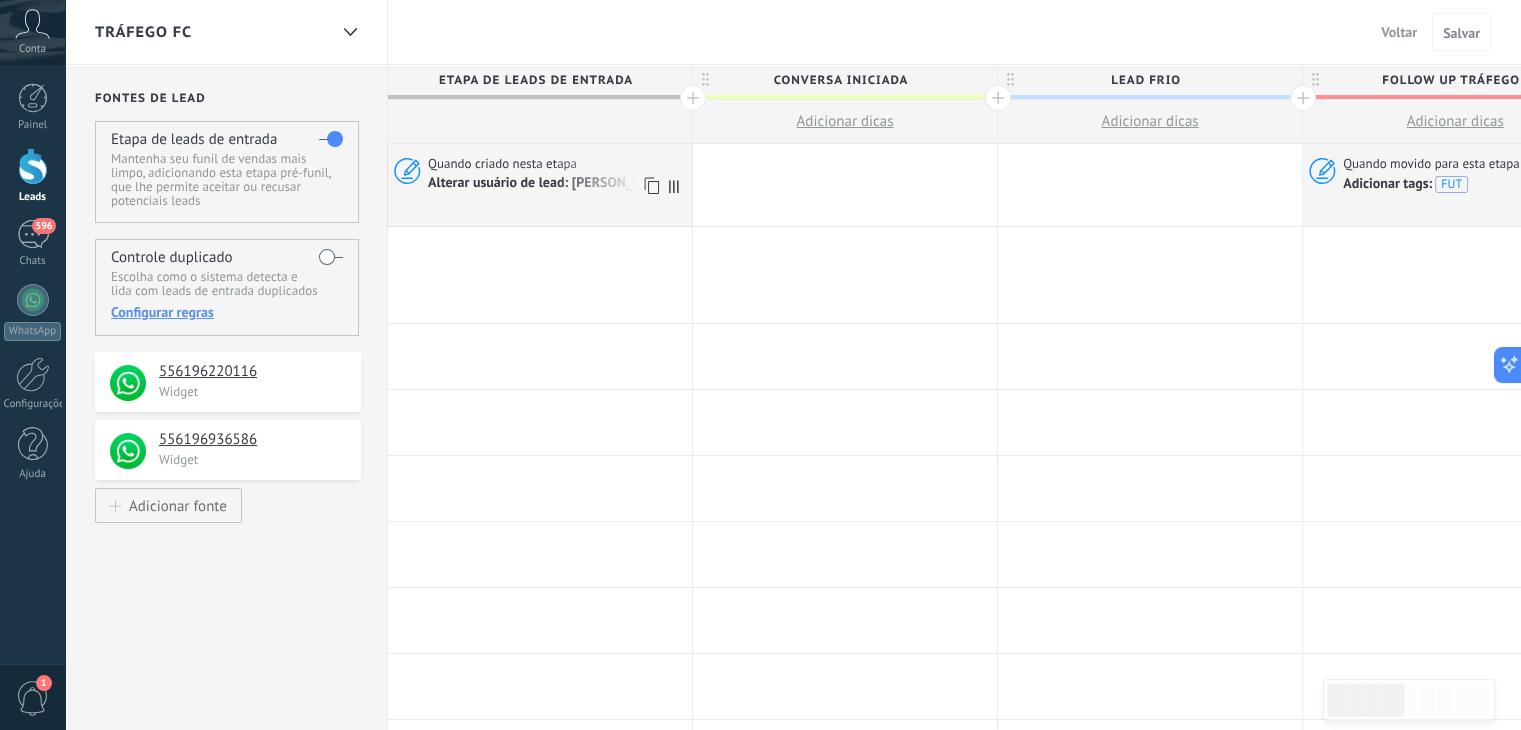 click on "Alterar usuário de lead: Júlia Lopes" at bounding box center (552, 183) 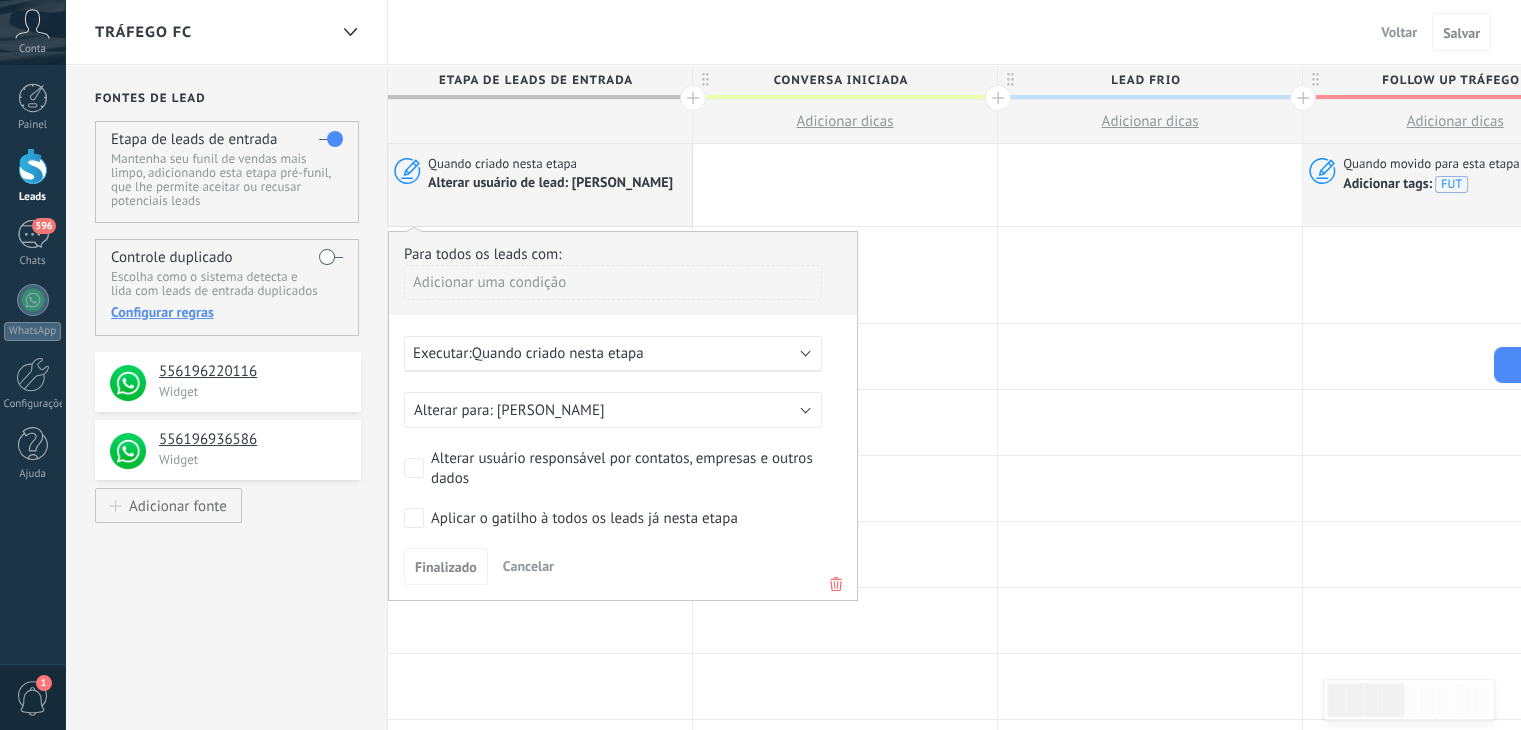 click 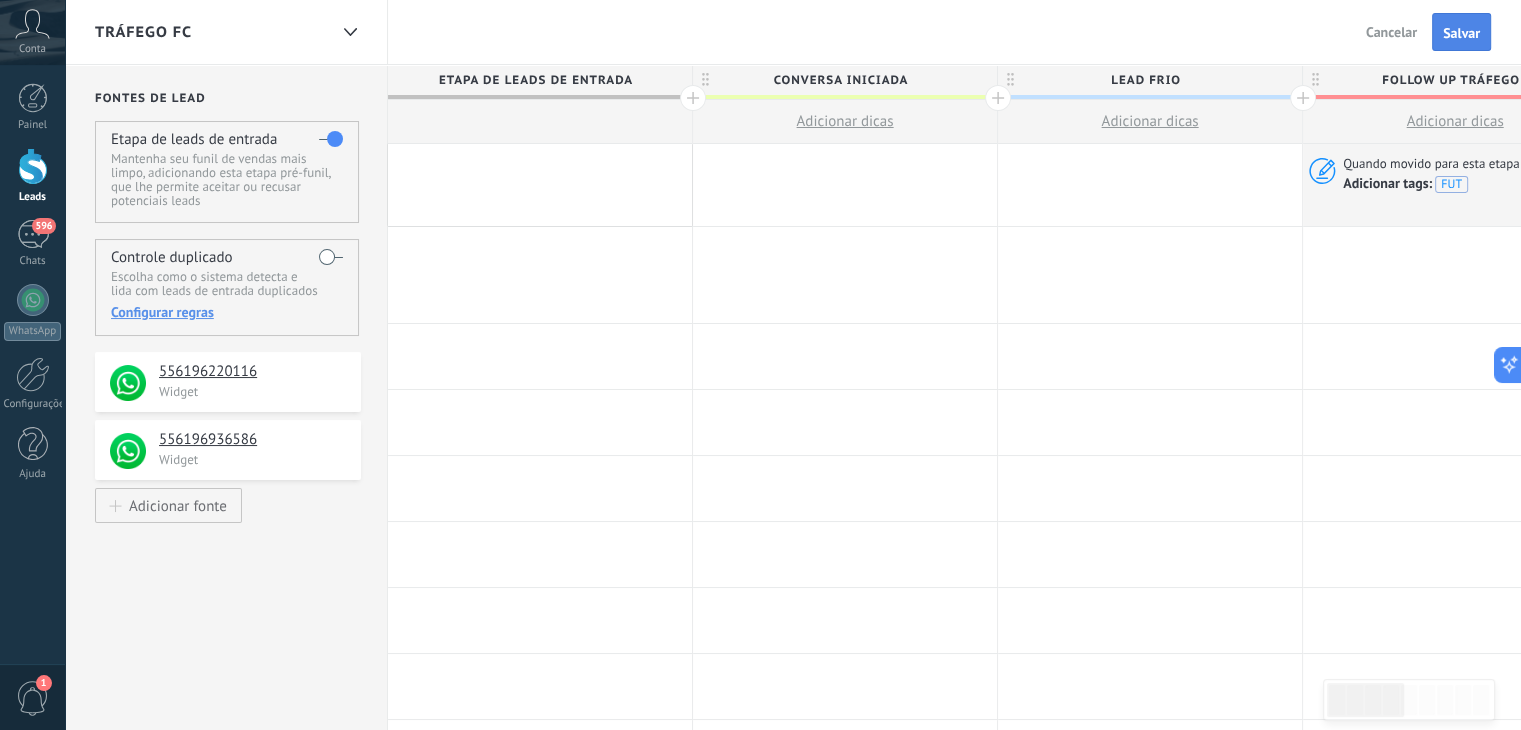 click on "Salvar" at bounding box center (1461, 32) 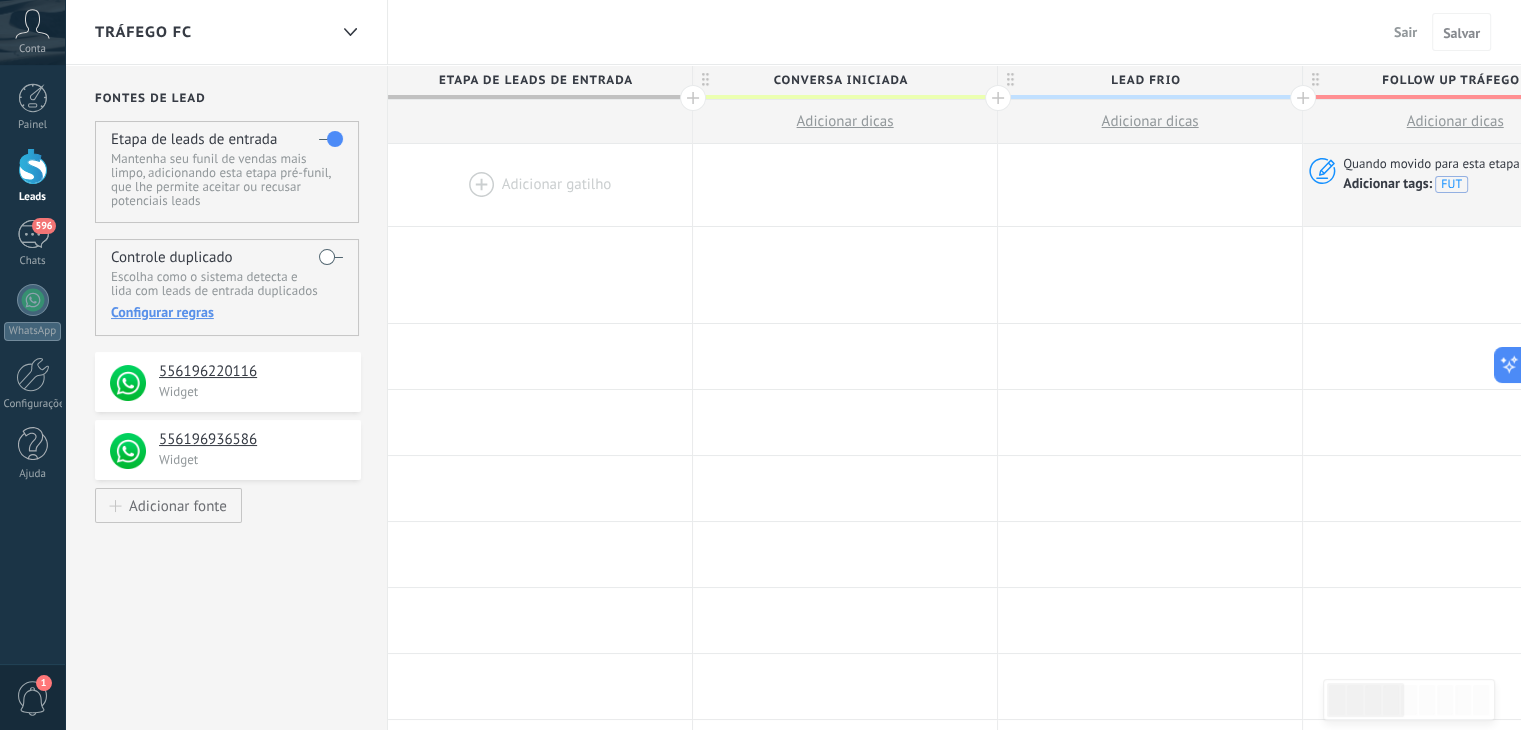 click on "Sair" at bounding box center (1405, 32) 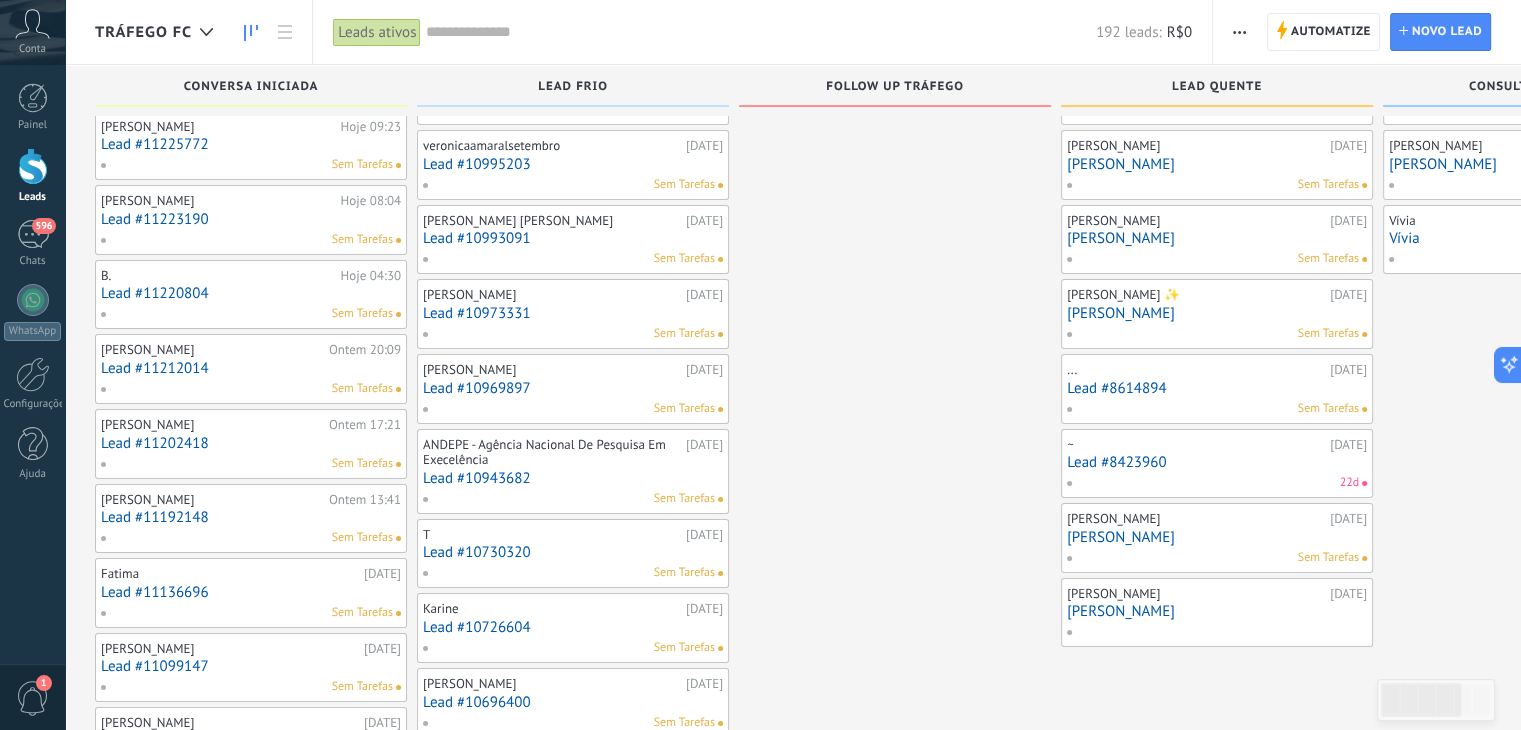 scroll, scrollTop: 97, scrollLeft: 0, axis: vertical 